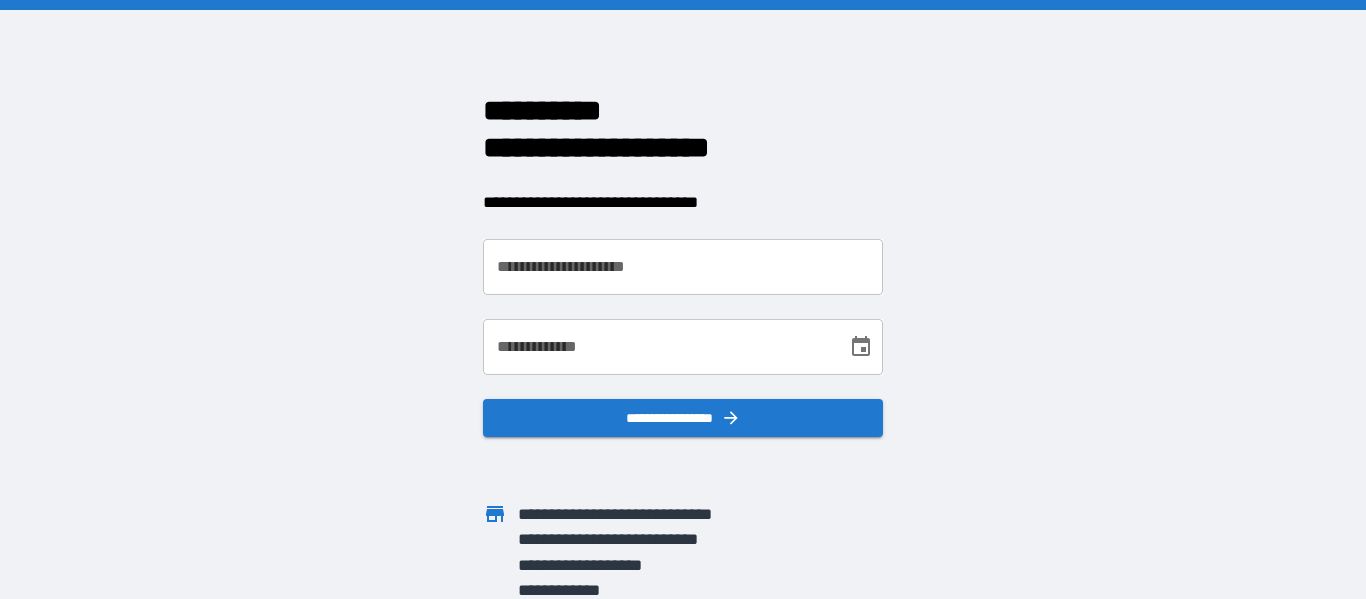 scroll, scrollTop: 0, scrollLeft: 0, axis: both 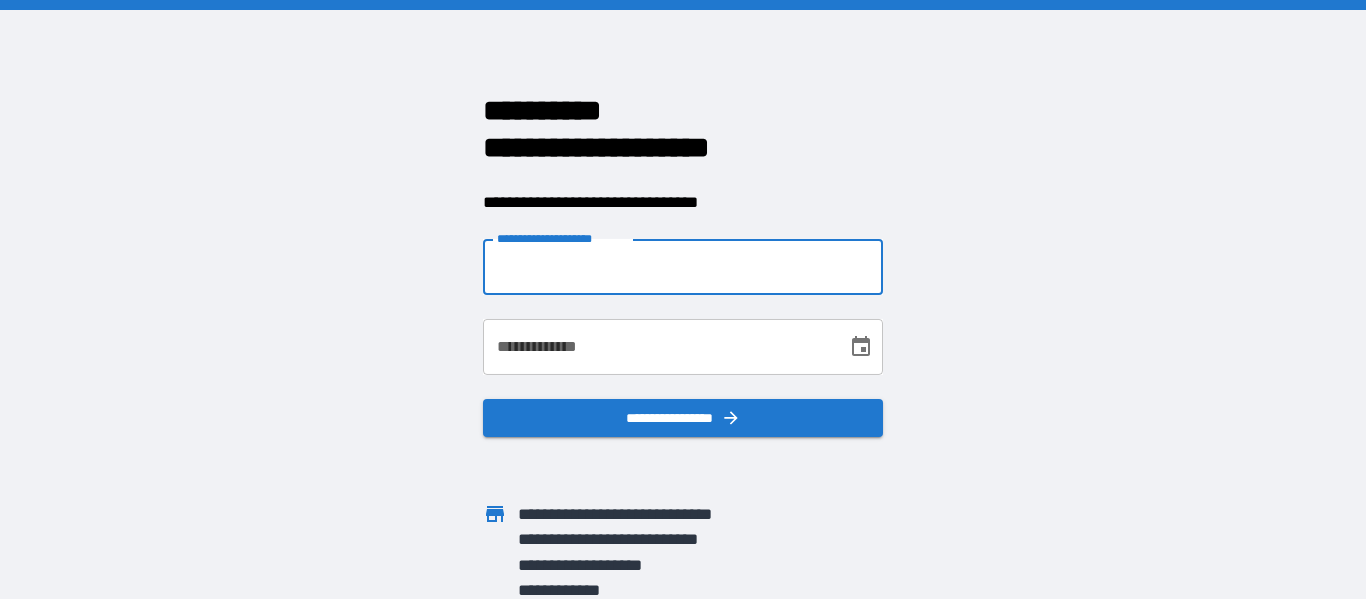 click on "**********" at bounding box center [683, 267] 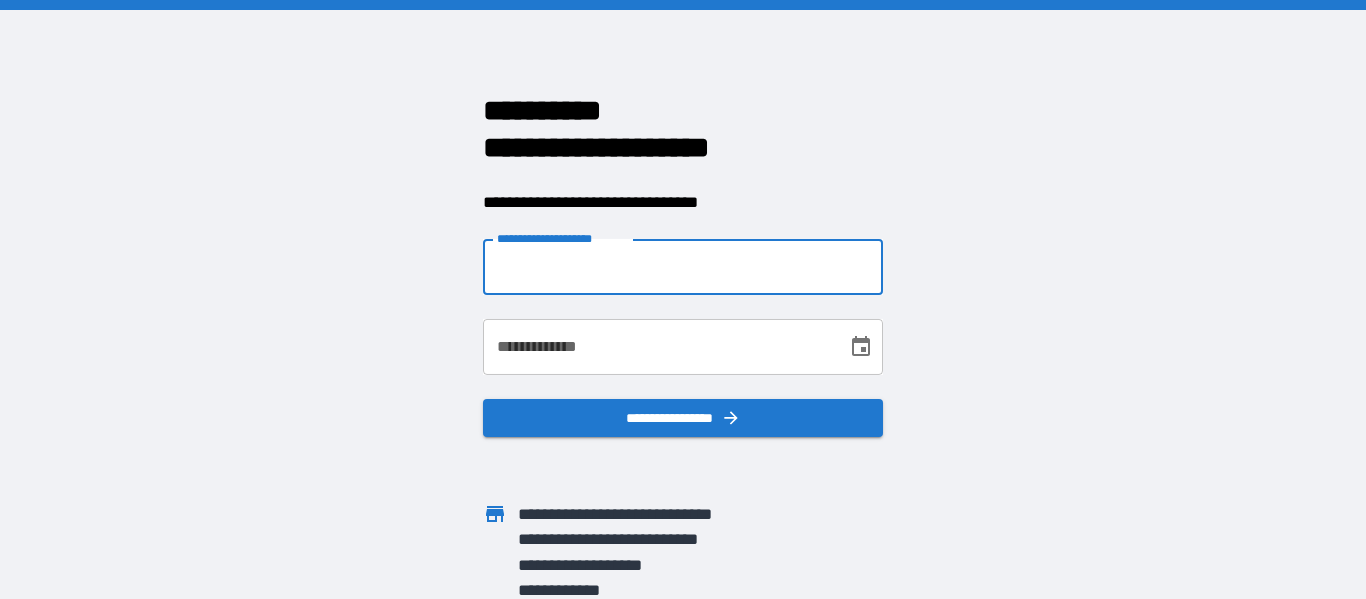 type on "**********" 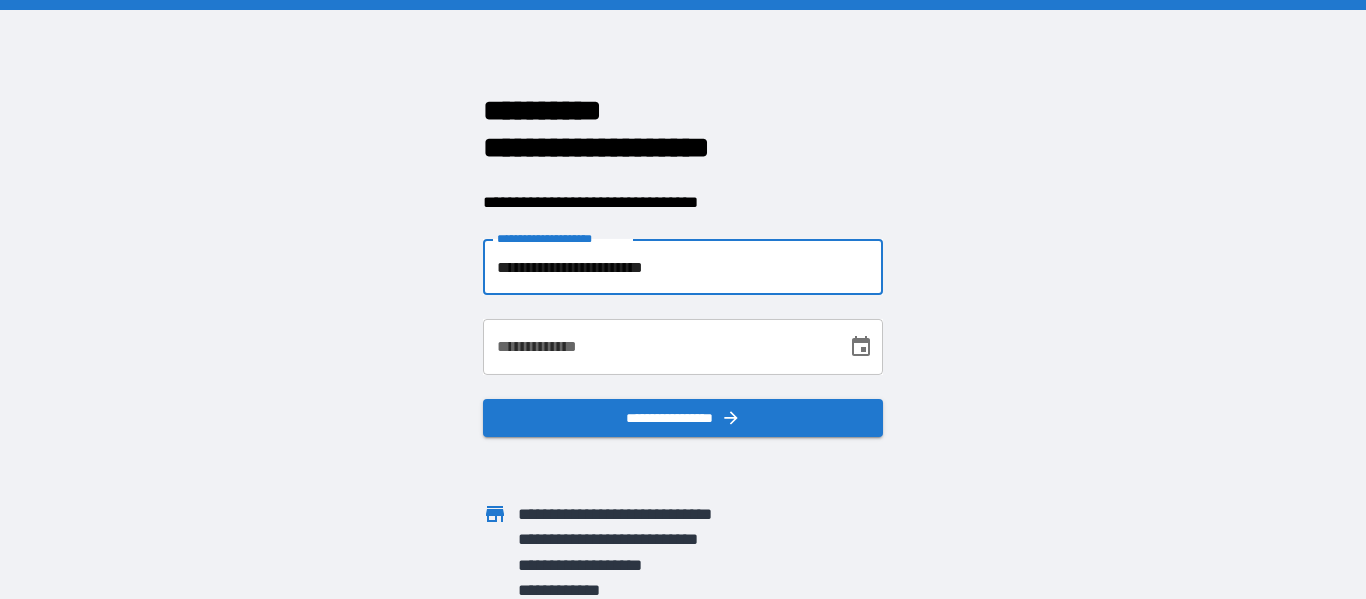 click on "**********" at bounding box center [658, 347] 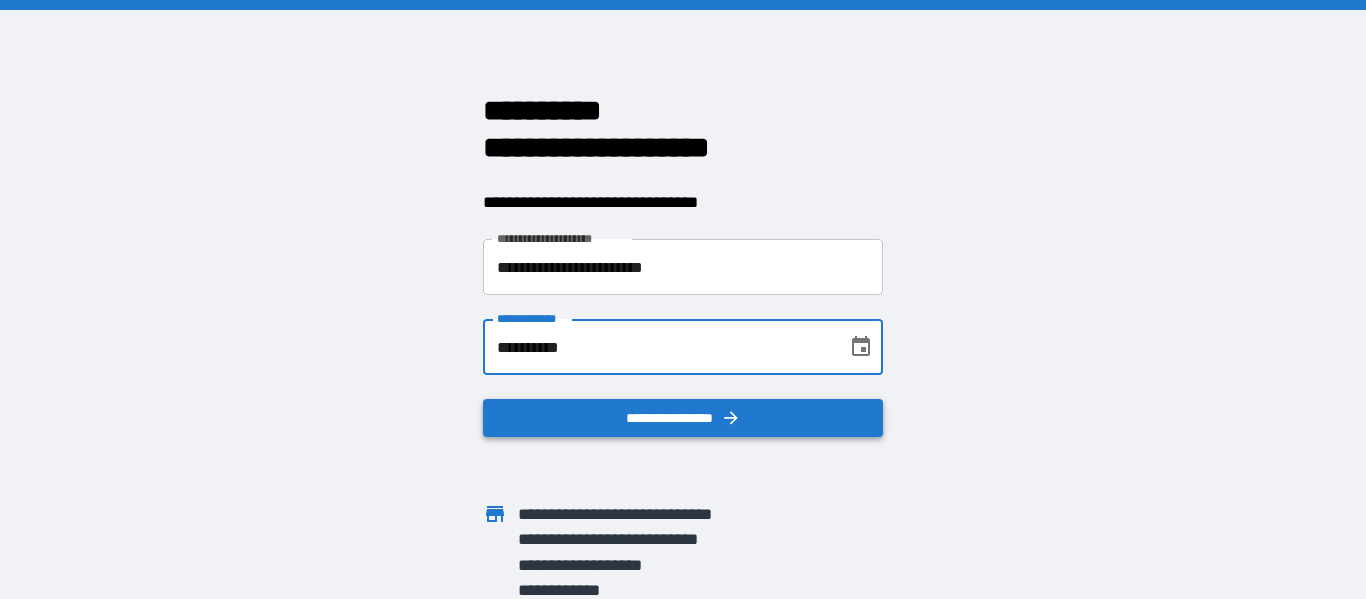 type on "**********" 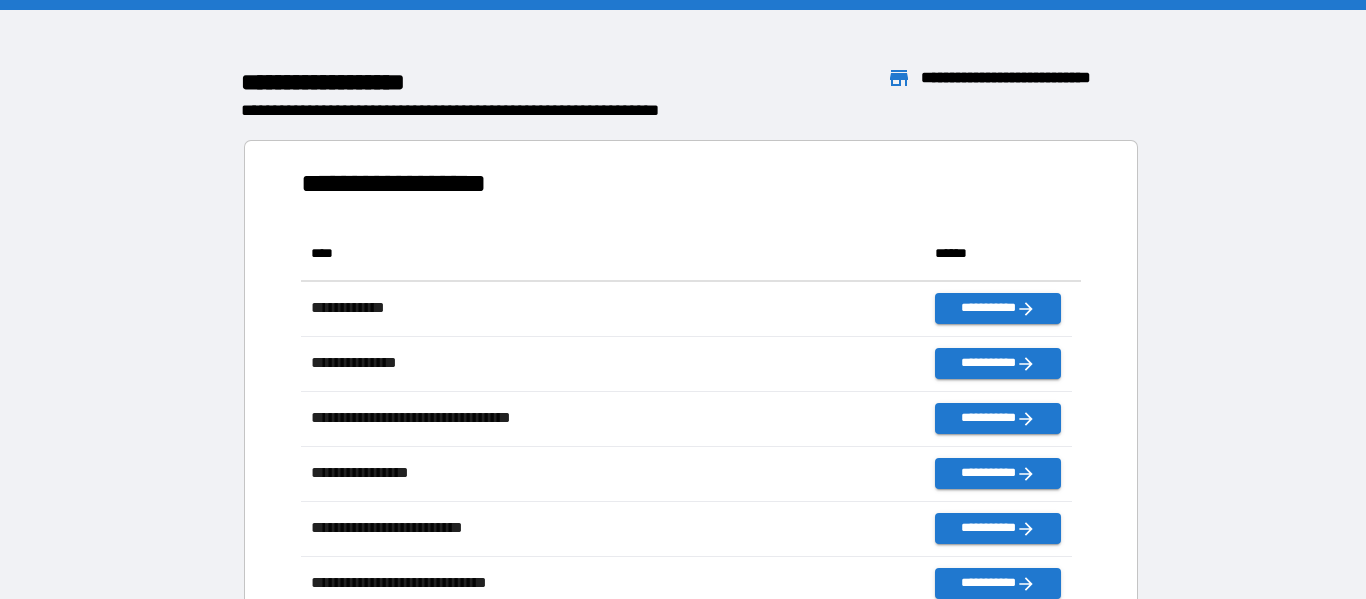 scroll, scrollTop: 16, scrollLeft: 16, axis: both 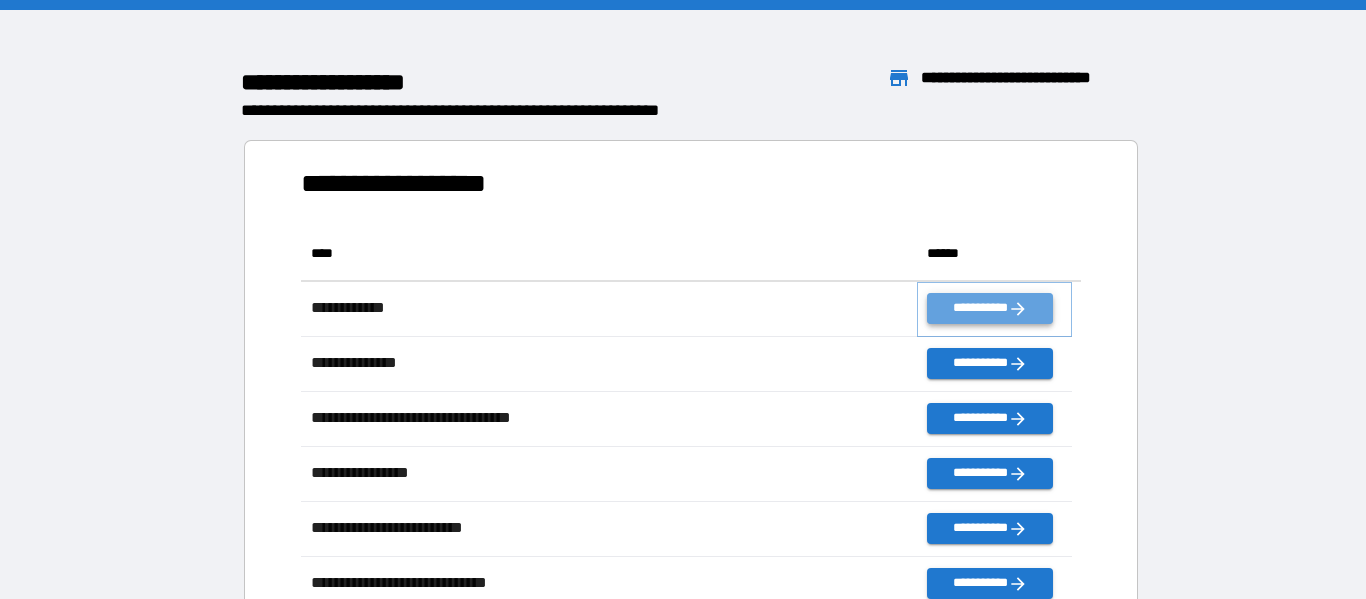 click on "**********" at bounding box center (989, 308) 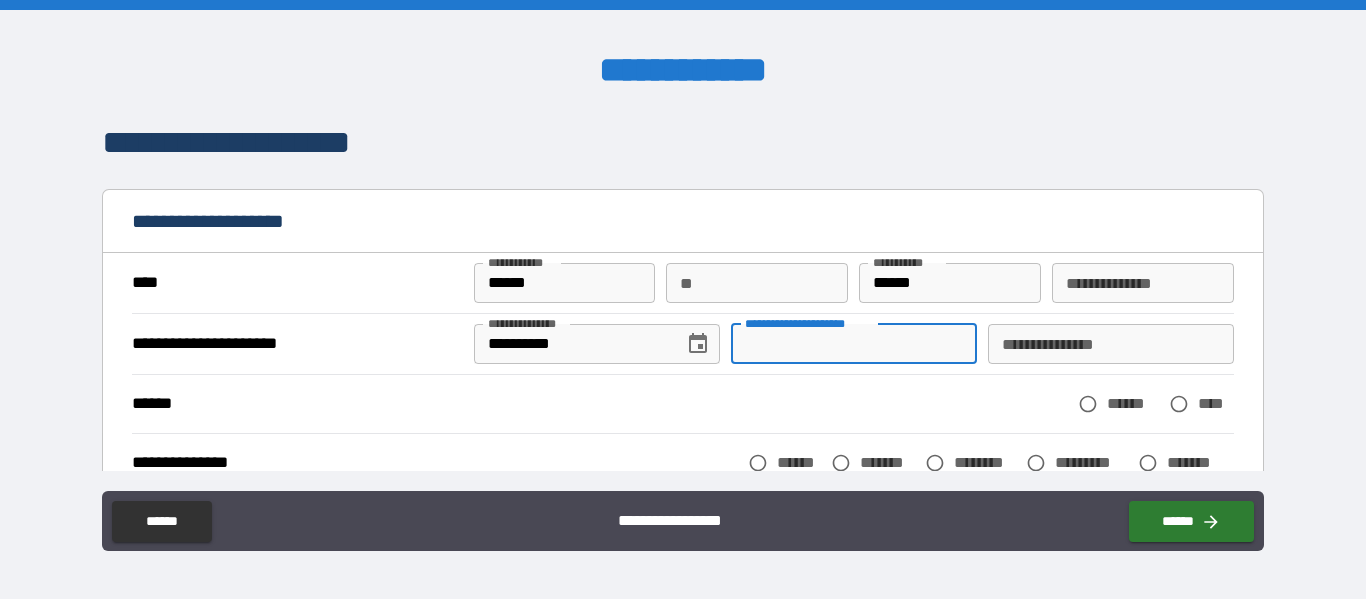 click on "**********" at bounding box center (854, 344) 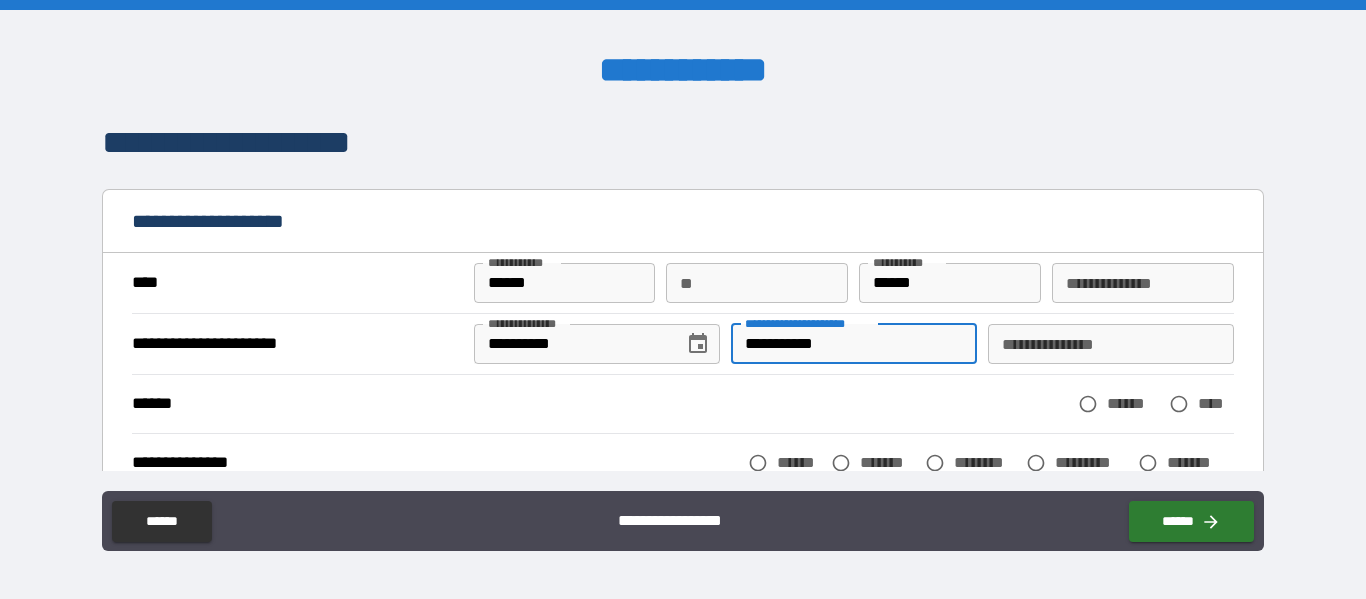 type on "**********" 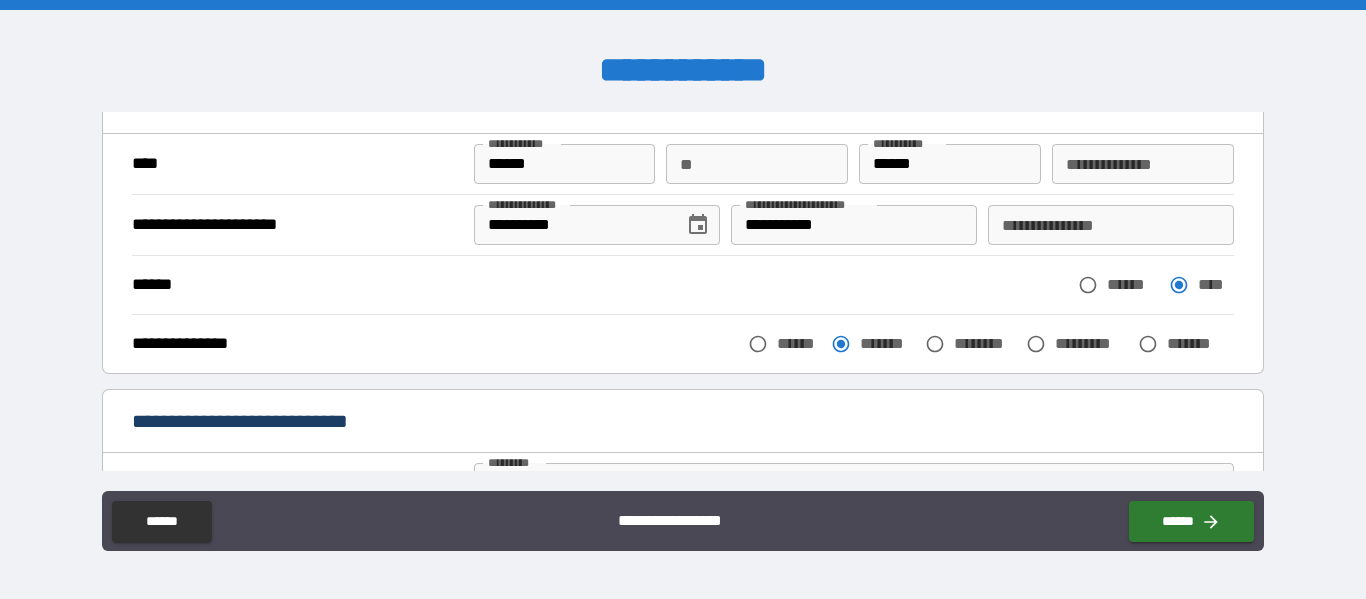 scroll, scrollTop: 159, scrollLeft: 0, axis: vertical 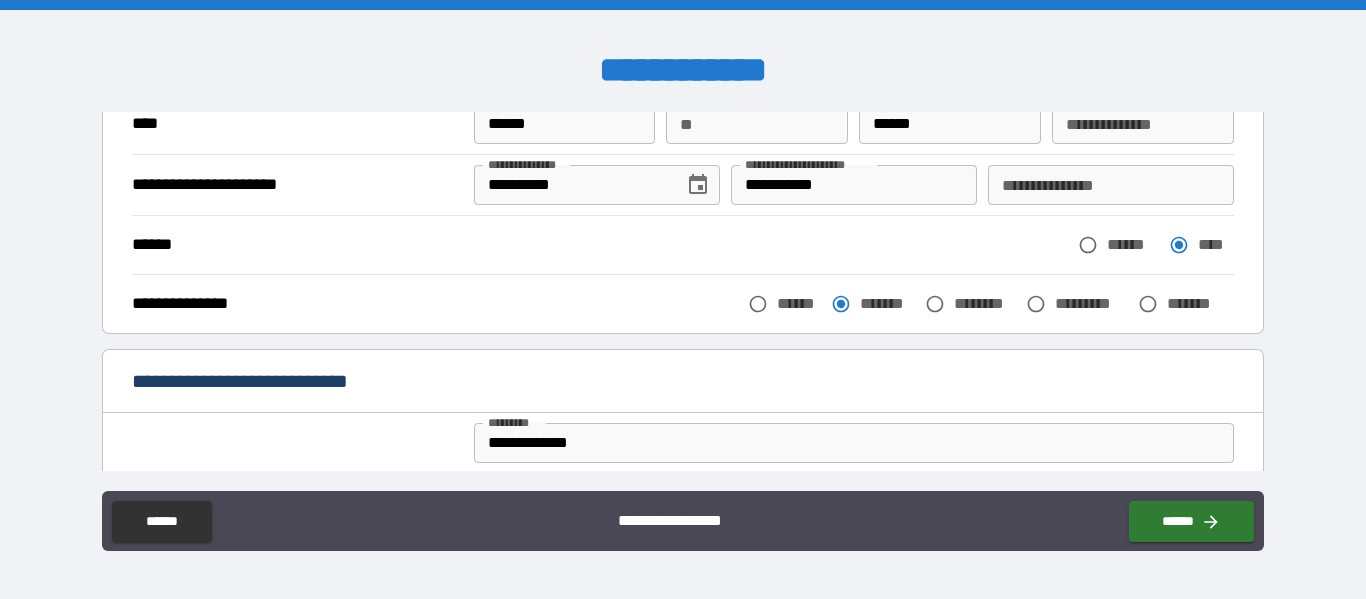 click on "**********" at bounding box center (1111, 185) 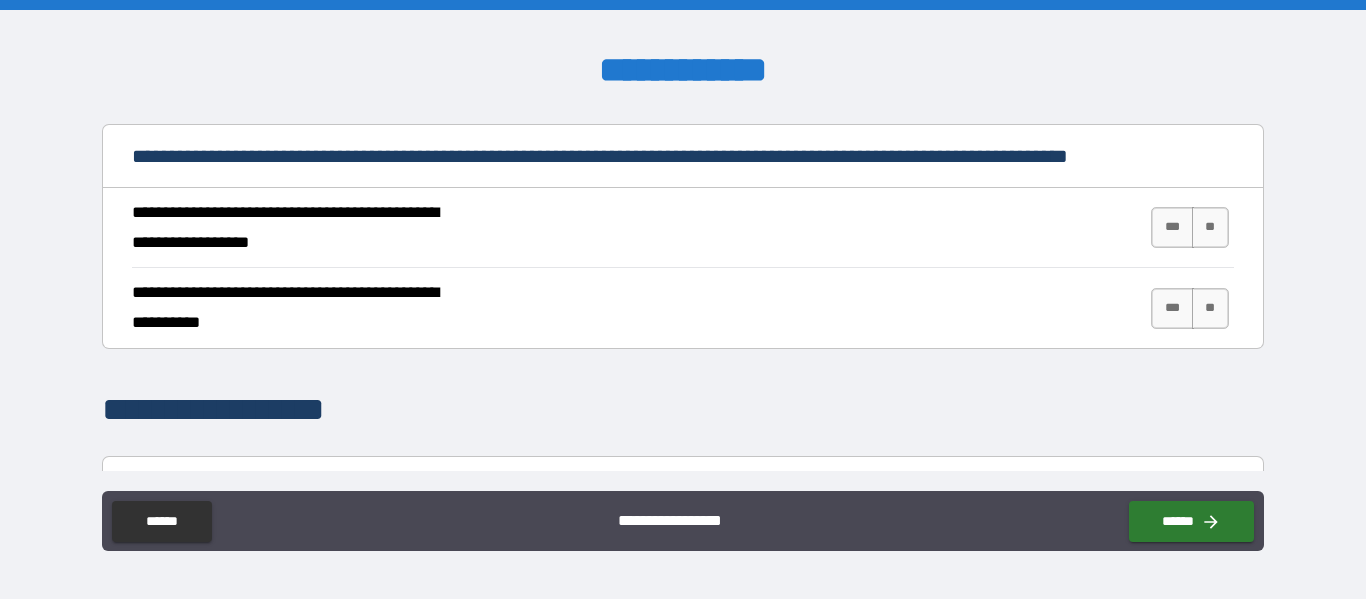 scroll, scrollTop: 763, scrollLeft: 0, axis: vertical 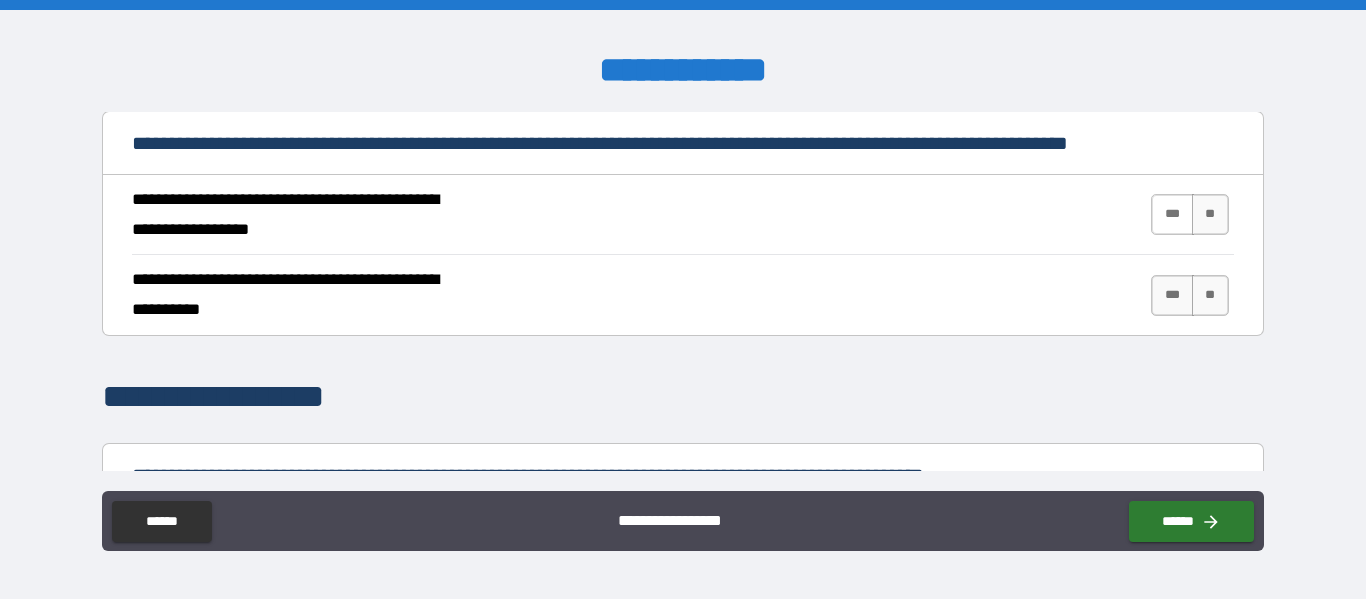 type on "*********" 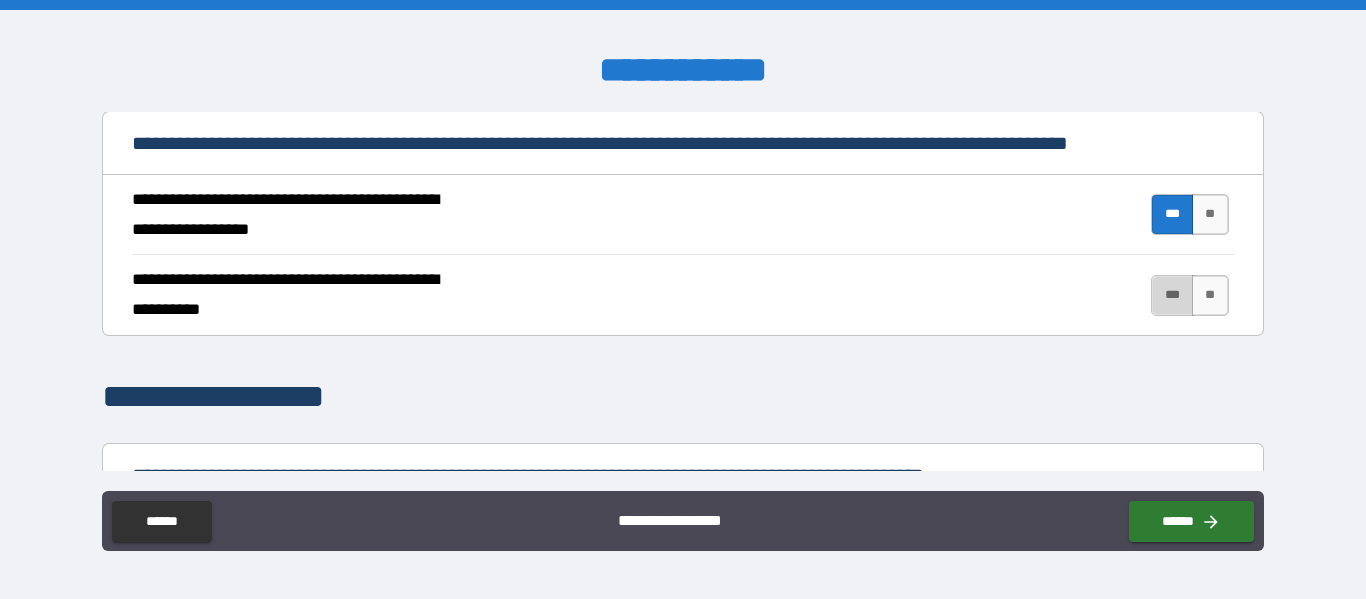 click on "***" at bounding box center [1172, 295] 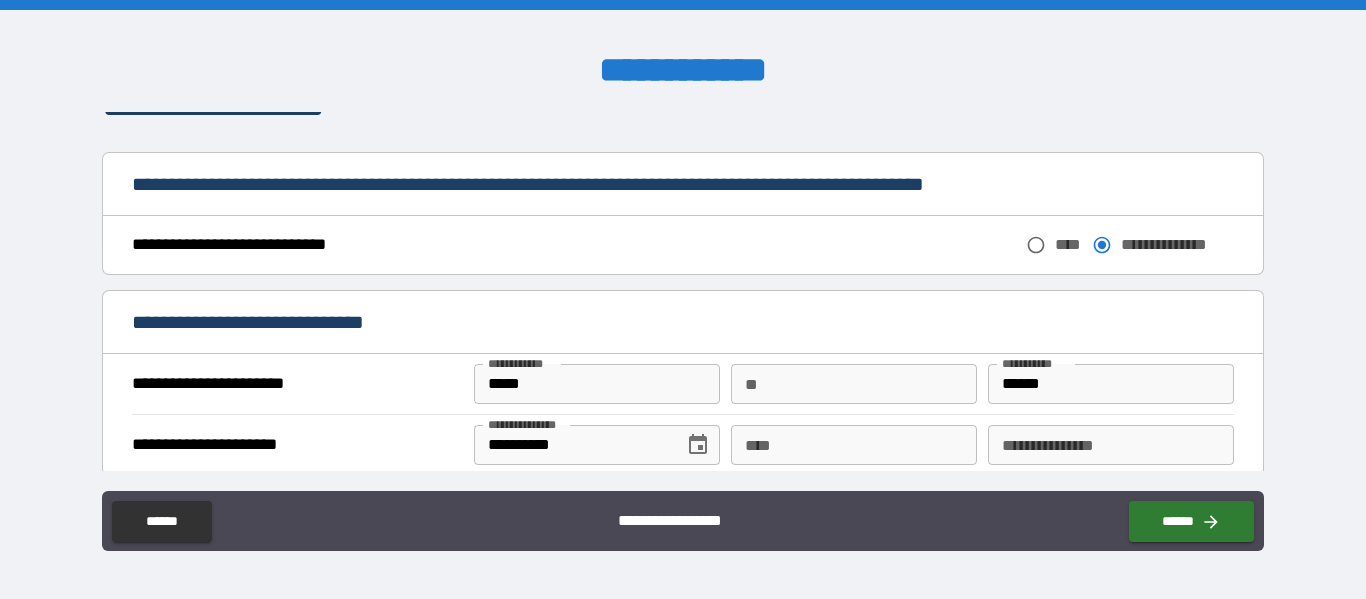 scroll, scrollTop: 1114, scrollLeft: 0, axis: vertical 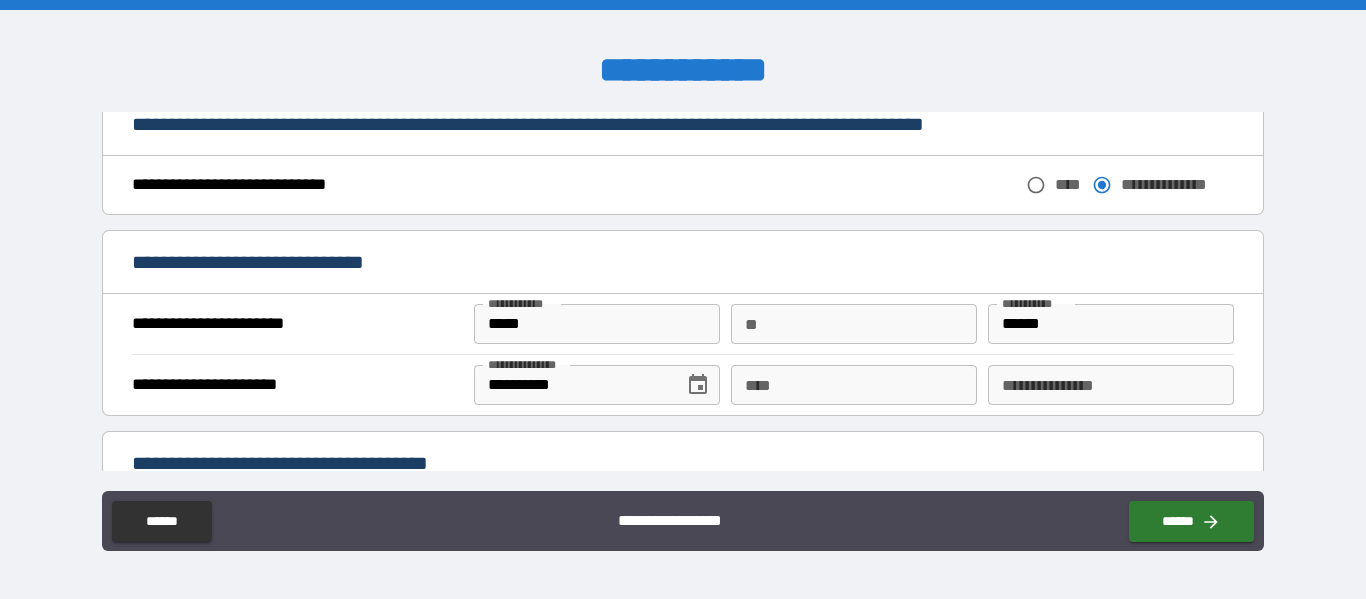 click on "****" at bounding box center (854, 385) 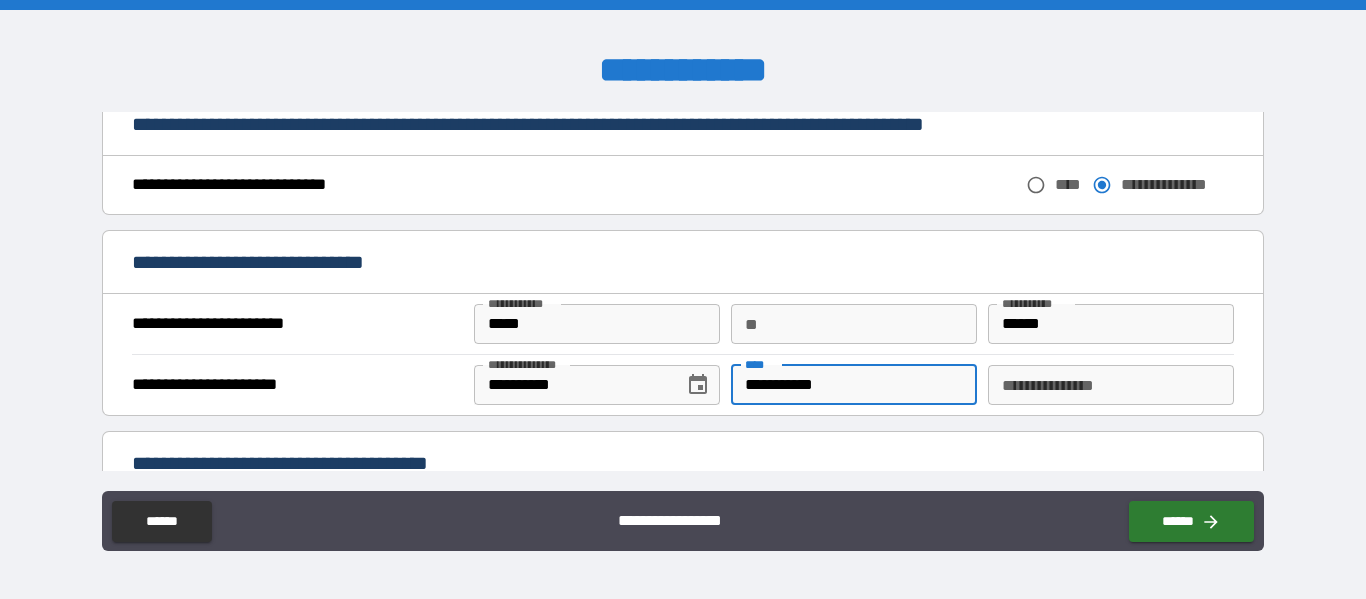 type on "**********" 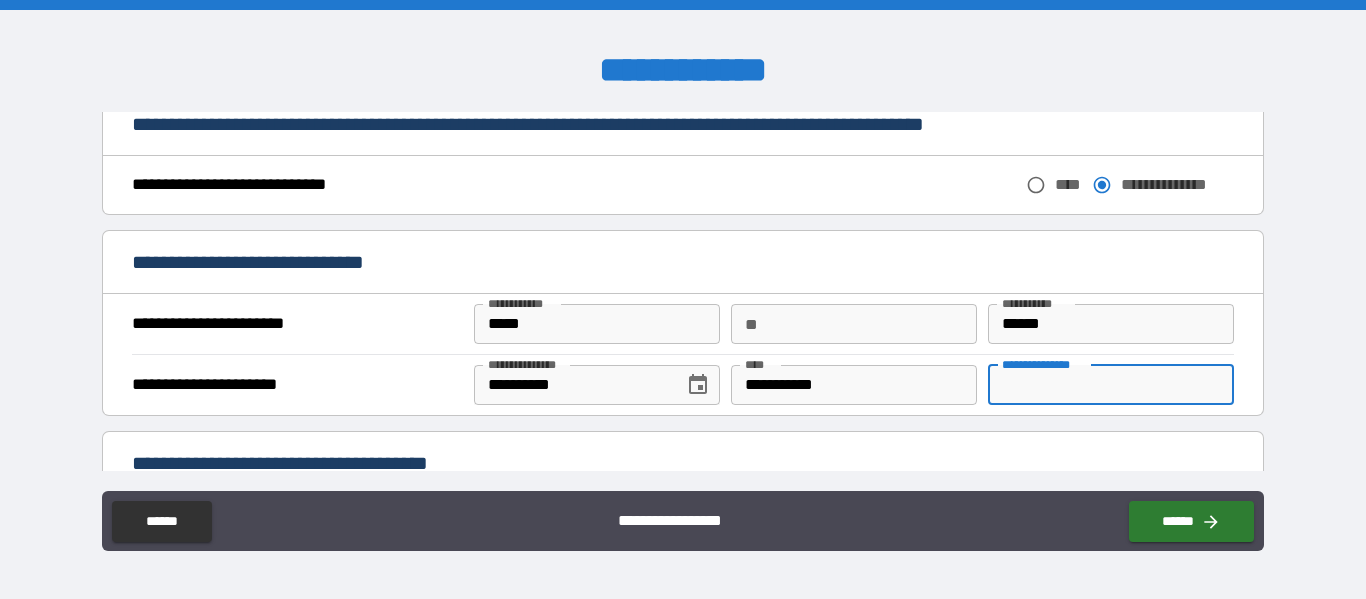 click on "**********" at bounding box center (1111, 385) 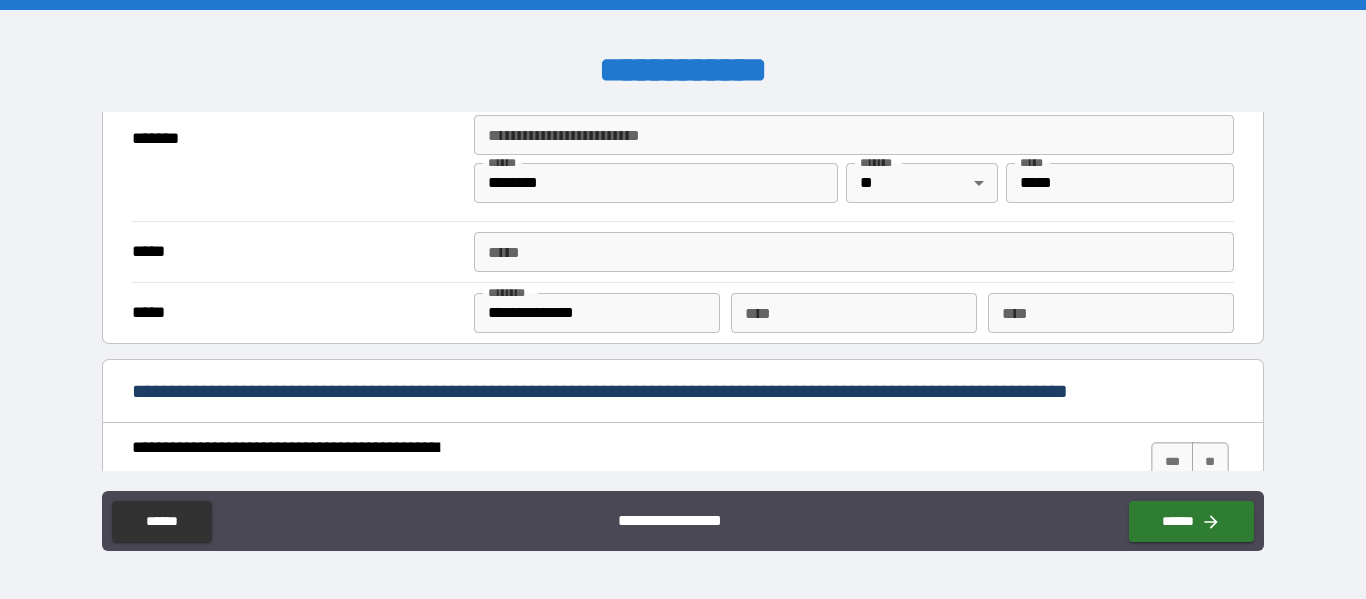 scroll, scrollTop: 1532, scrollLeft: 0, axis: vertical 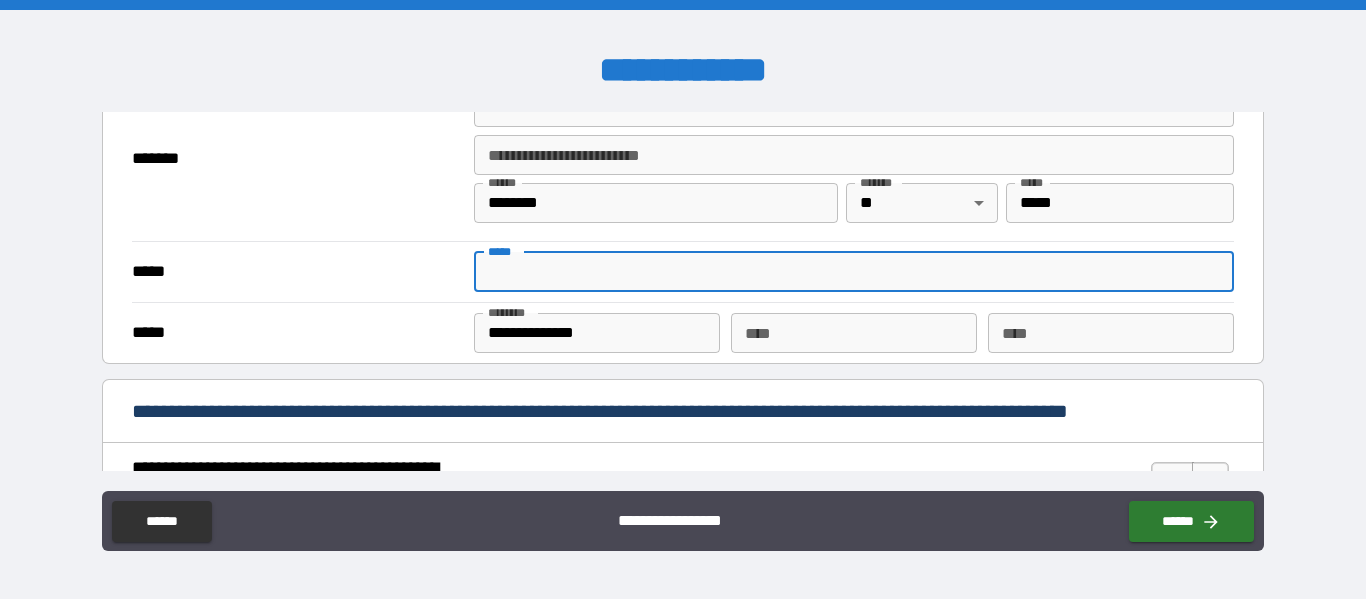 click on "*****" at bounding box center (854, 272) 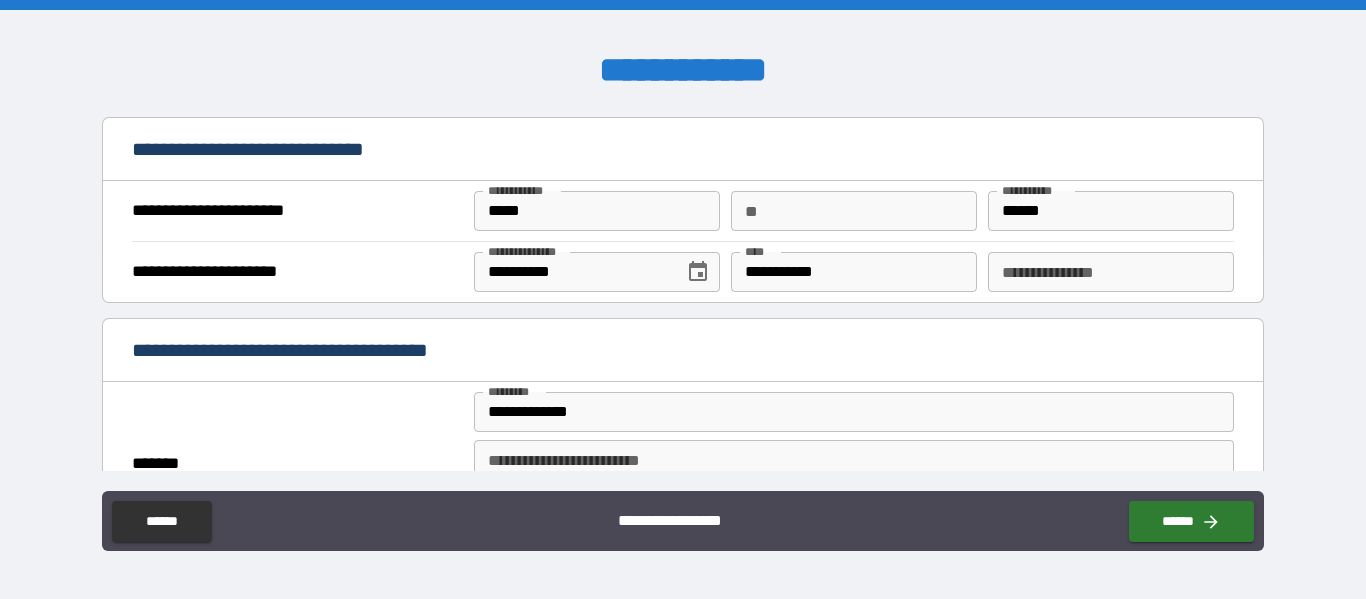 scroll, scrollTop: 1214, scrollLeft: 0, axis: vertical 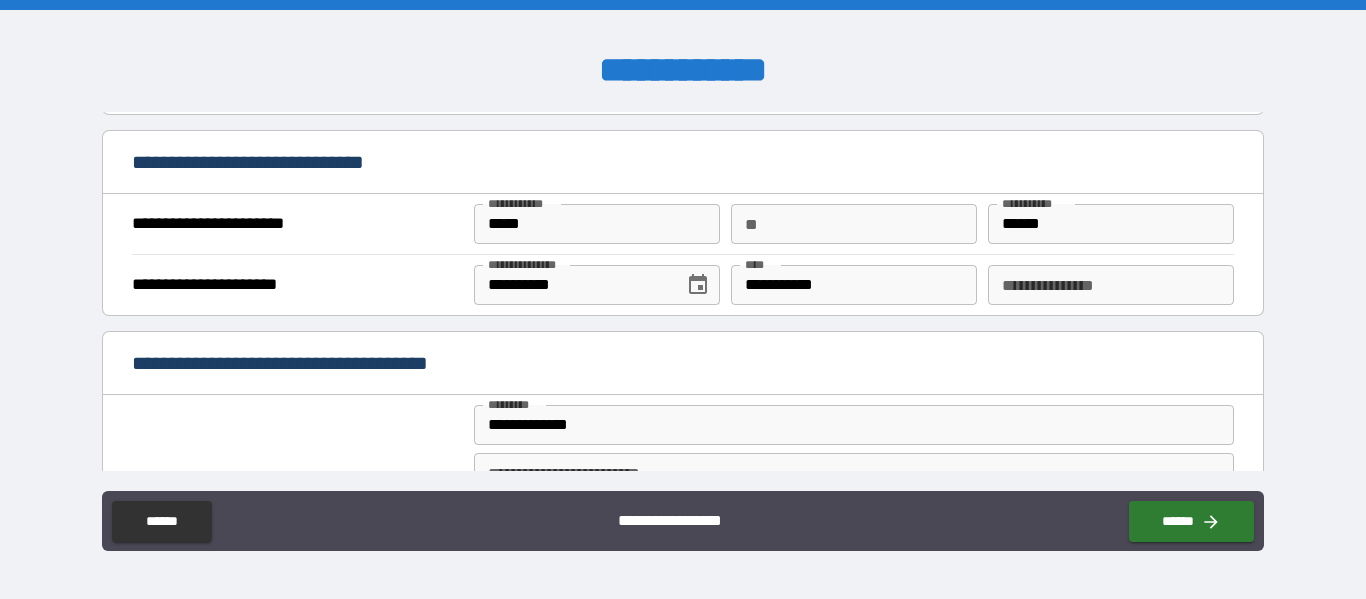 type on "**********" 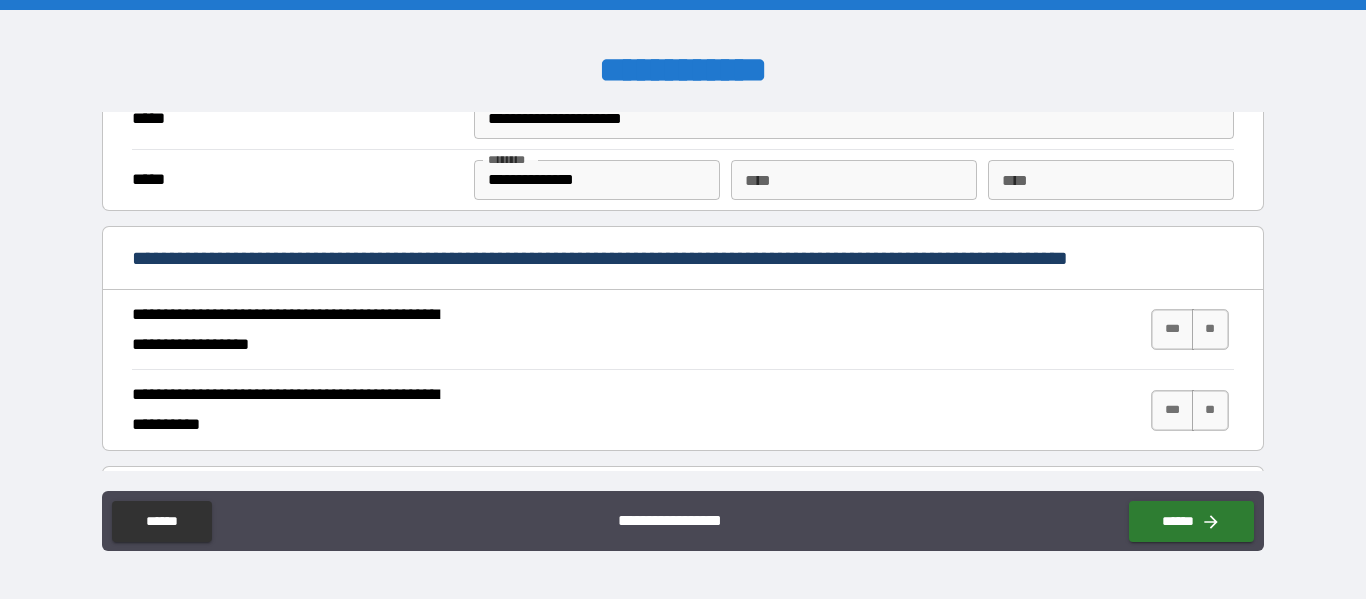 scroll, scrollTop: 1691, scrollLeft: 0, axis: vertical 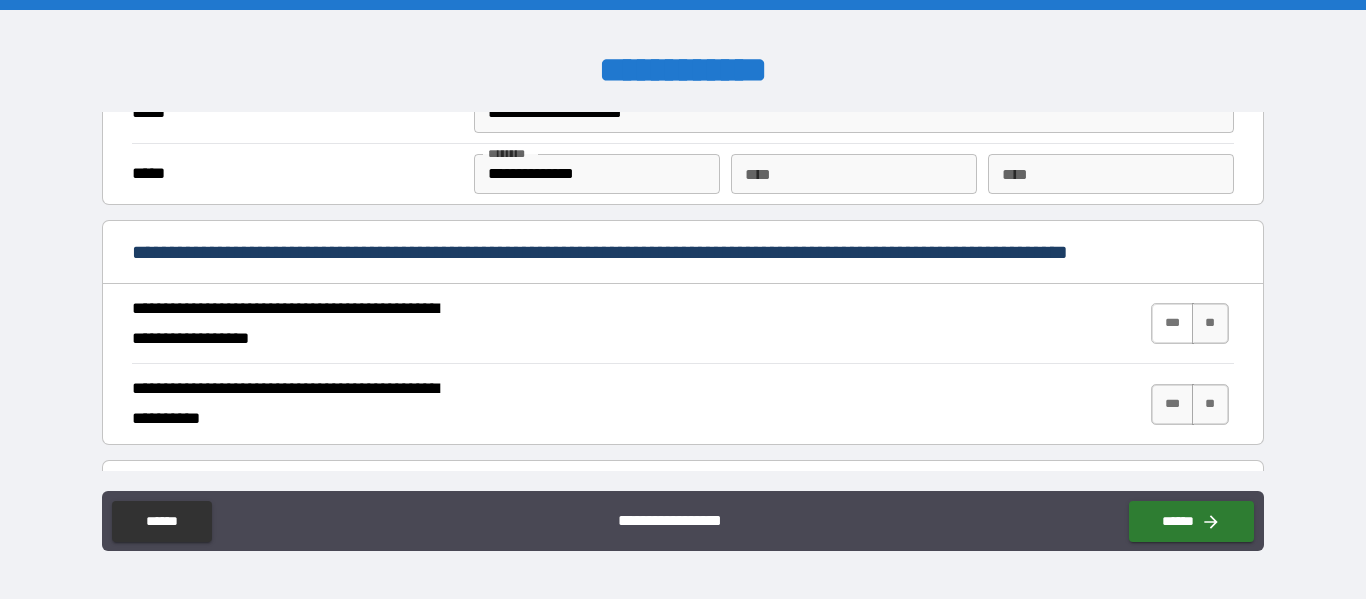 type on "*********" 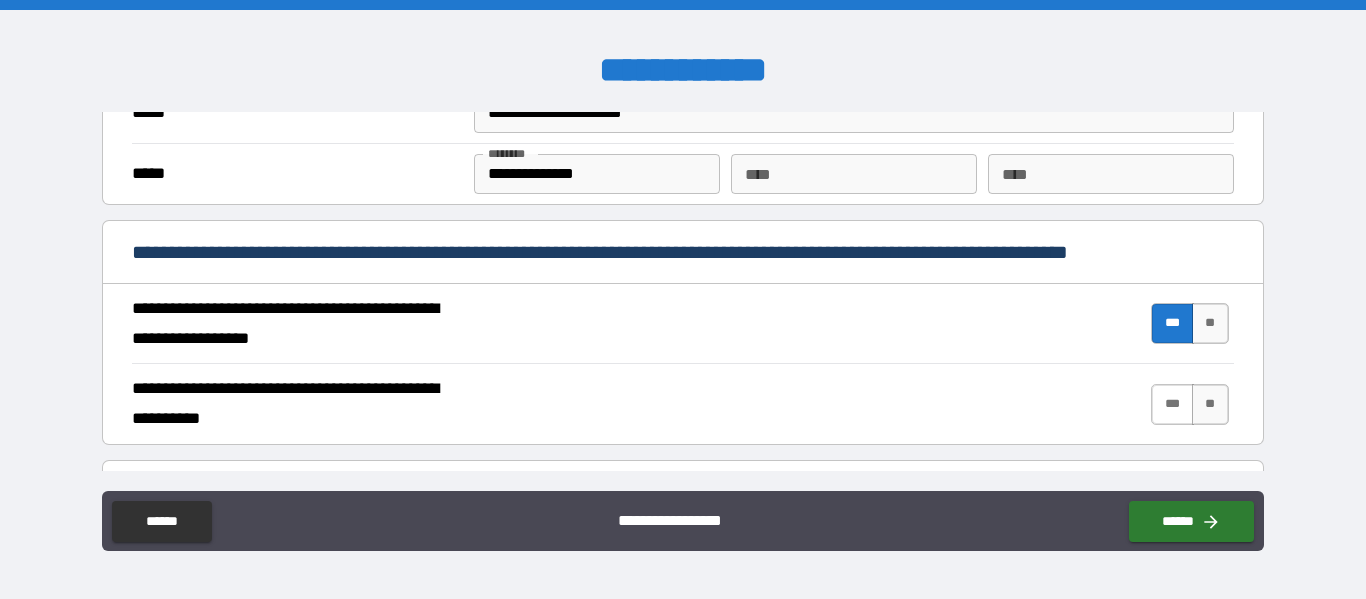 click on "***" at bounding box center [1172, 404] 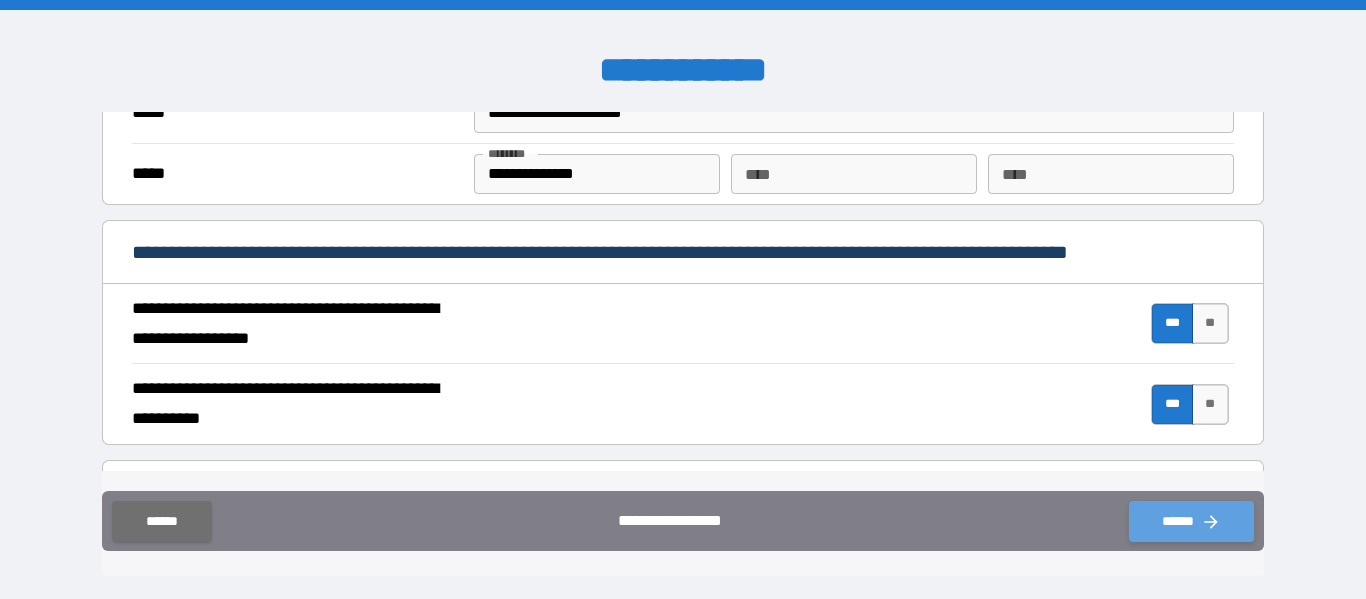 click on "******" at bounding box center [1191, 521] 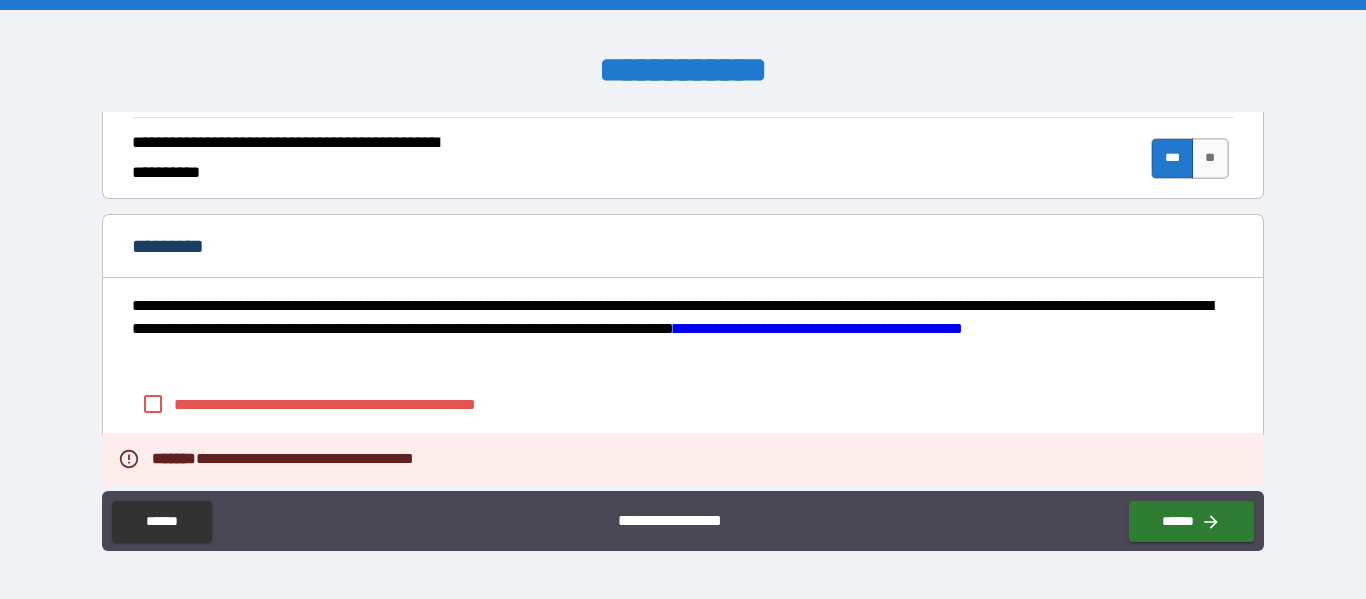 scroll, scrollTop: 2023, scrollLeft: 0, axis: vertical 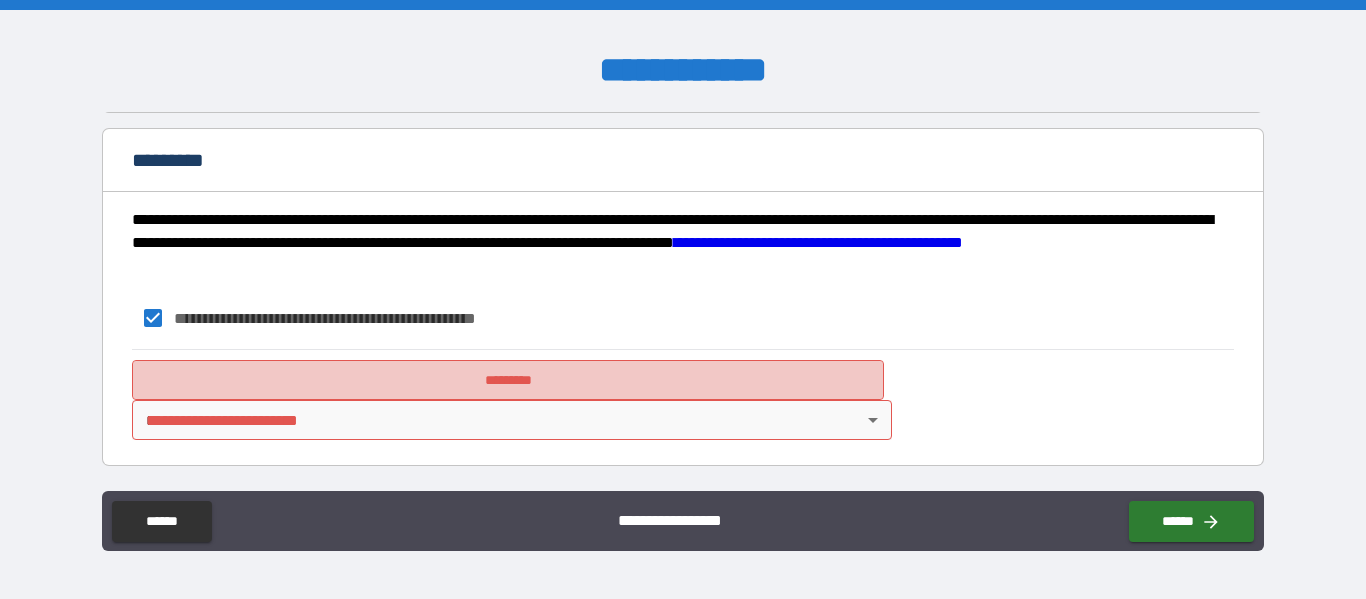 click on "*********" at bounding box center (508, 380) 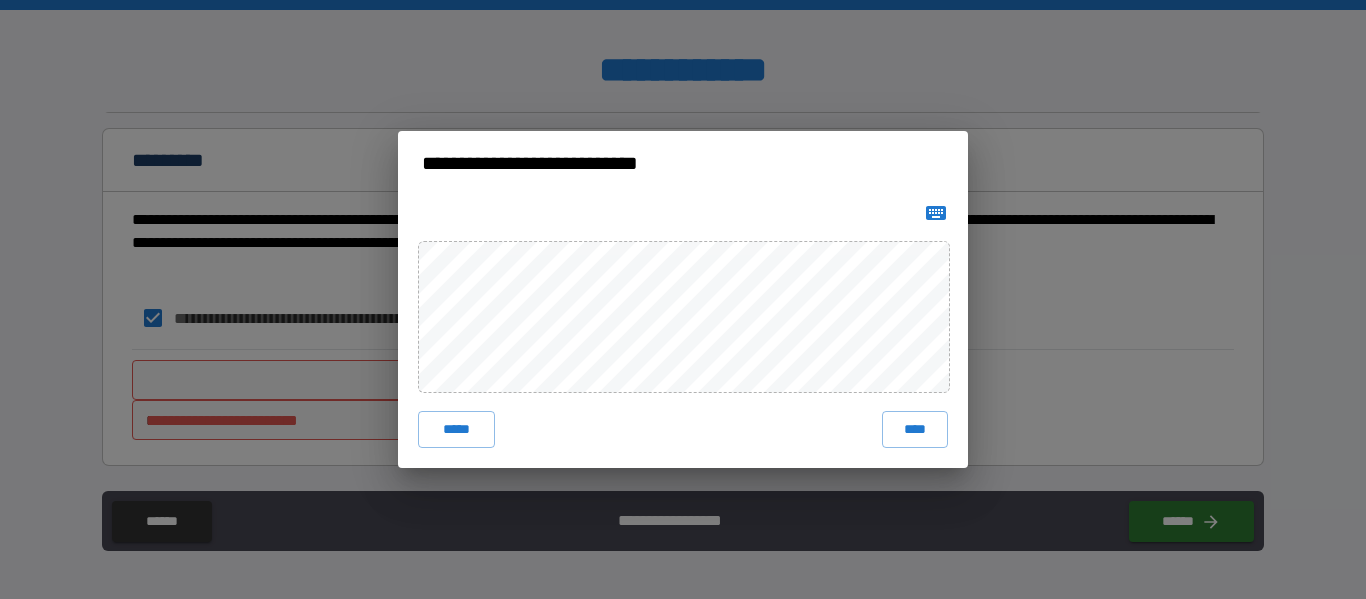 click on "**********" at bounding box center (683, 299) 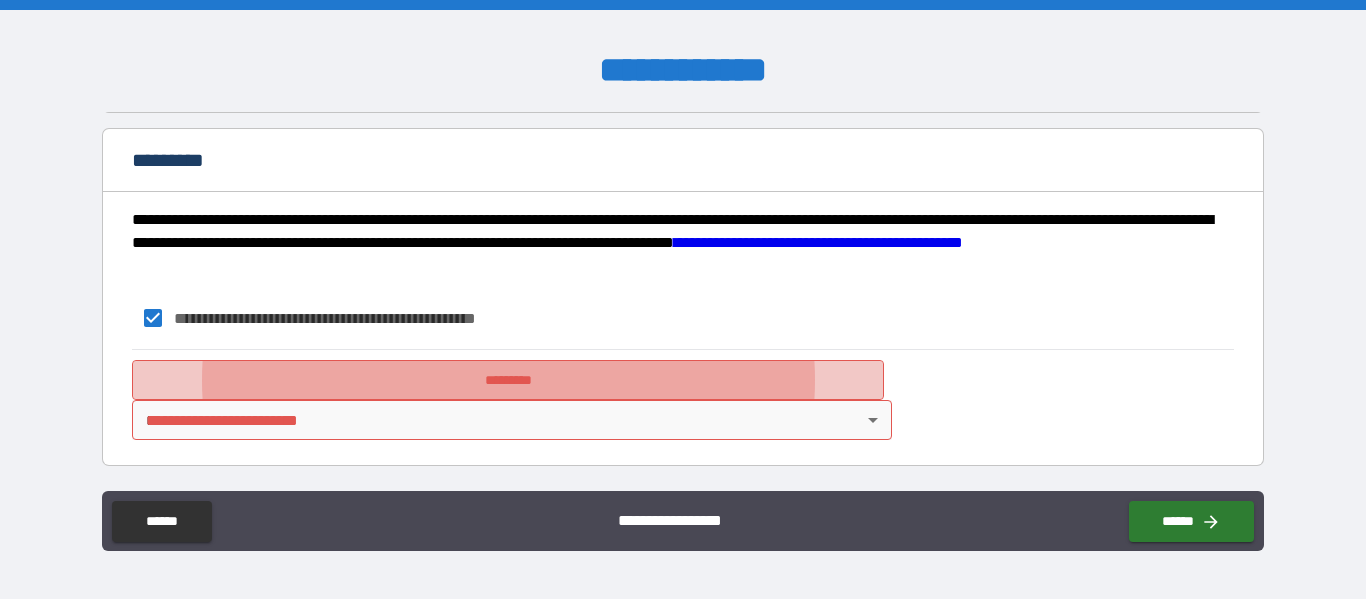 click on "*********" at bounding box center (508, 380) 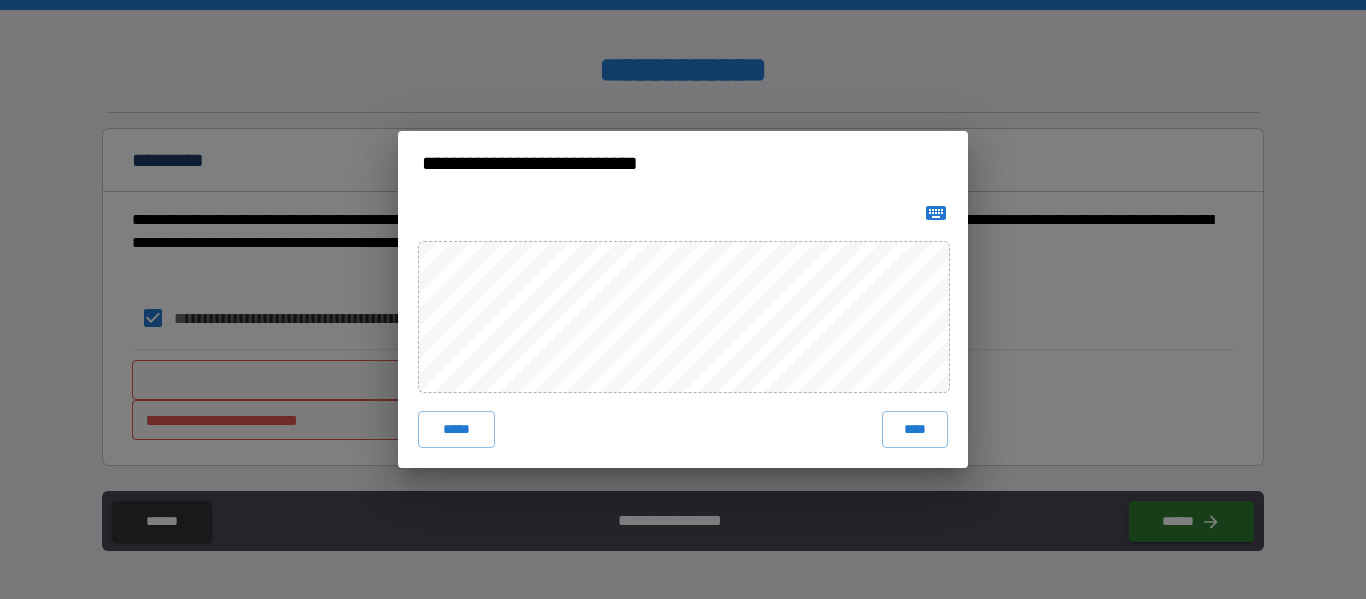 click on "***** ****" at bounding box center (683, 331) 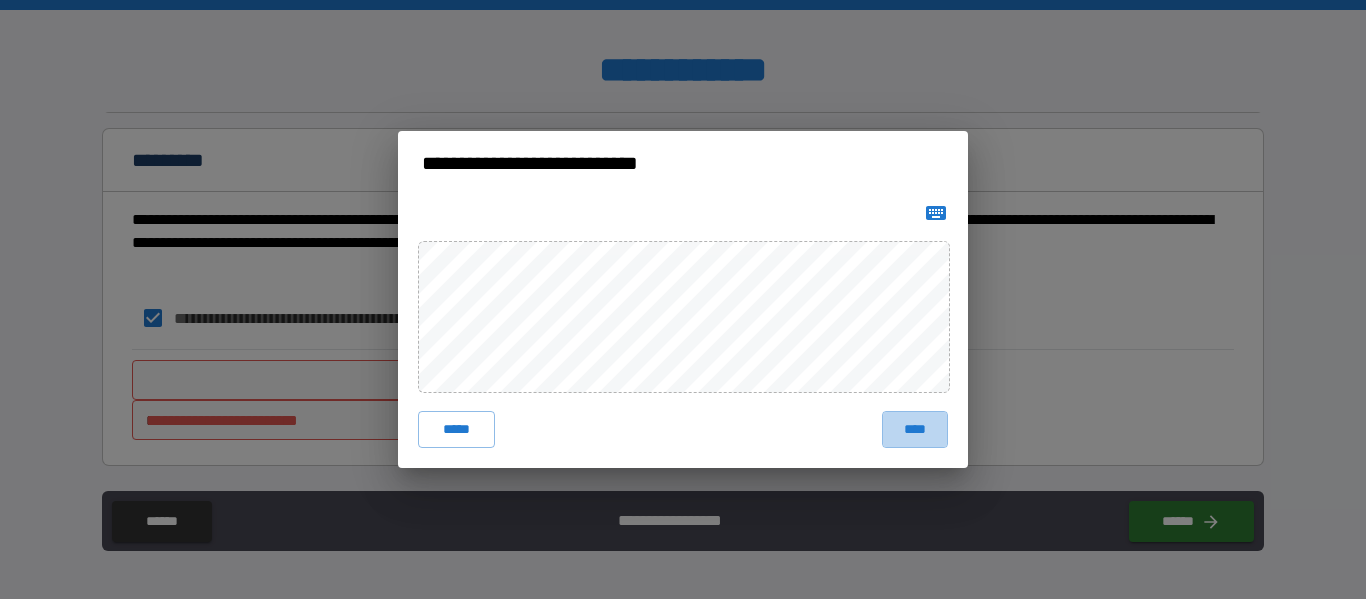 click on "****" at bounding box center (915, 429) 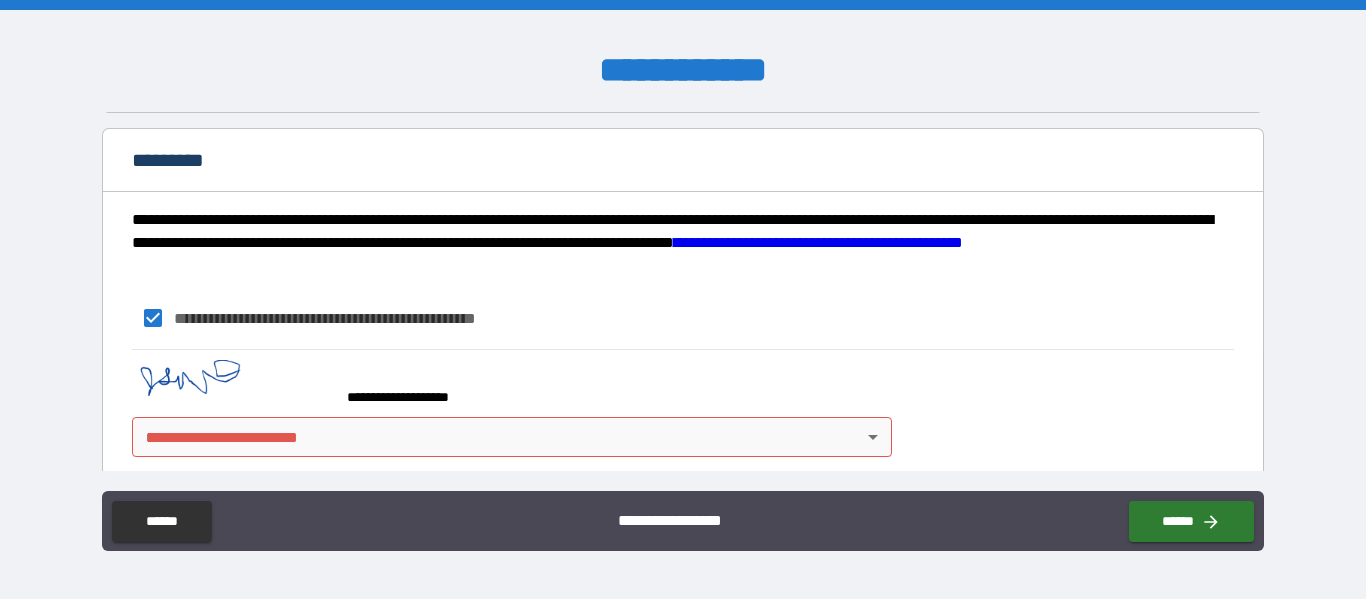 click on "[FIRST] [LAST] [STREET] [CITY] [STATE] [ZIP] [COUNTRY] [PHONE] [EMAIL]" at bounding box center [683, 299] 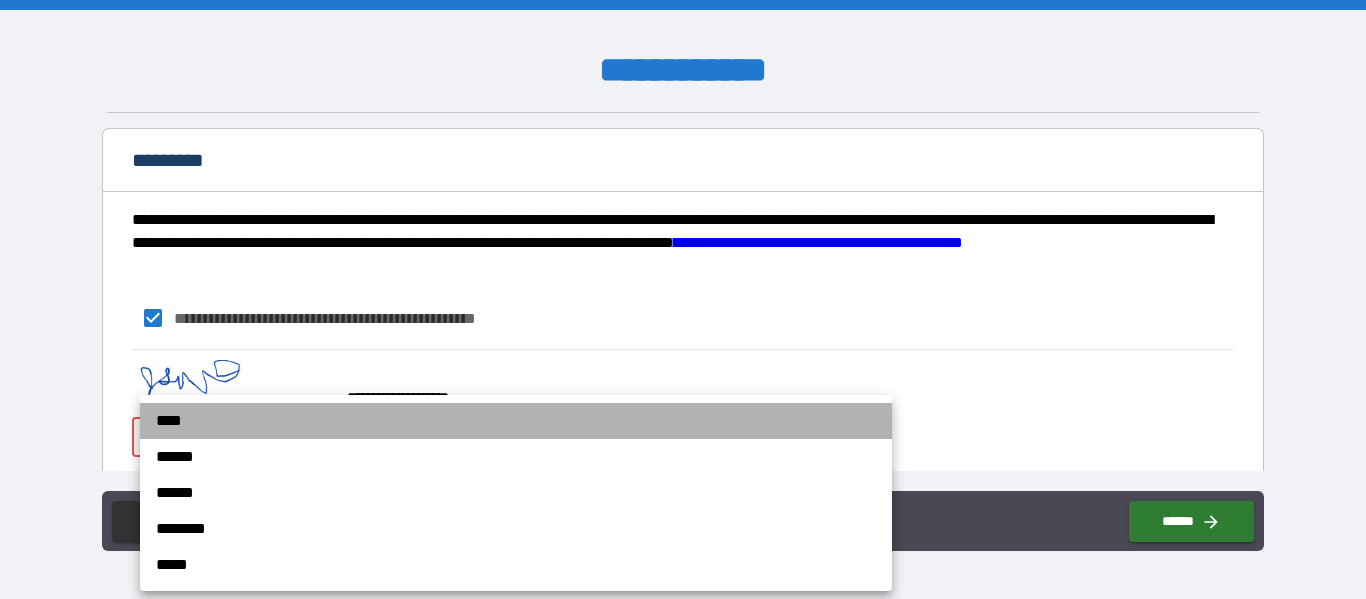 click on "****" at bounding box center (516, 421) 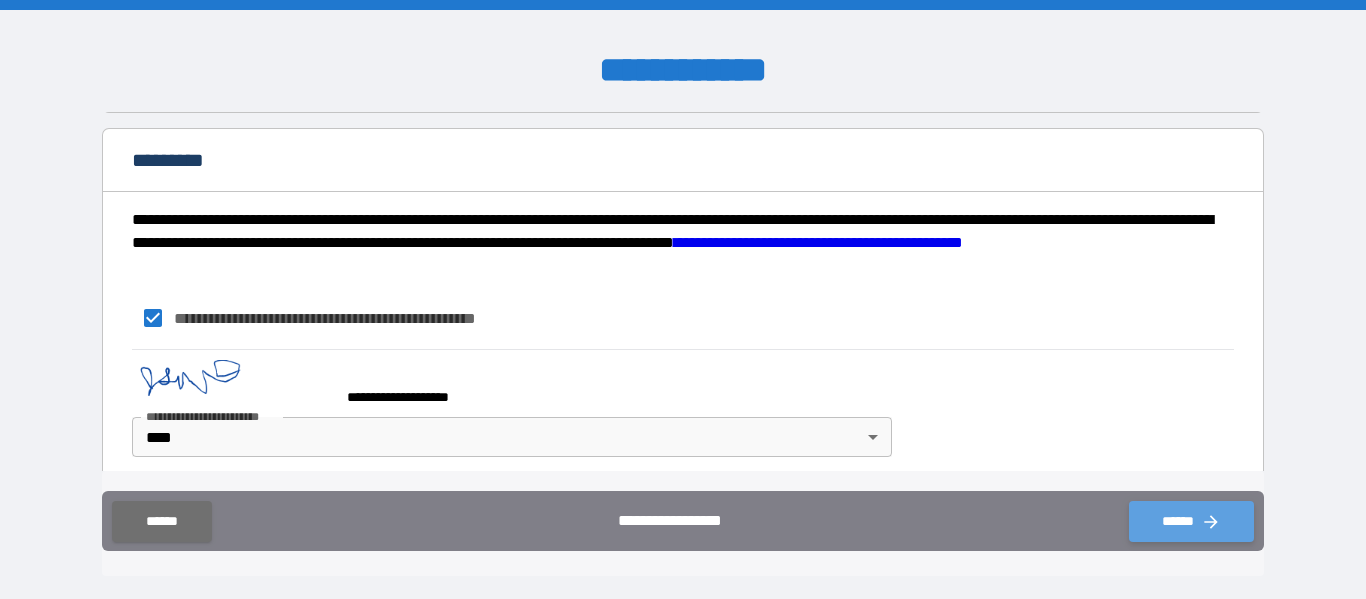 click on "******" at bounding box center [1191, 521] 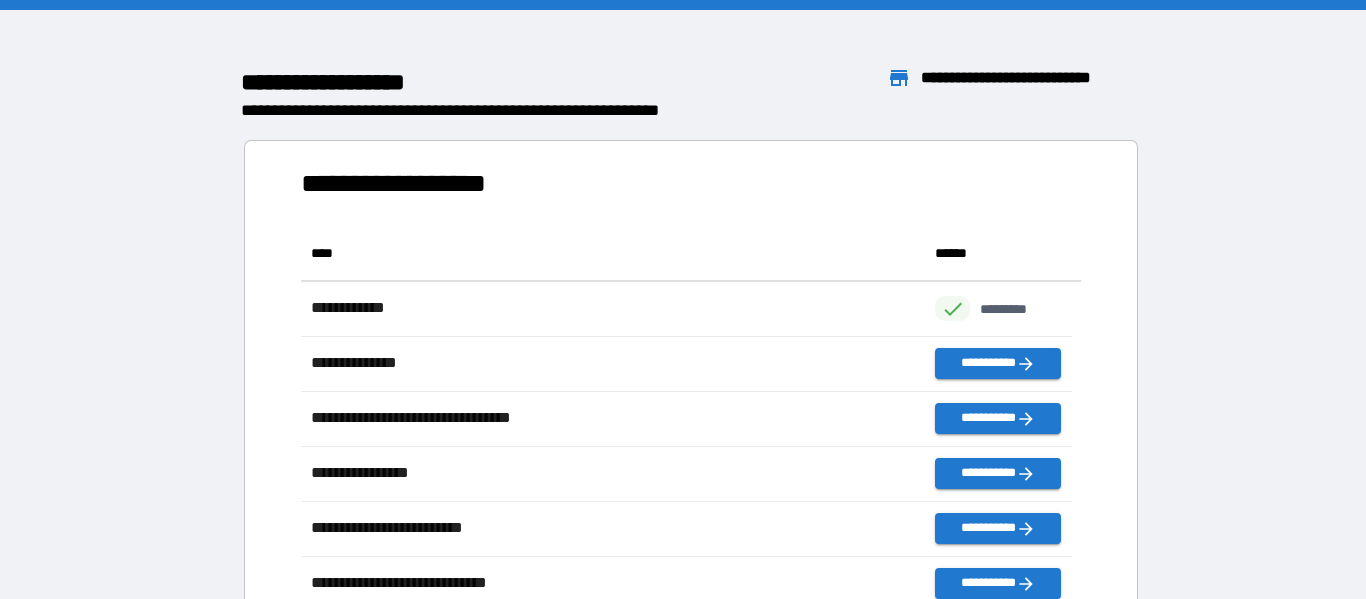 scroll, scrollTop: 16, scrollLeft: 16, axis: both 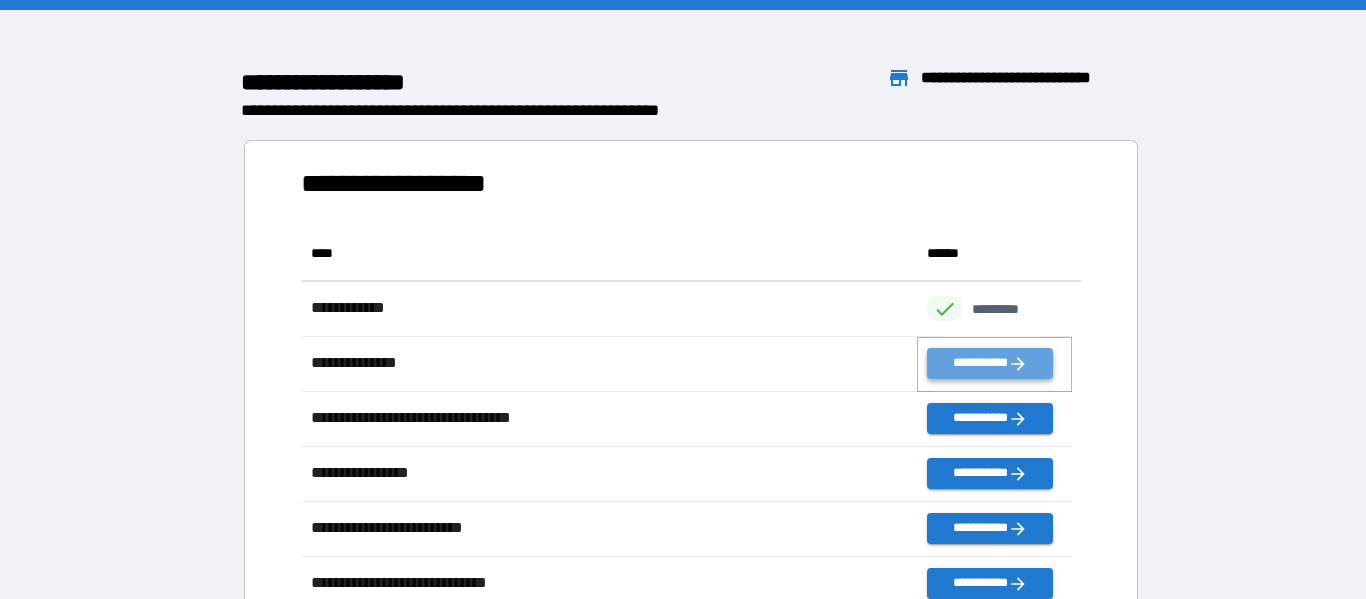 click on "**********" at bounding box center (989, 363) 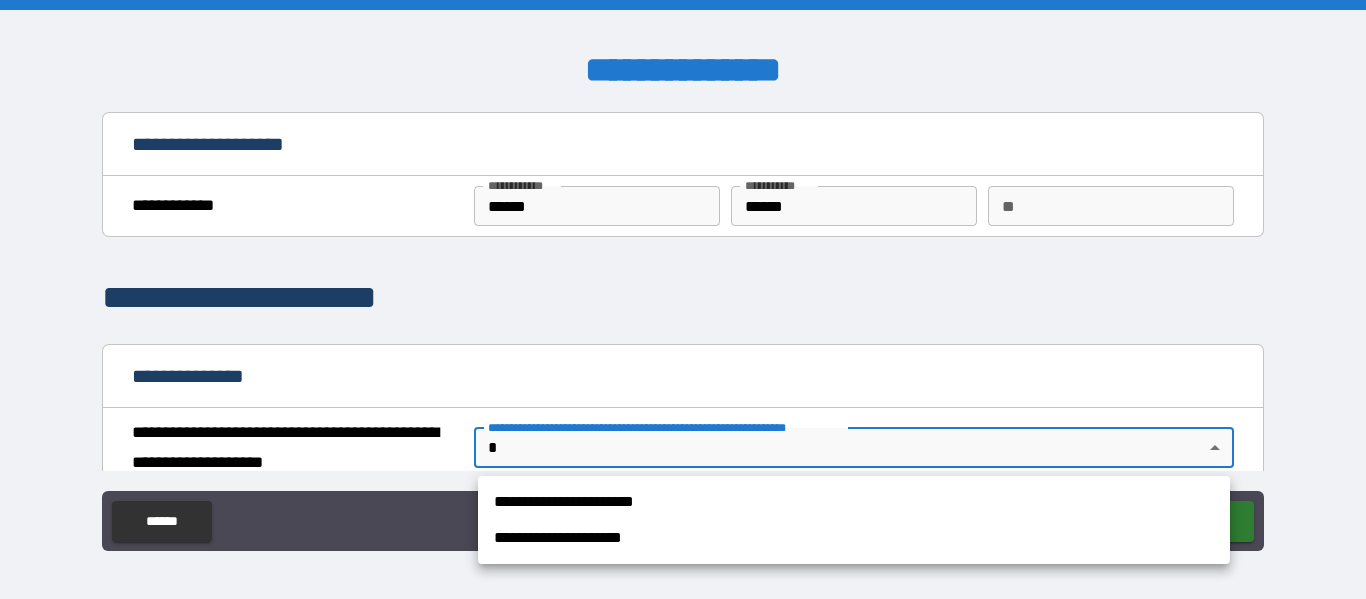 click on "**********" at bounding box center (683, 299) 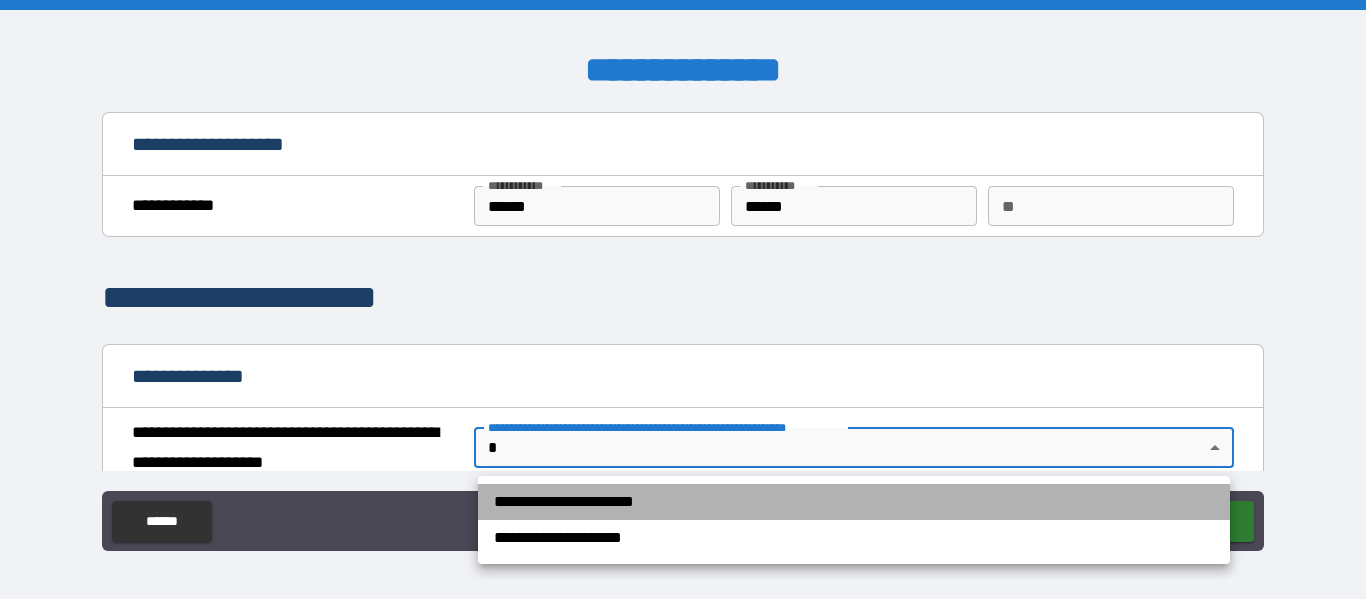 click on "**********" at bounding box center (854, 502) 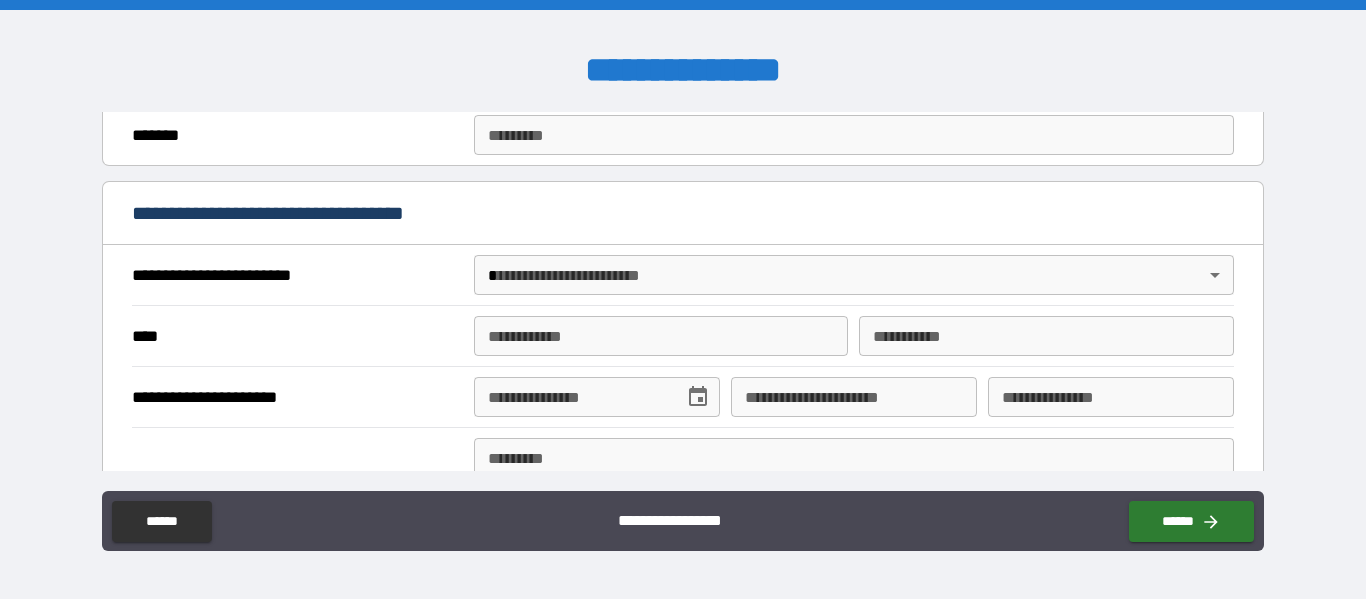 scroll, scrollTop: 661, scrollLeft: 0, axis: vertical 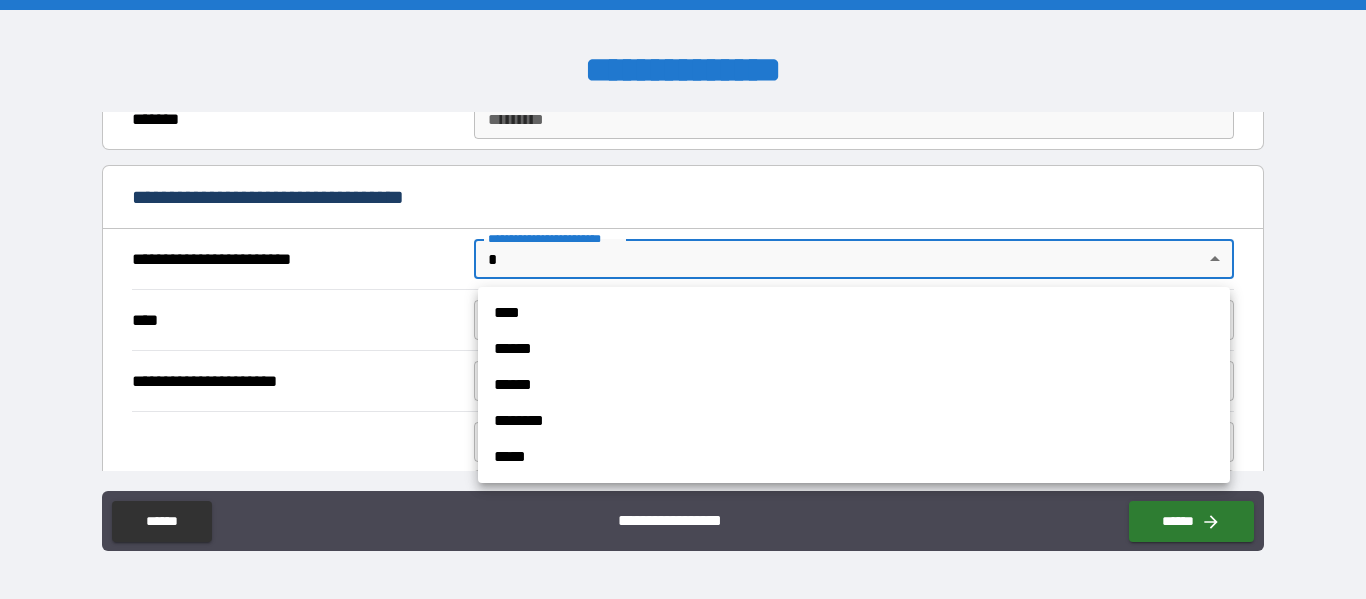 click on "**********" at bounding box center [683, 299] 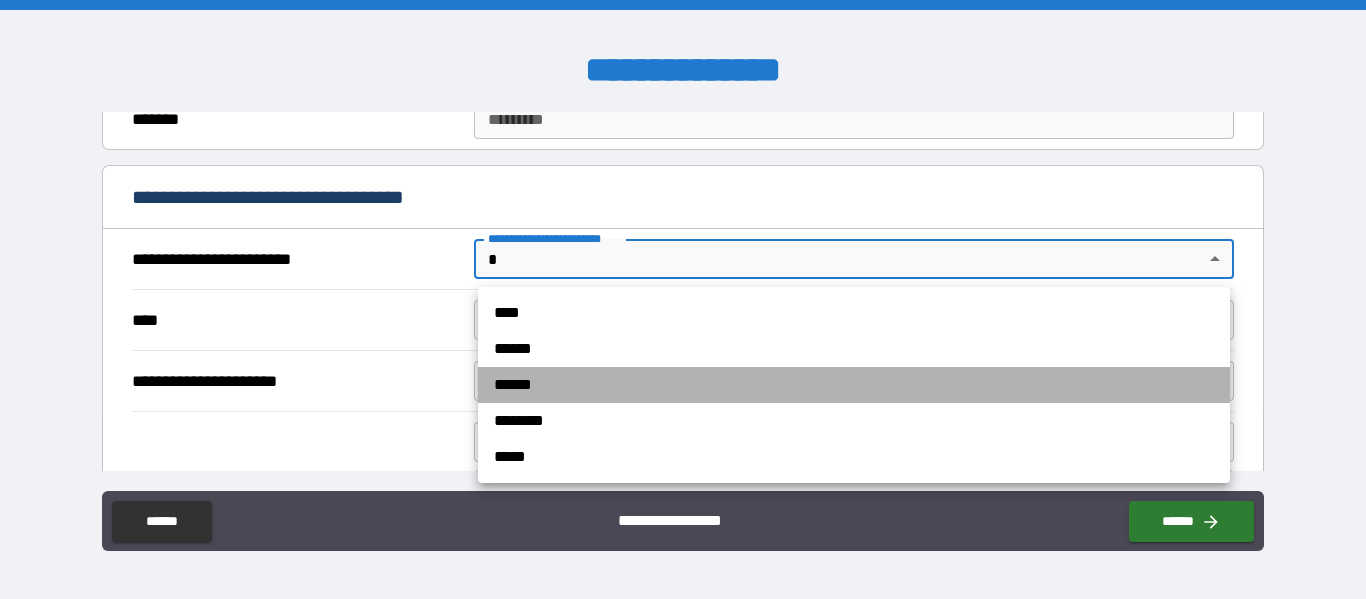 click on "******" at bounding box center [854, 385] 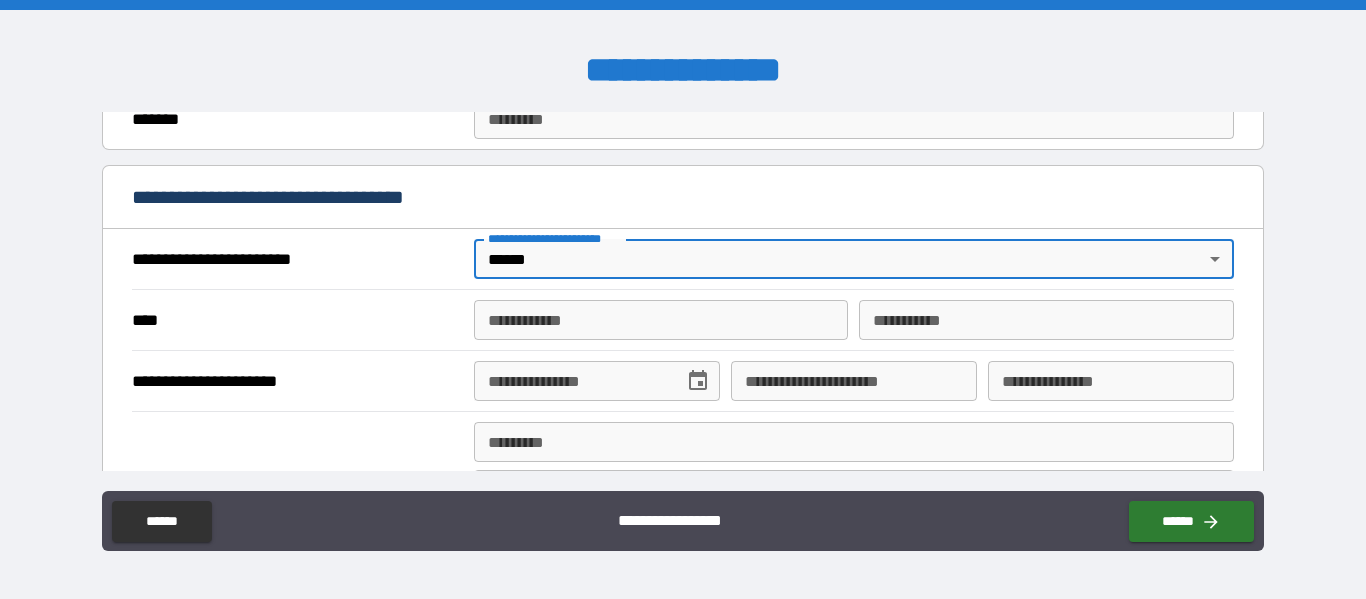 click on "**********" at bounding box center (661, 320) 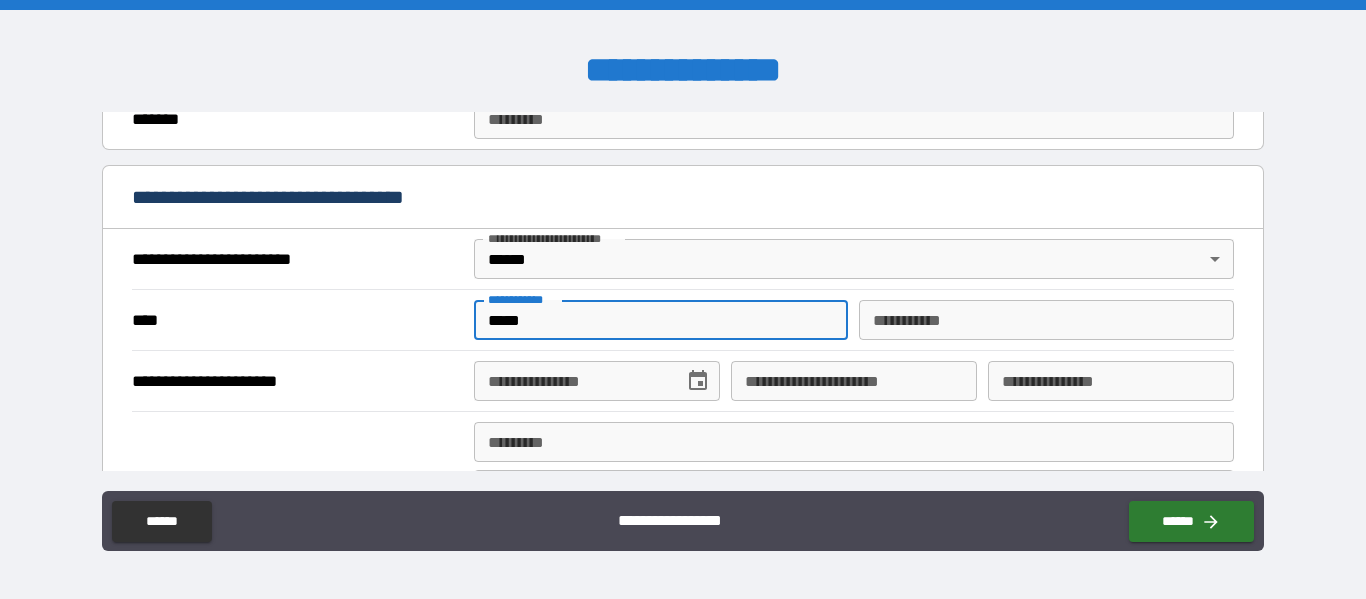 type on "*****" 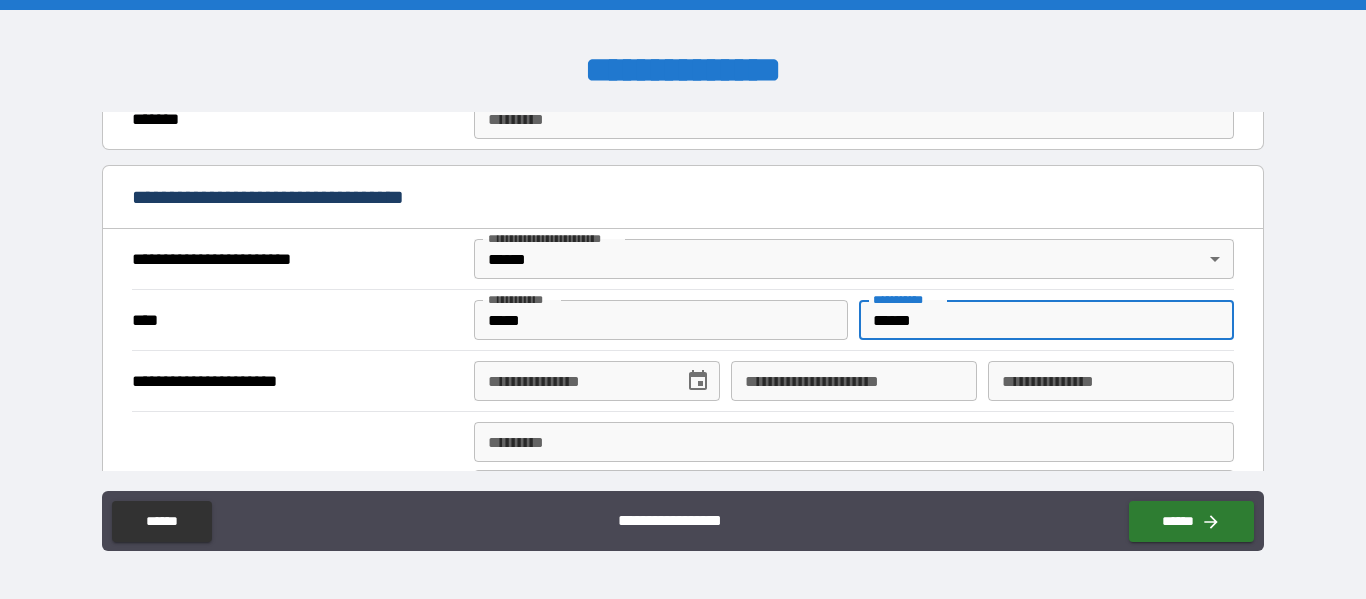type on "******" 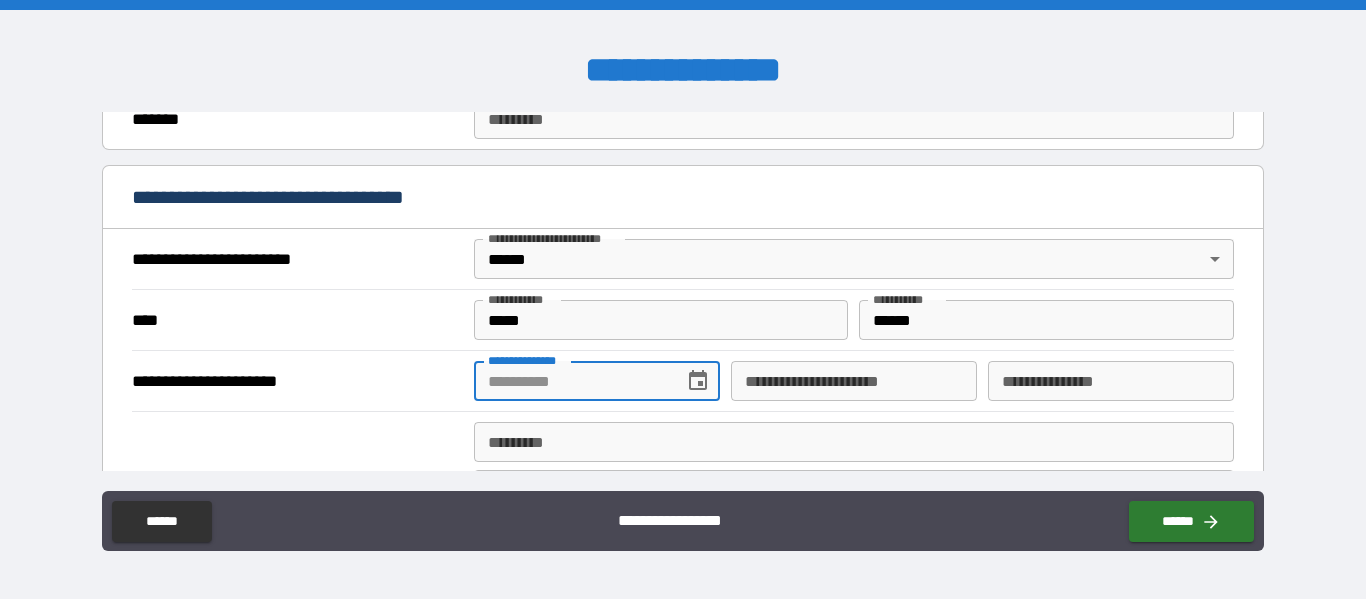 click on "**********" at bounding box center (572, 381) 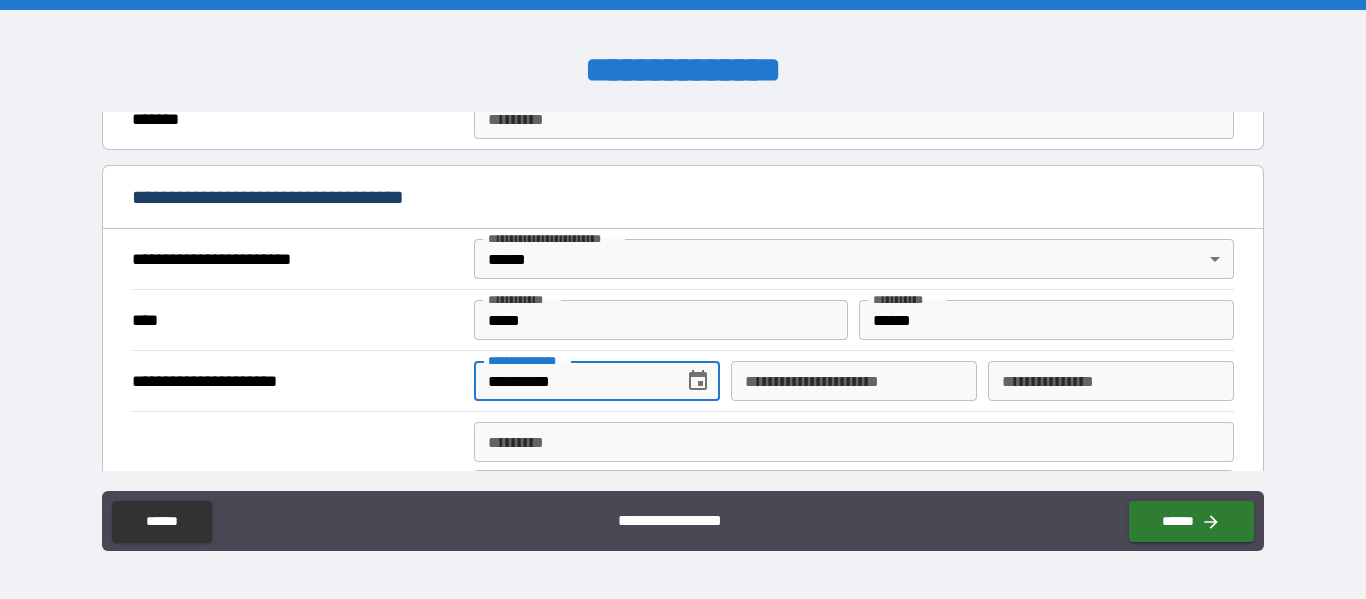 type on "**********" 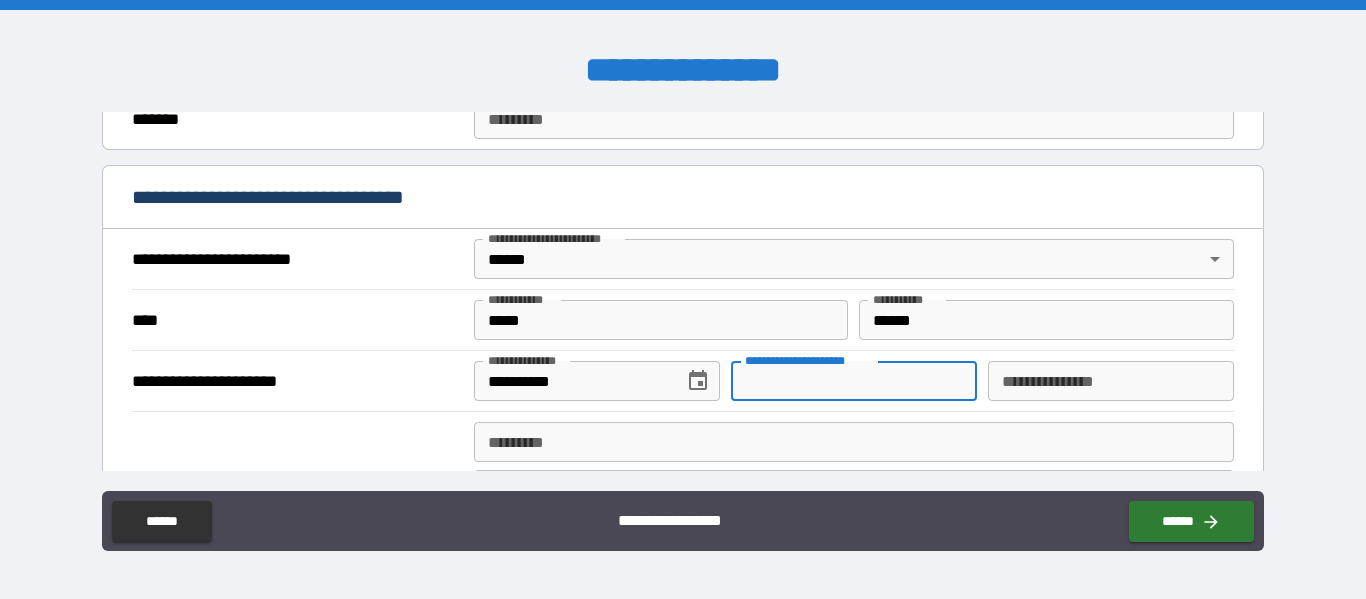 click on "**********" at bounding box center (854, 381) 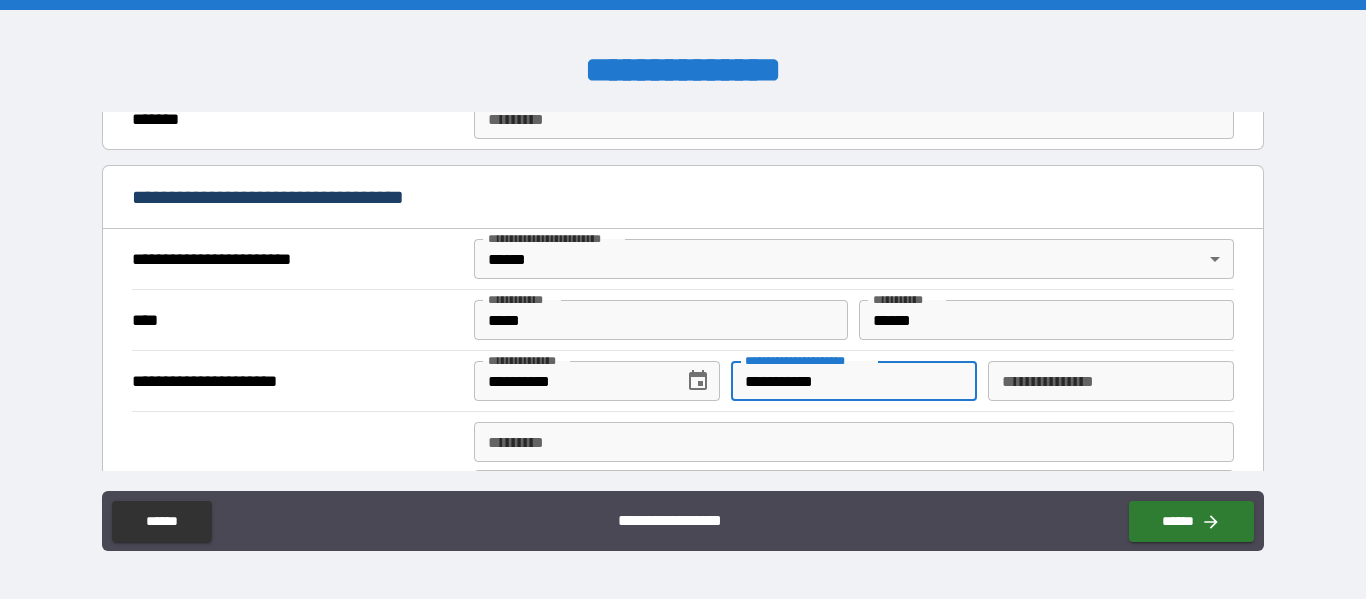 type on "**********" 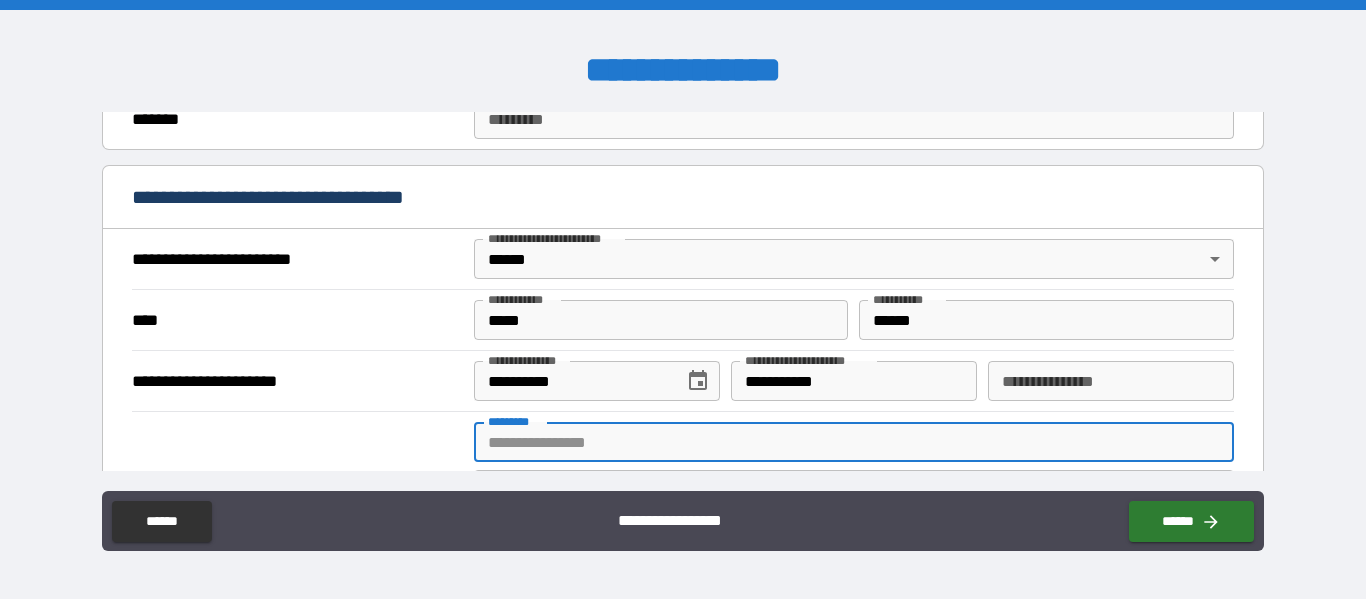 click on "*******   *" at bounding box center [854, 442] 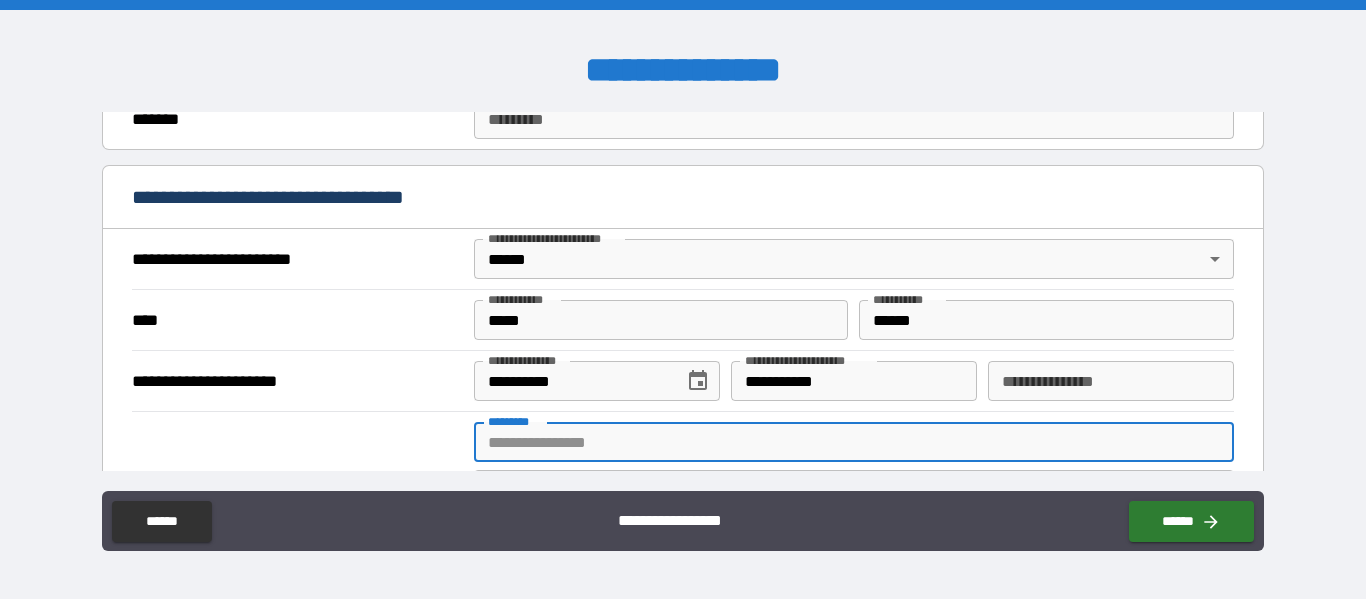 type on "**********" 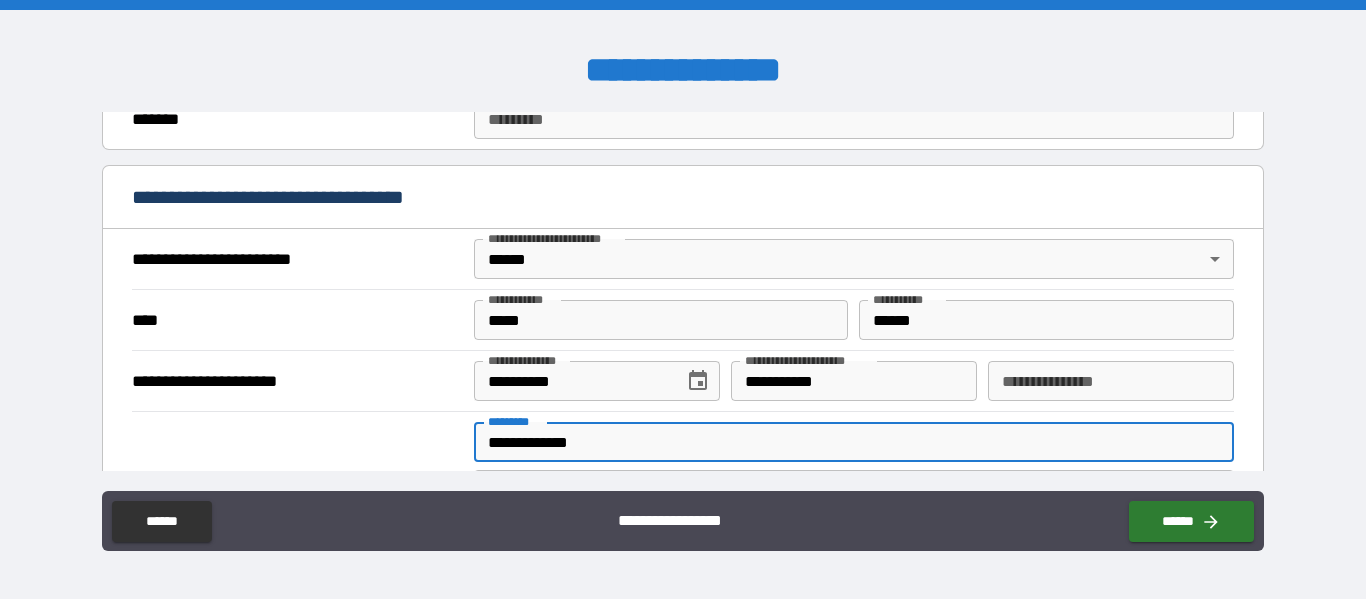 type on "********" 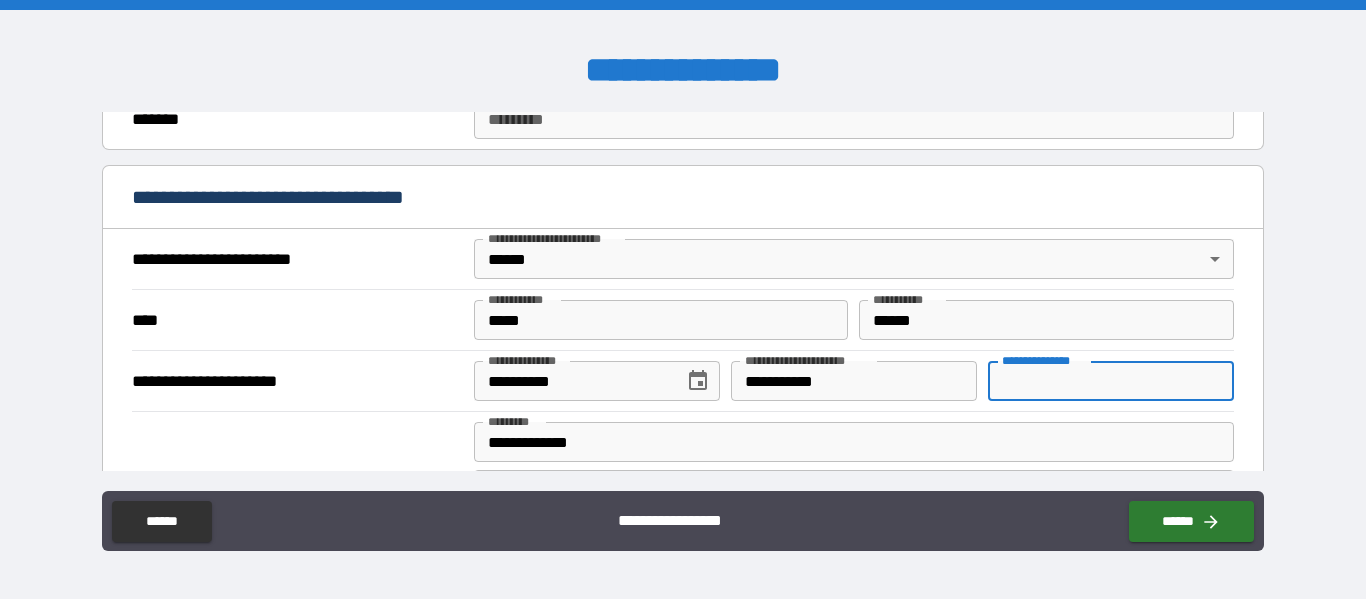 click on "**********" at bounding box center (1111, 381) 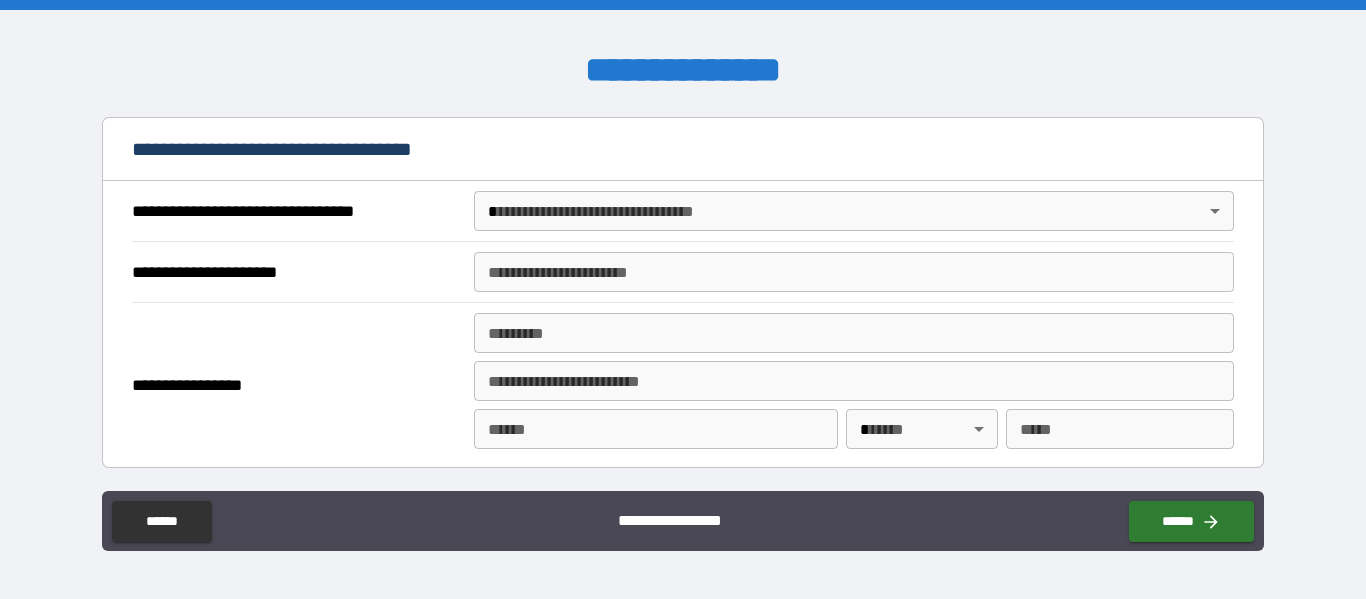 scroll, scrollTop: 1171, scrollLeft: 0, axis: vertical 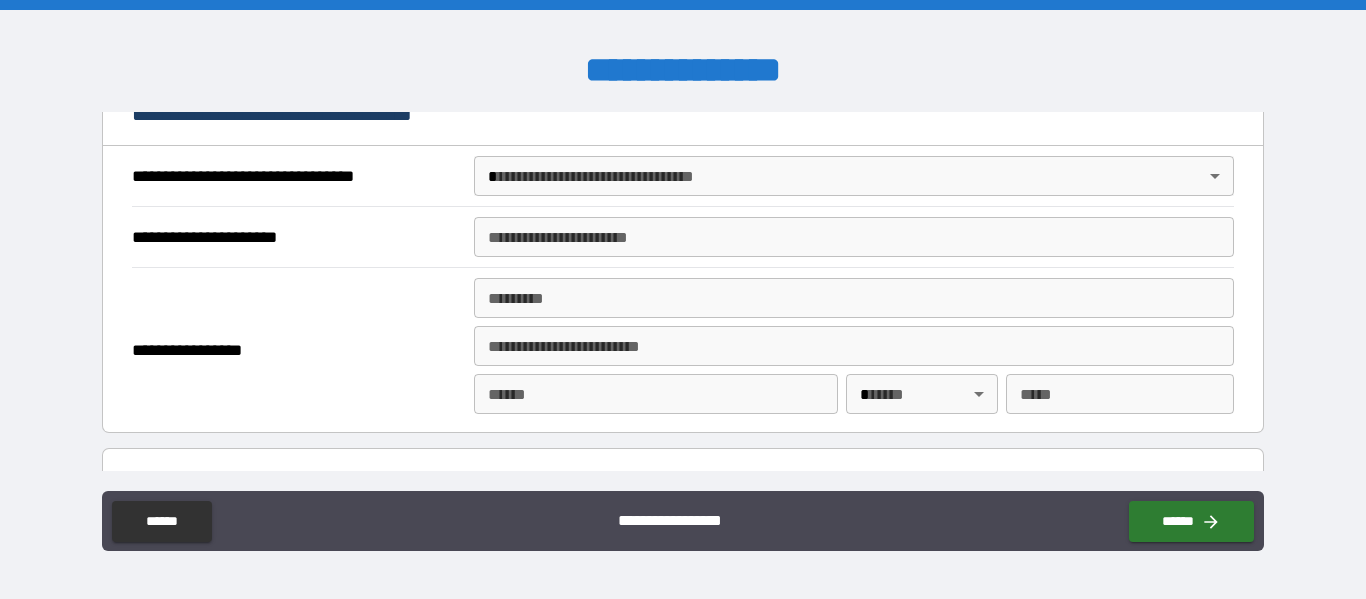type on "*********" 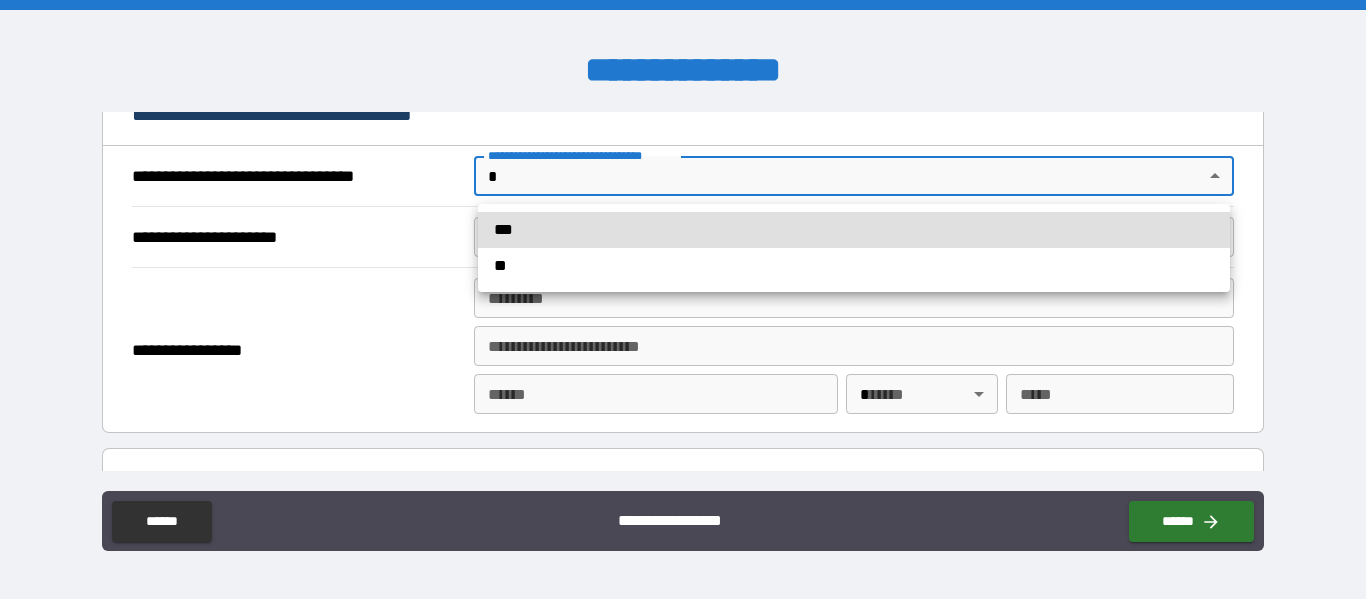 click on "[FIRST] [LAST] [STREET] [CITY] [STATE] [ZIP] [COUNTRY] [PHONE] [EMAIL]" at bounding box center (683, 299) 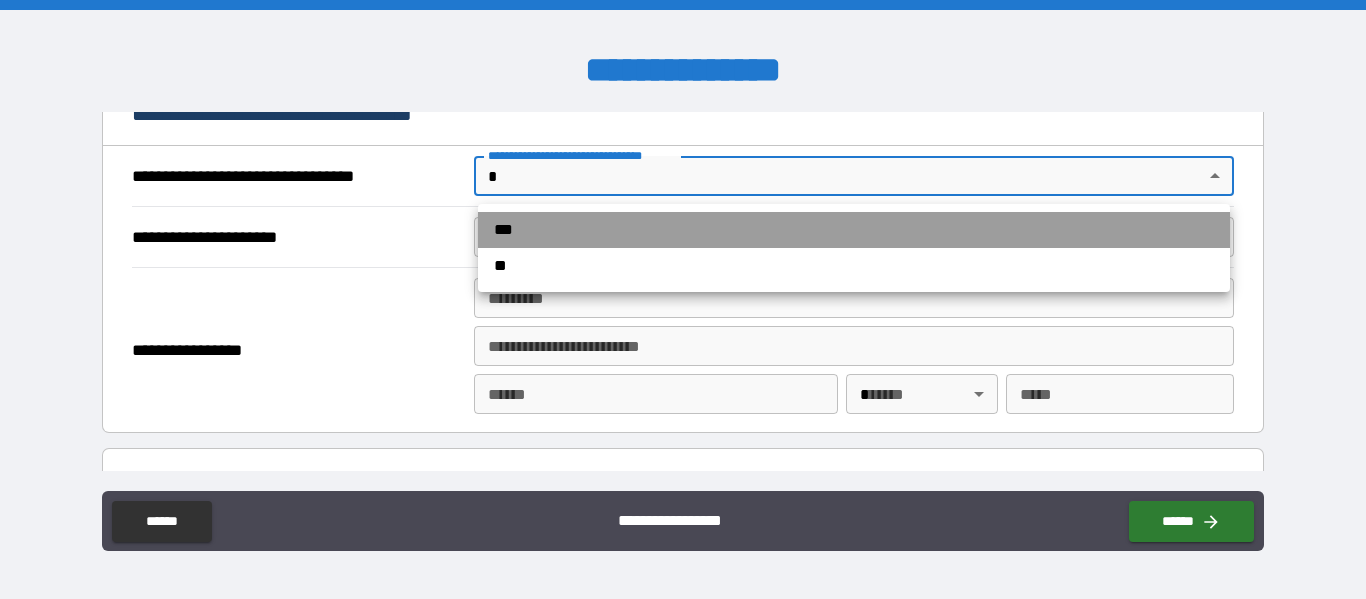 click on "***" at bounding box center [854, 230] 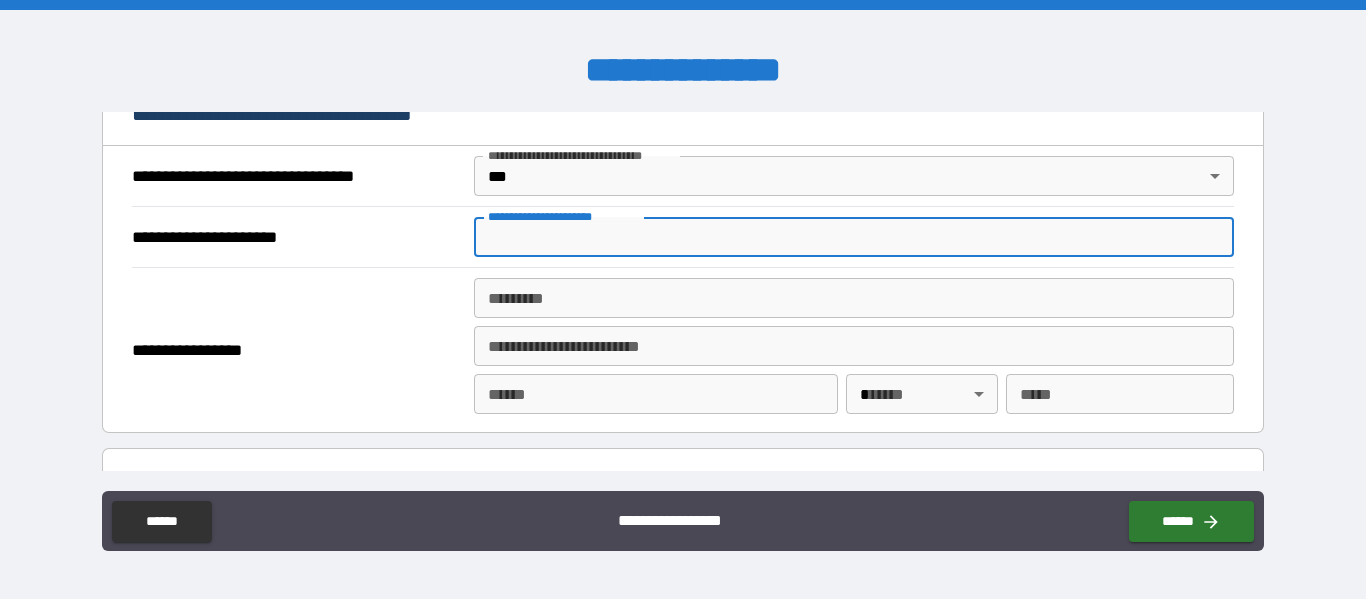 click on "**********" at bounding box center [854, 237] 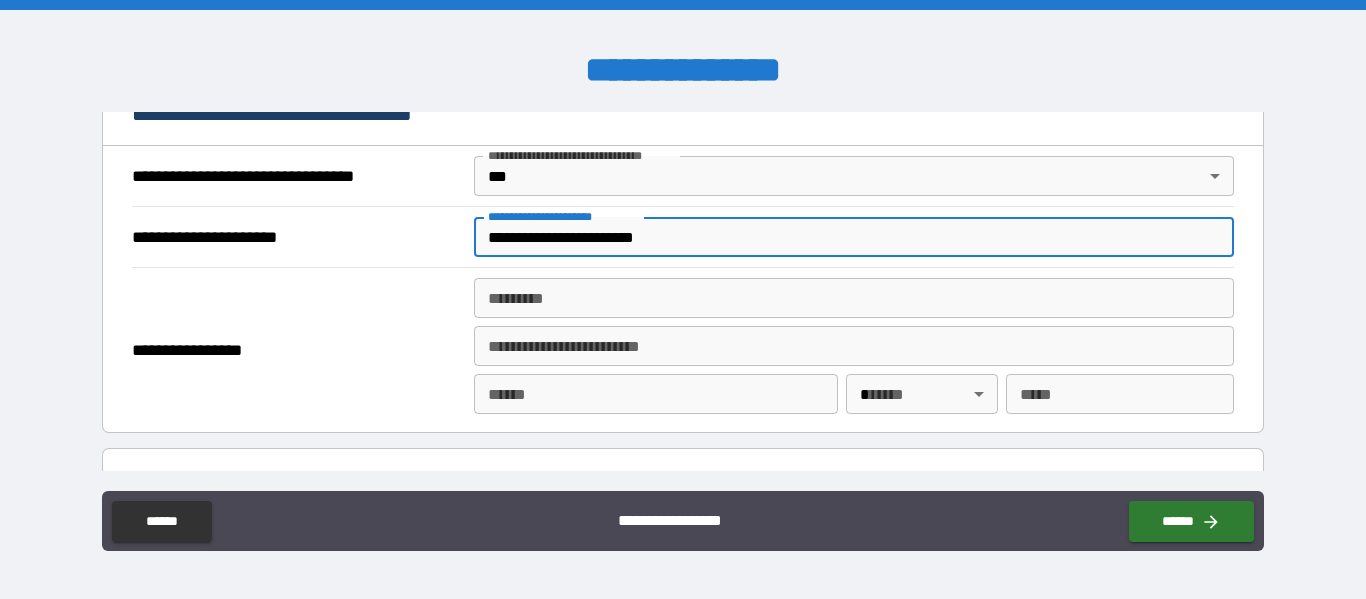 type on "**********" 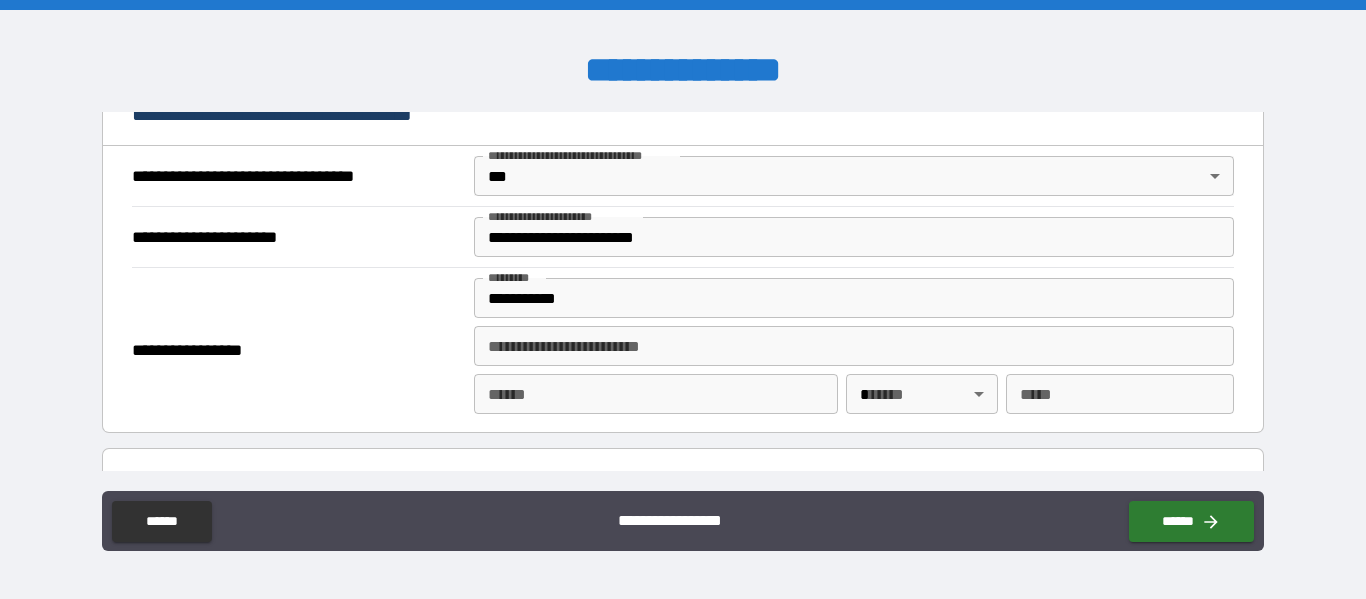 type on "**********" 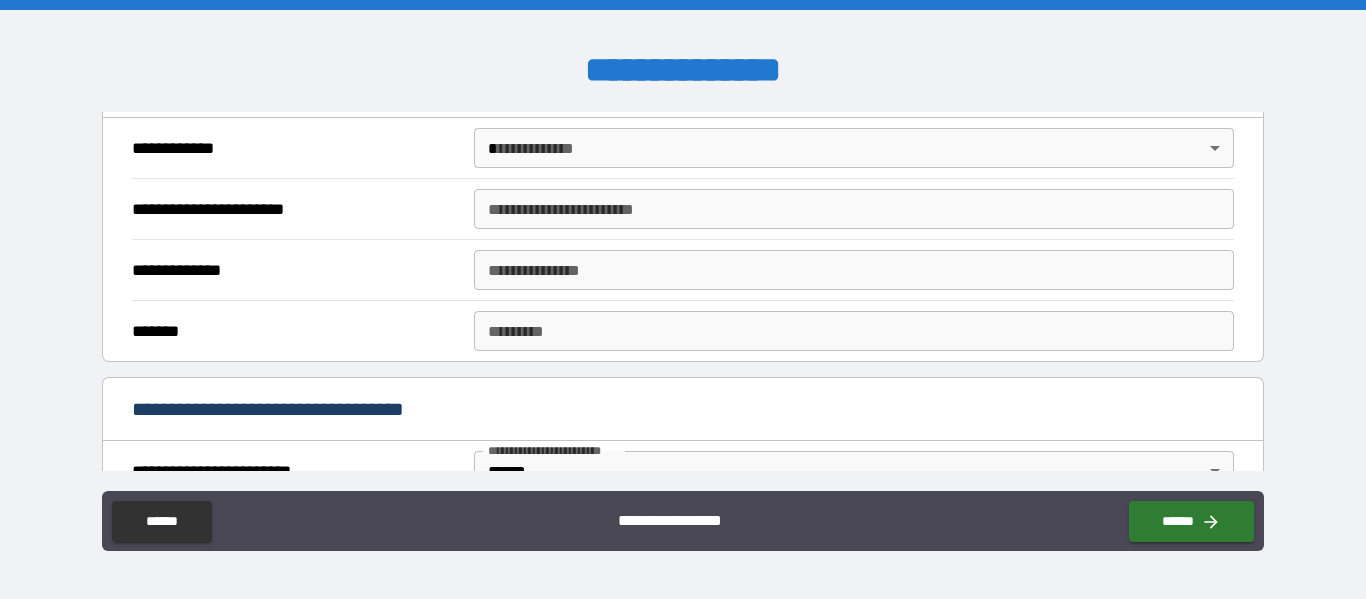 scroll, scrollTop: 492, scrollLeft: 0, axis: vertical 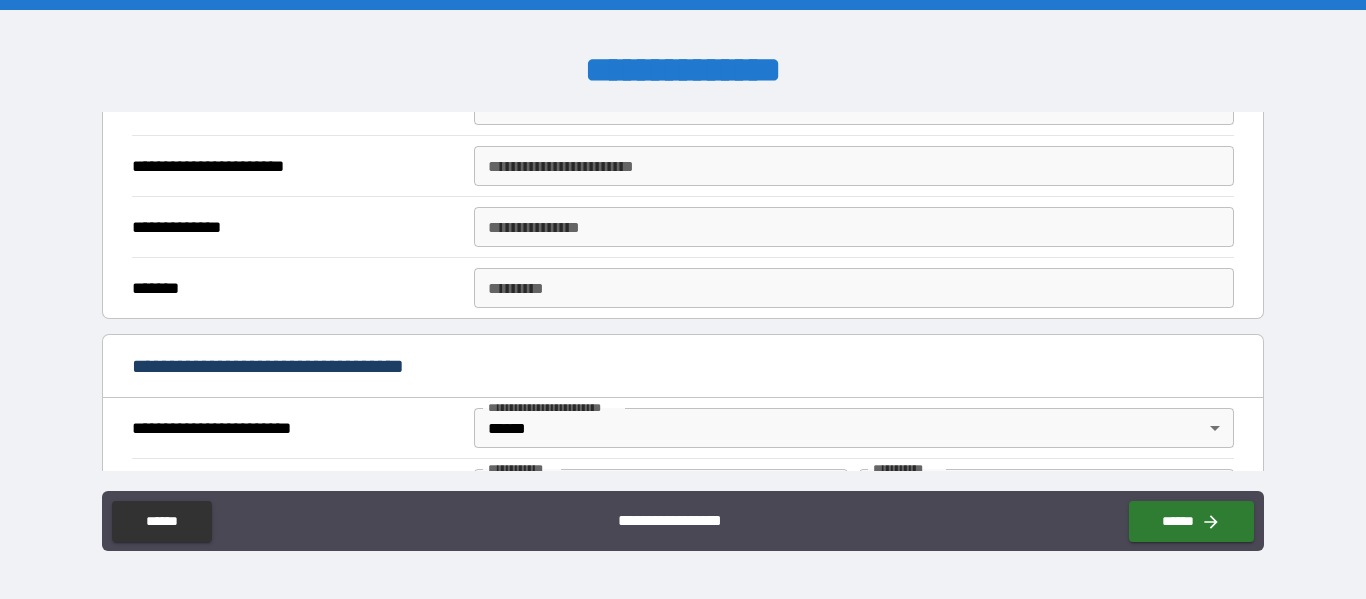 drag, startPoint x: 1271, startPoint y: 188, endPoint x: 1258, endPoint y: 148, distance: 42.059483 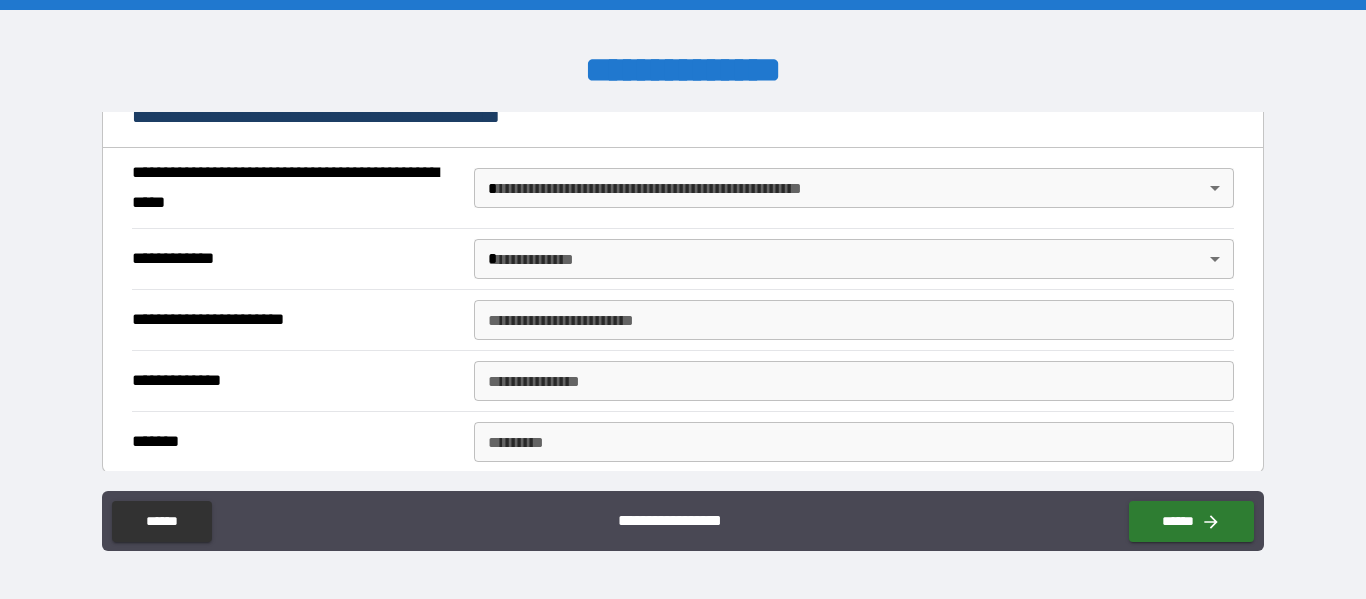 scroll, scrollTop: 1552, scrollLeft: 0, axis: vertical 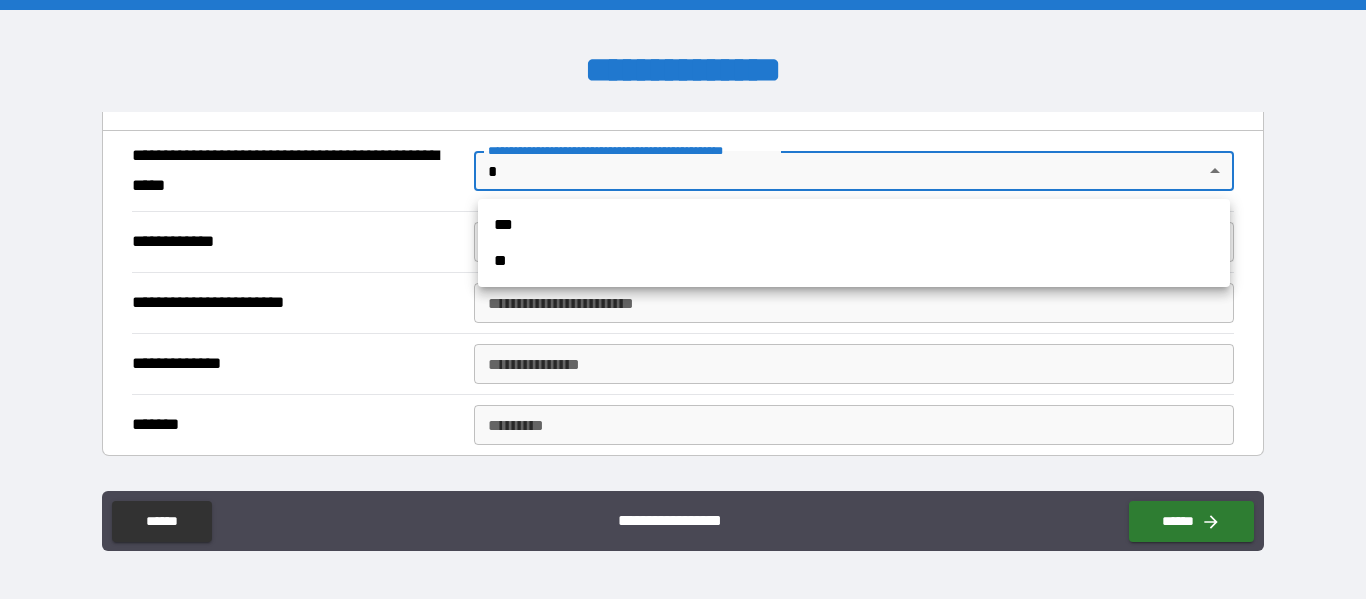 click on "[FIRST] [LAST] [STREET] [CITY] [STATE] [ZIP] [COUNTRY] [PHONE] [EMAIL]" at bounding box center (683, 299) 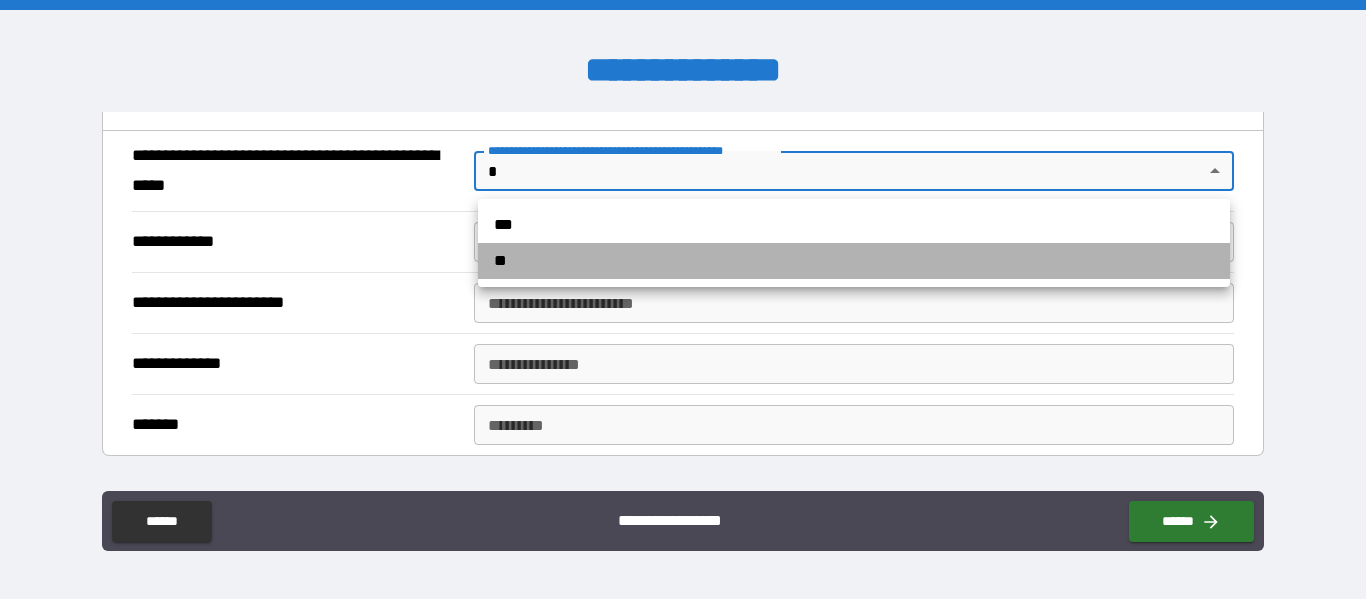 click on "**" at bounding box center [854, 261] 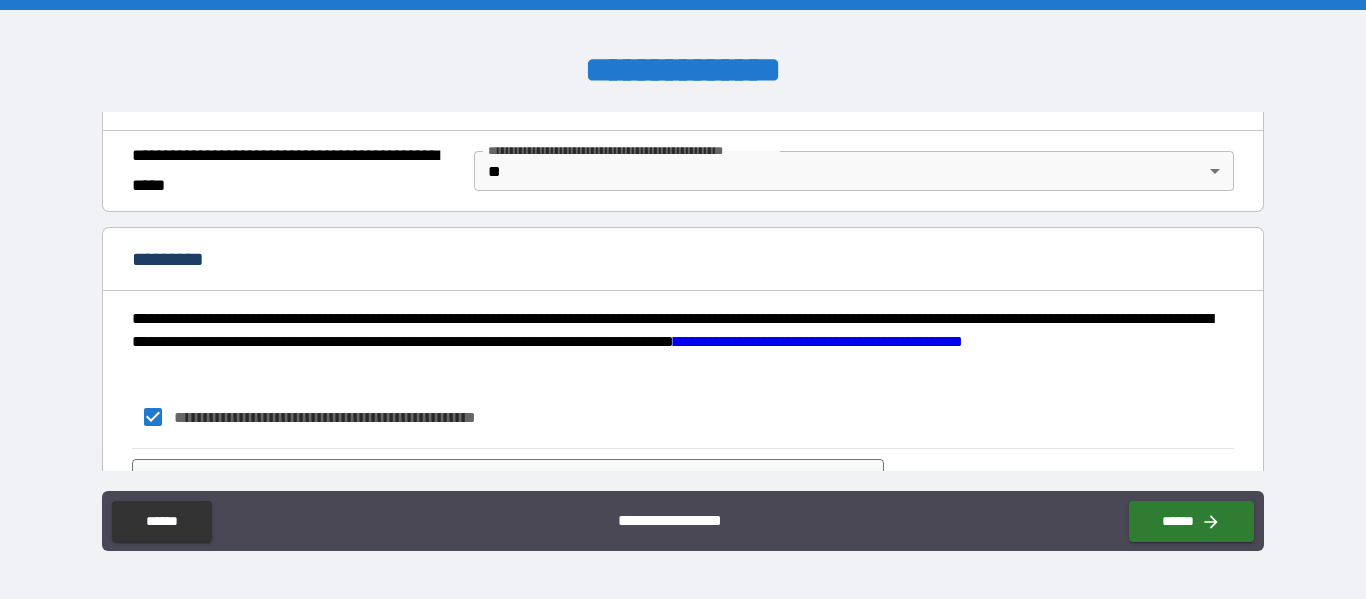 scroll, scrollTop: 1651, scrollLeft: 0, axis: vertical 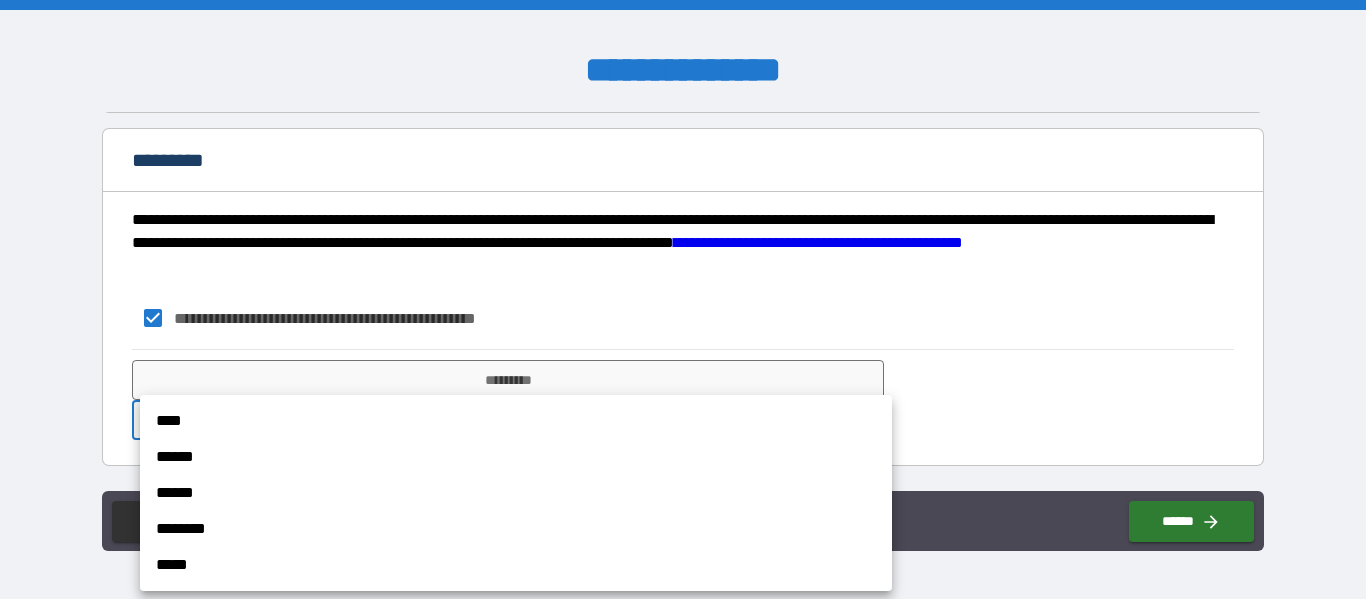 click on "[FIRST] [LAST] [STREET] [CITY] [STATE] [ZIP] [COUNTRY] [PHONE] [EMAIL]" at bounding box center [683, 299] 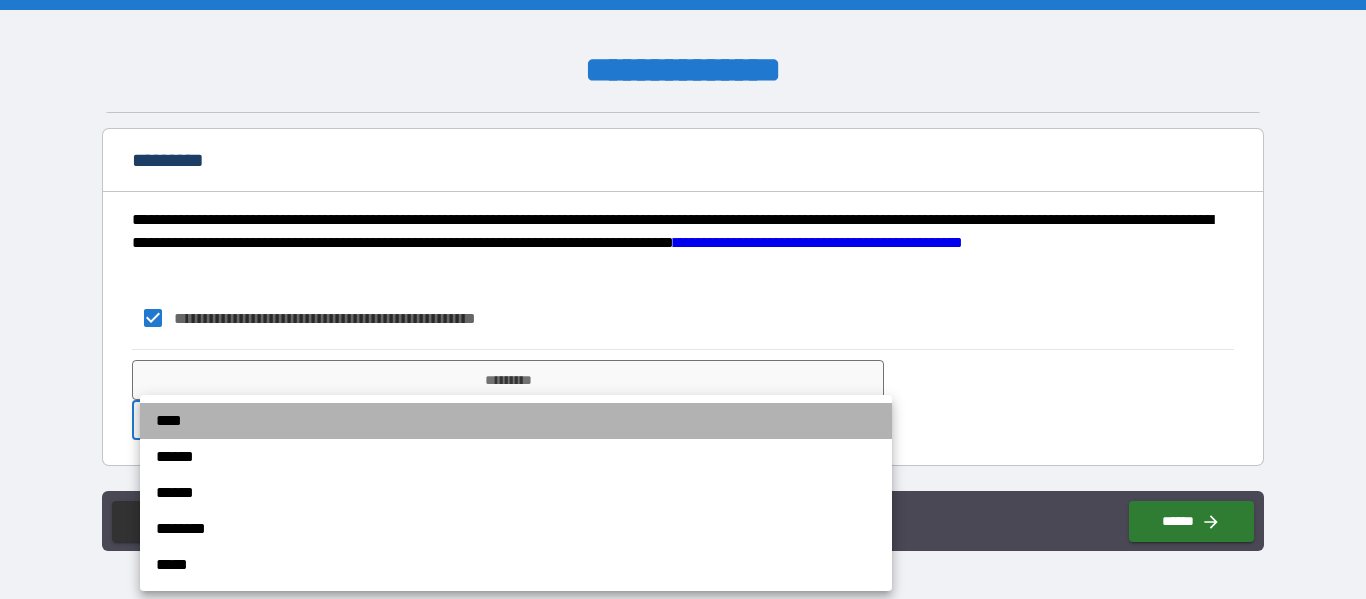click on "****" at bounding box center (516, 421) 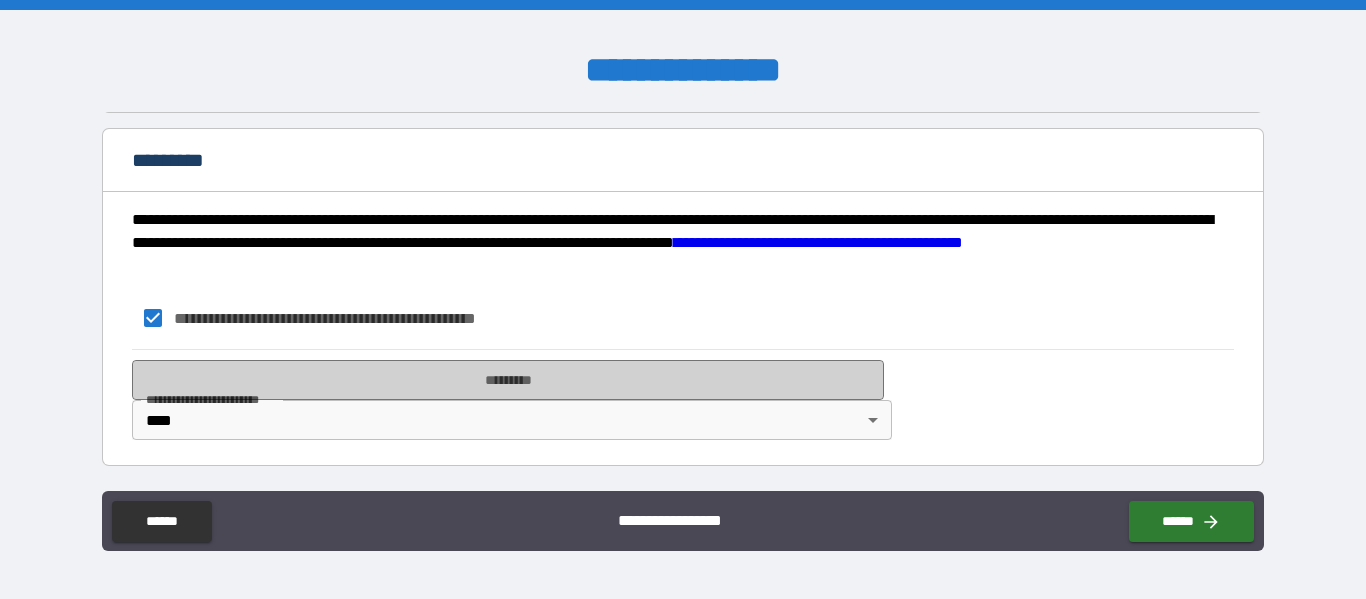 click on "*********" at bounding box center [508, 380] 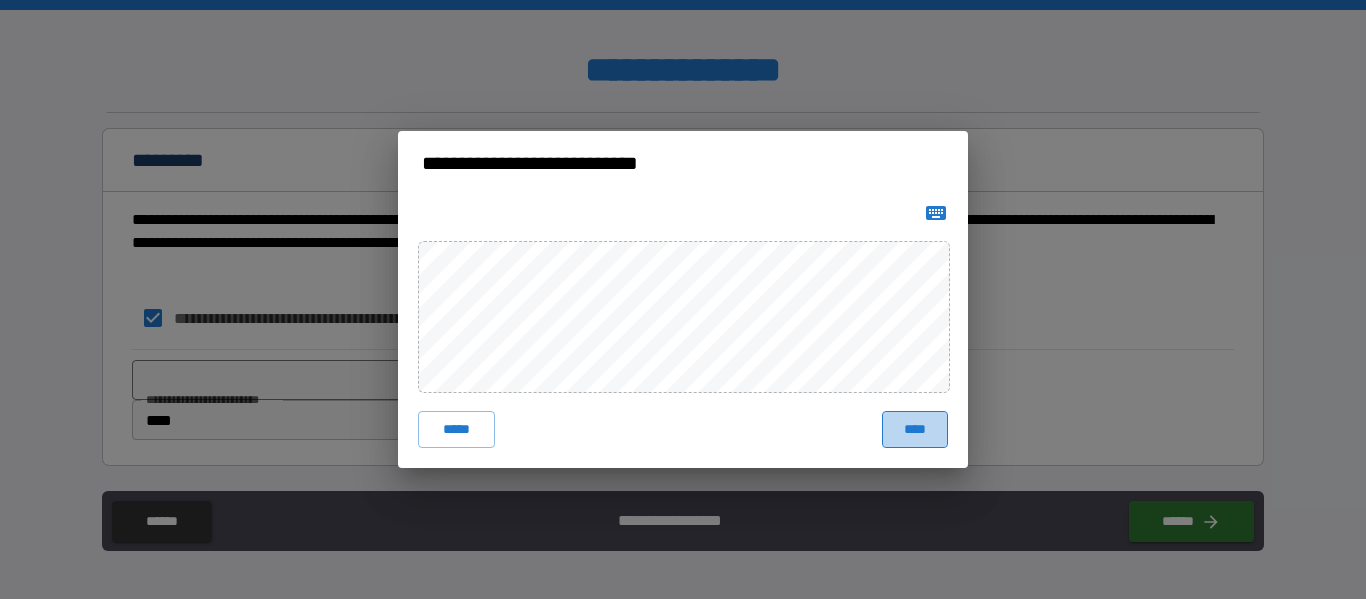click on "****" at bounding box center [915, 429] 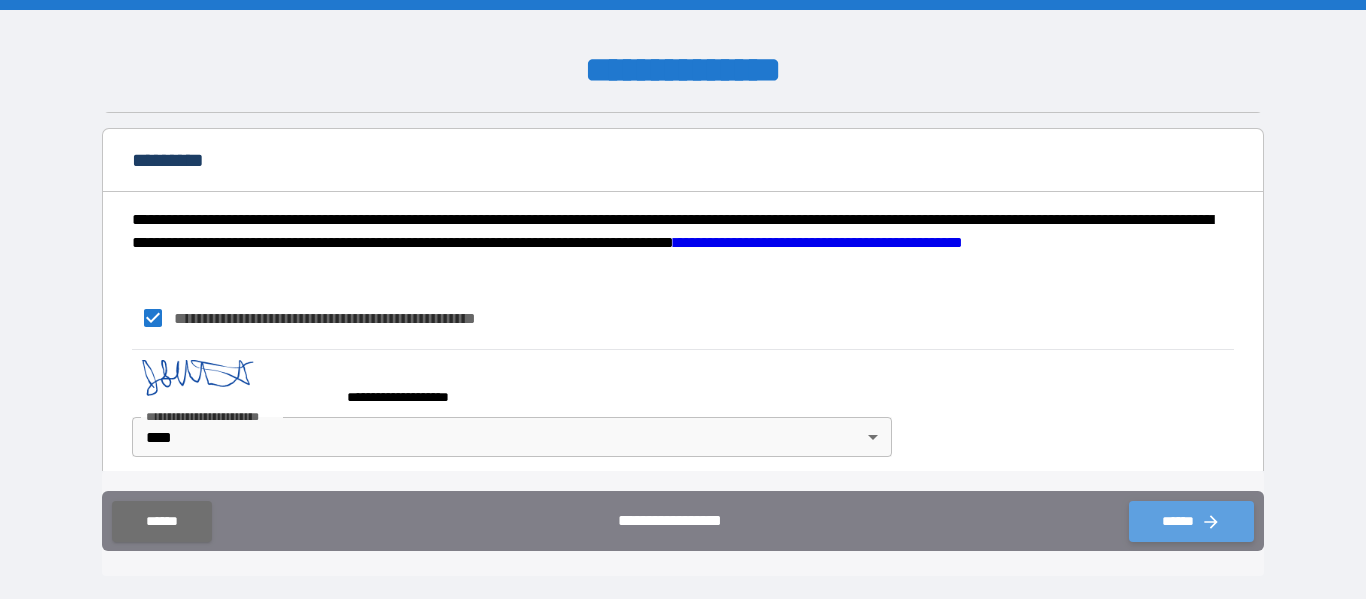 click on "******" at bounding box center [1191, 521] 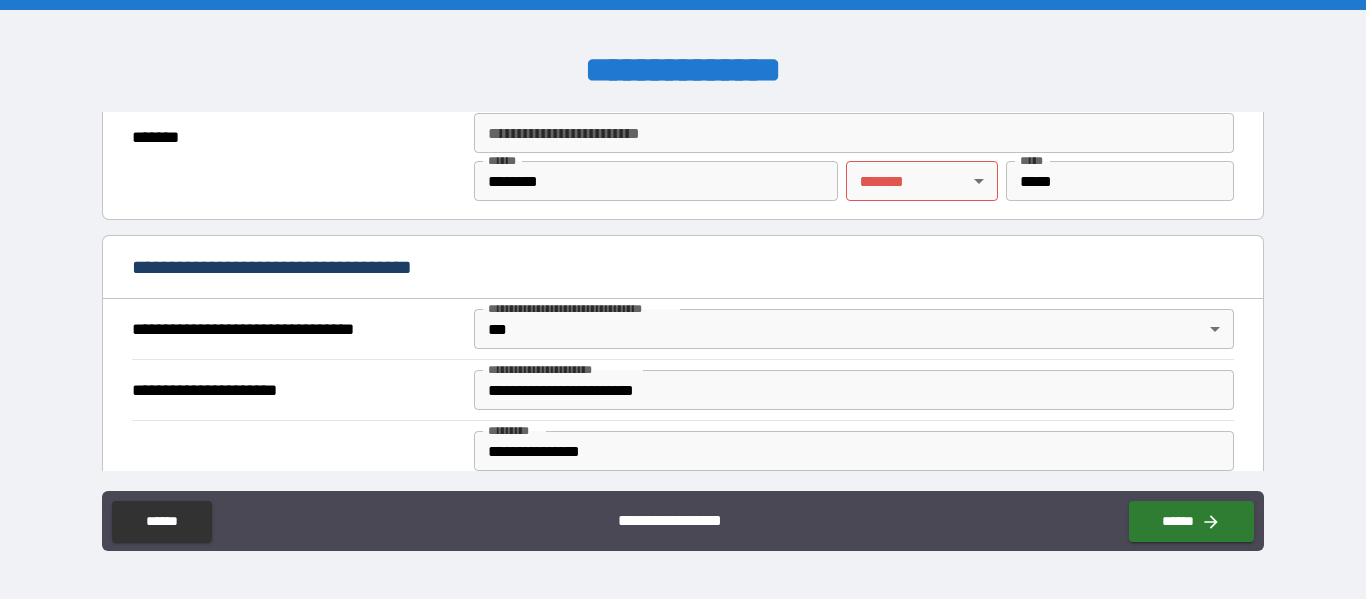 scroll, scrollTop: 910, scrollLeft: 0, axis: vertical 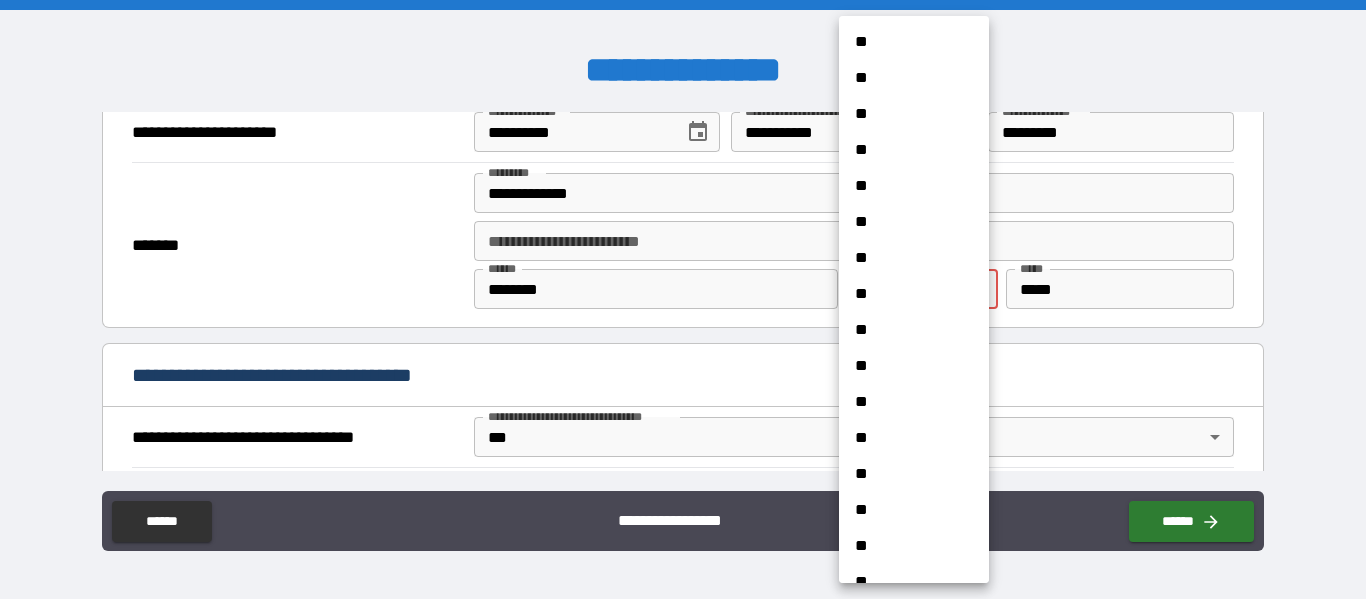 click on "[FIRST] [LAST] [STREET] [CITY] [STATE] [ZIP] [COUNTRY] [PHONE] [EMAIL]" at bounding box center (683, 299) 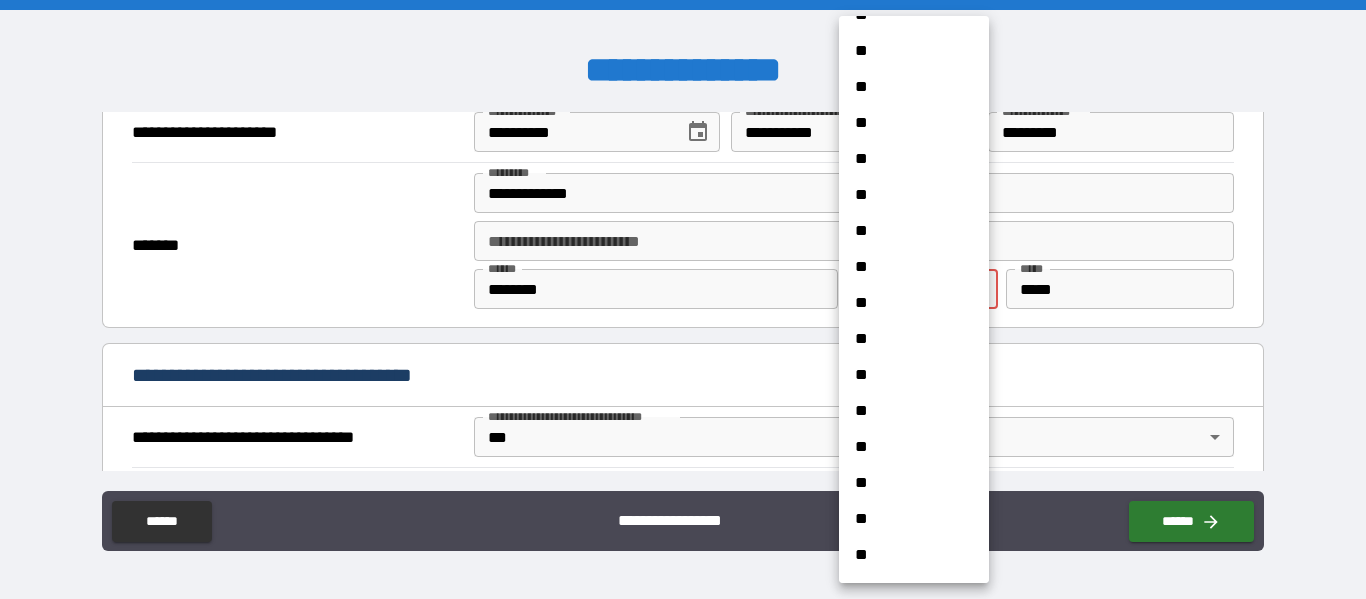scroll, scrollTop: 1452, scrollLeft: 0, axis: vertical 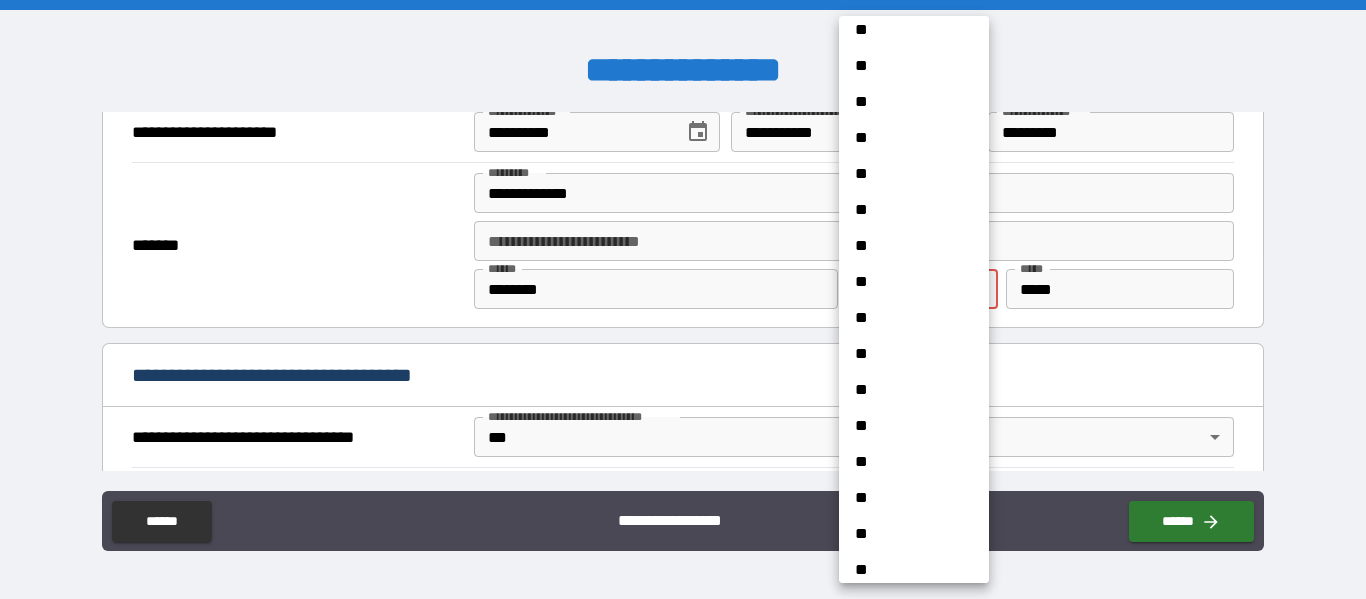 click on "**" at bounding box center [906, 282] 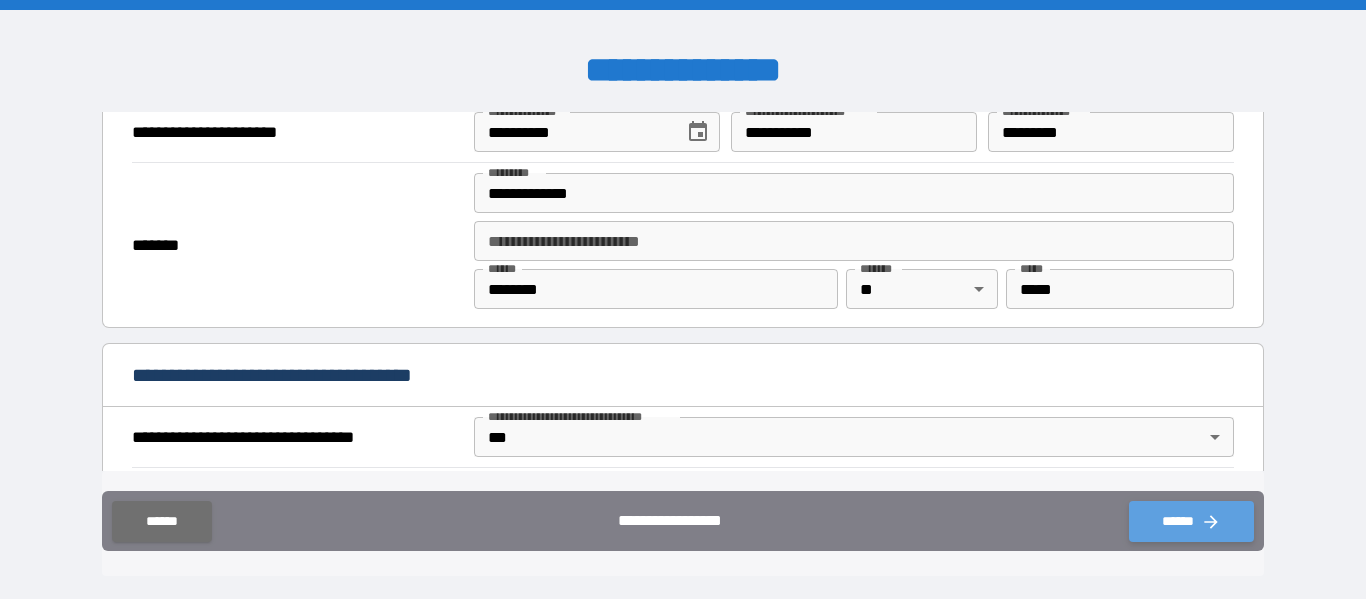 click on "******" at bounding box center (1191, 521) 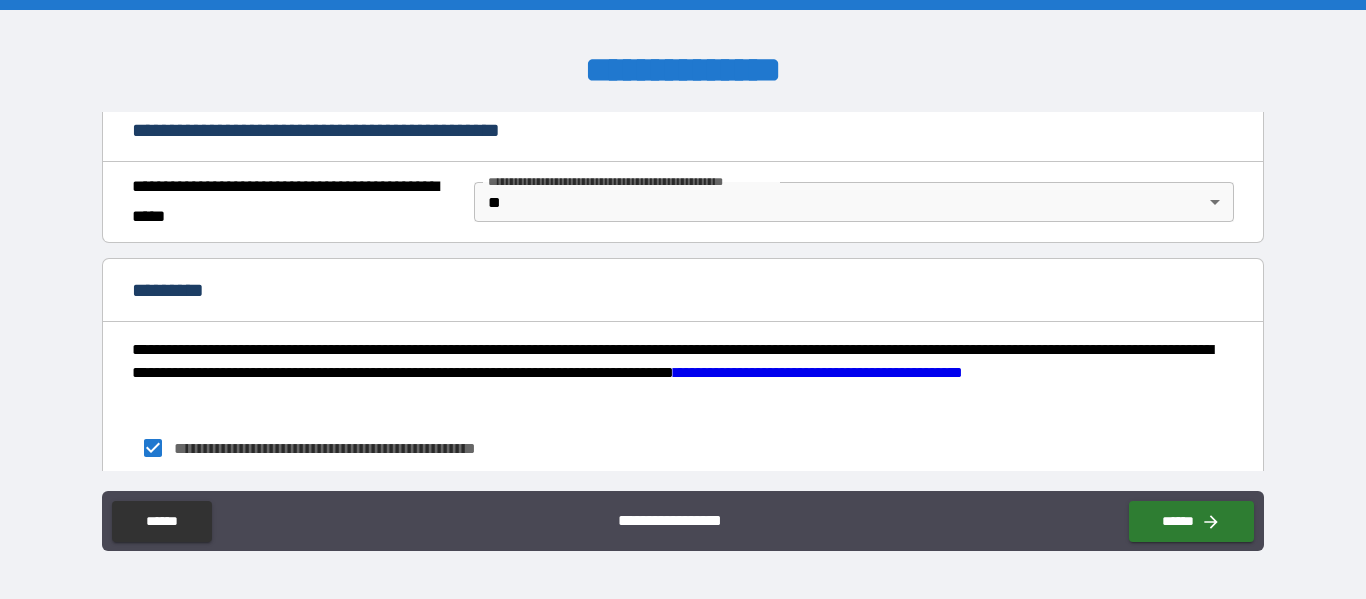scroll, scrollTop: 1527, scrollLeft: 0, axis: vertical 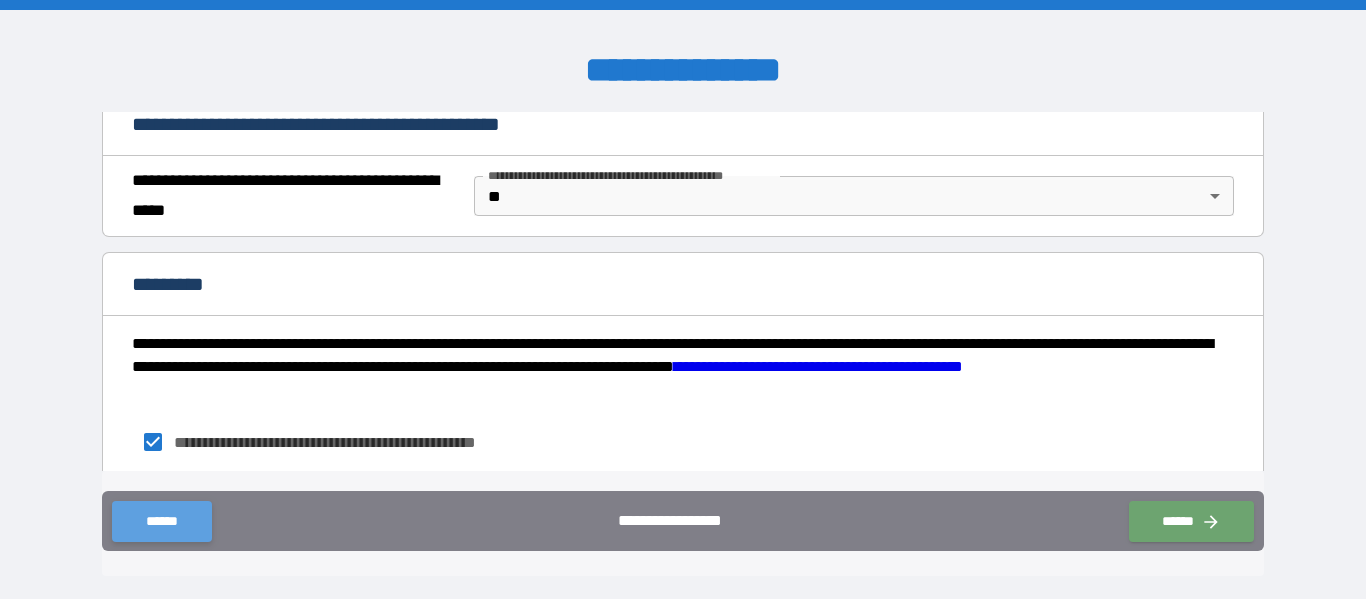 click on "******" at bounding box center [161, 521] 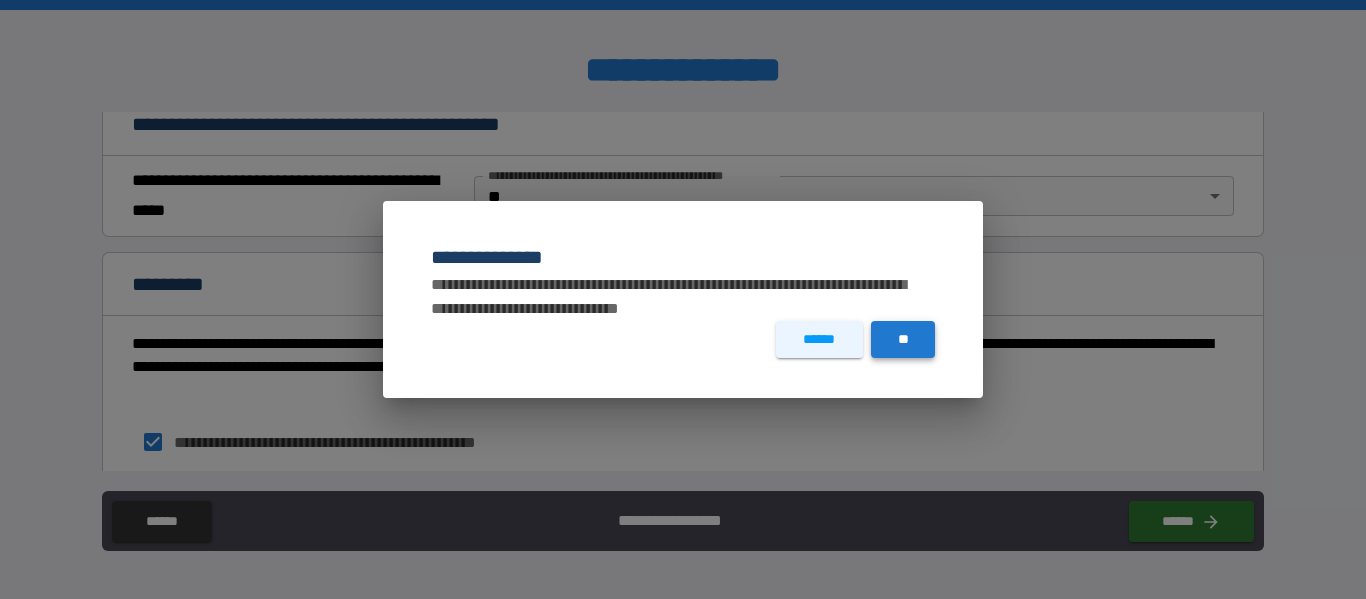 click on "**" at bounding box center (903, 339) 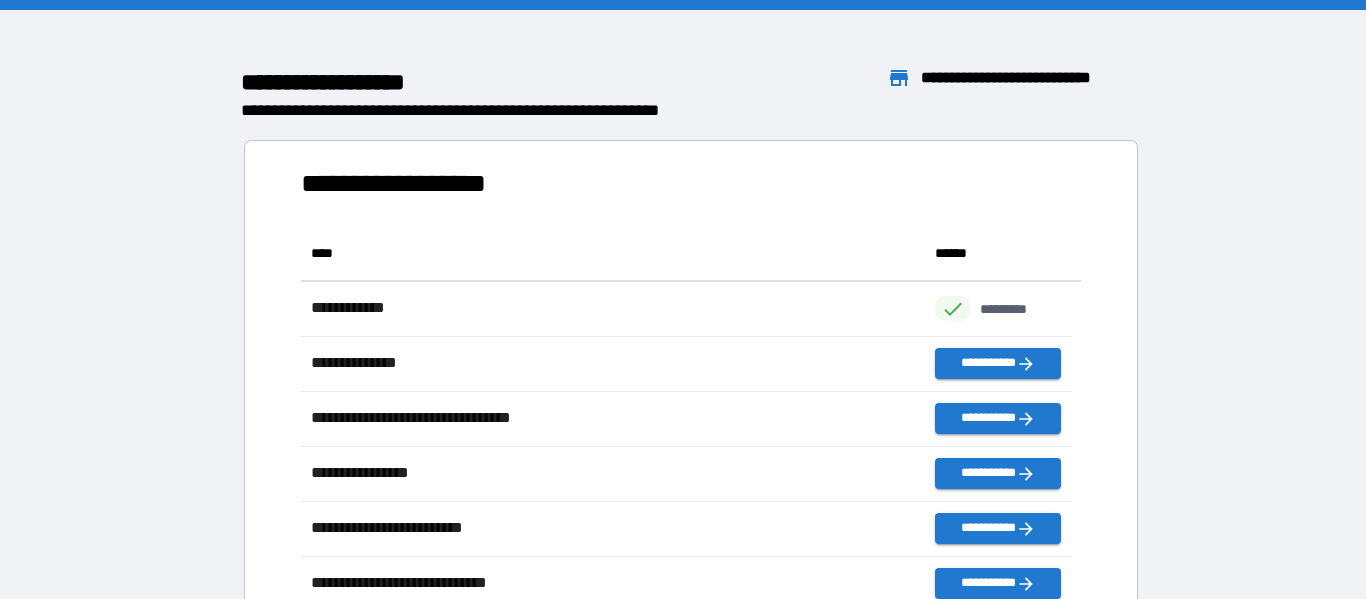 scroll, scrollTop: 16, scrollLeft: 16, axis: both 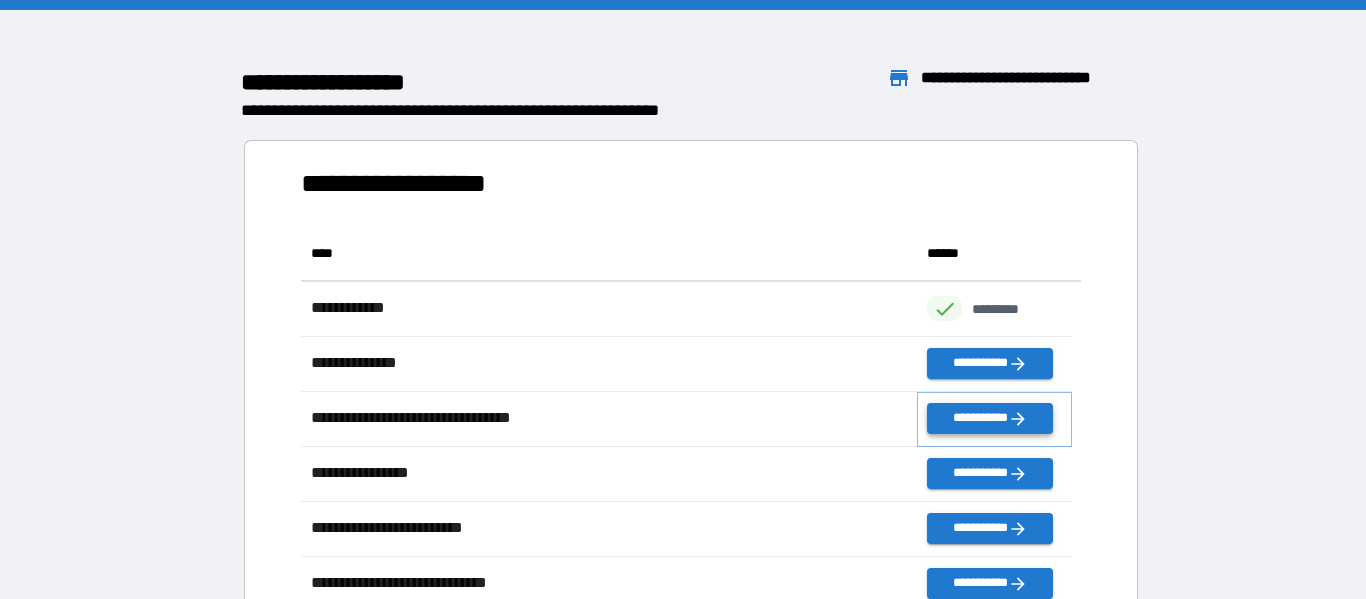 click on "**********" at bounding box center [989, 418] 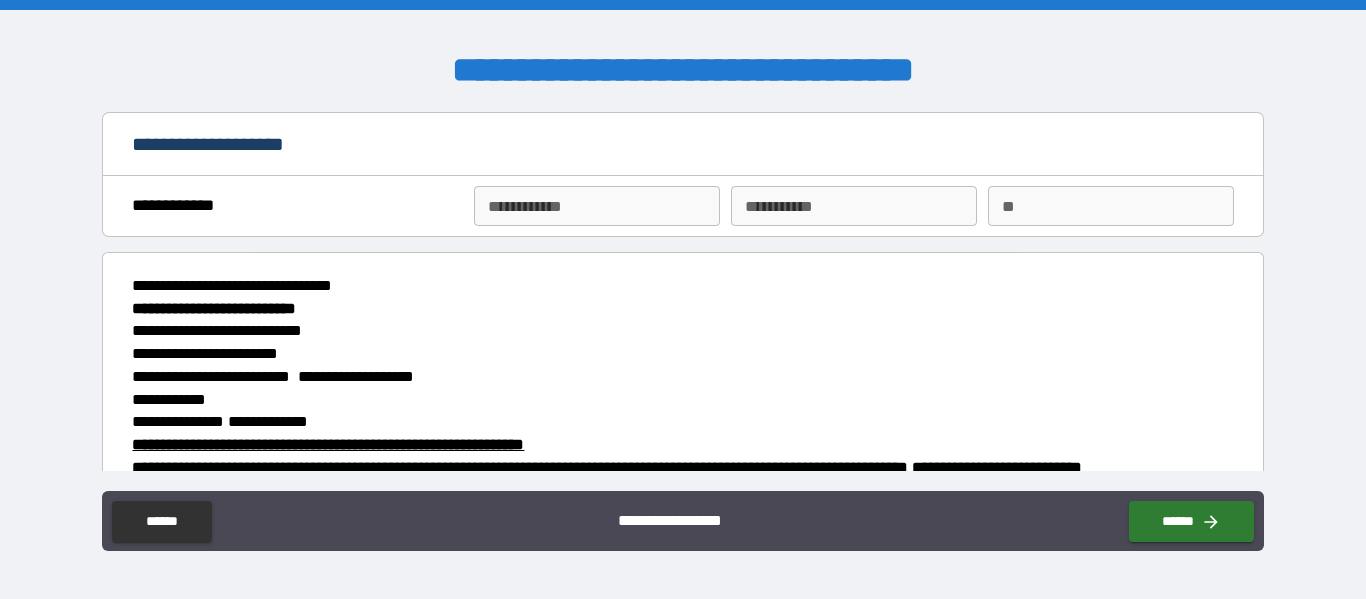 click on "**********" at bounding box center (597, 206) 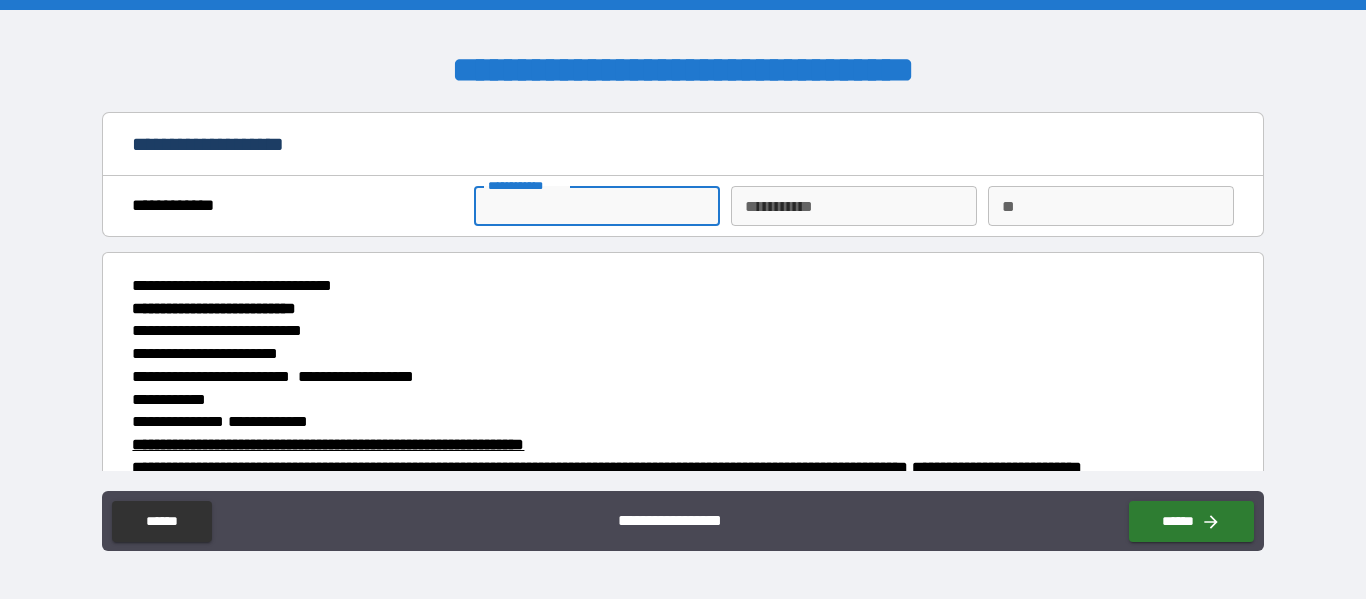 type on "******" 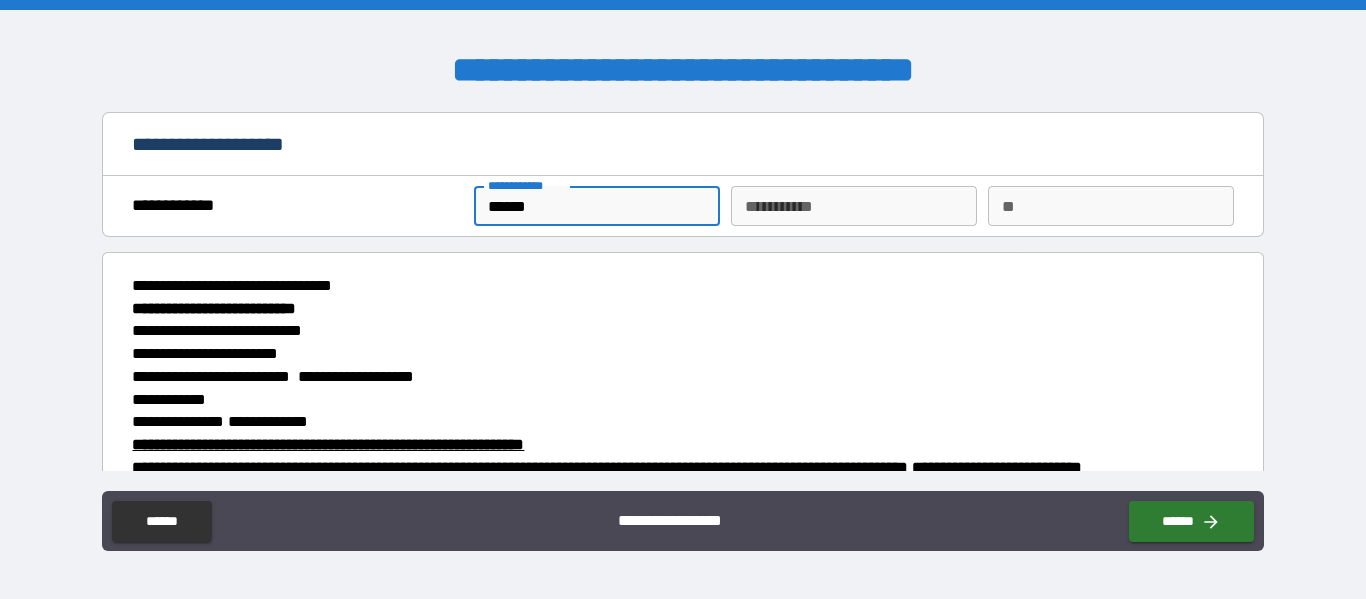type on "******" 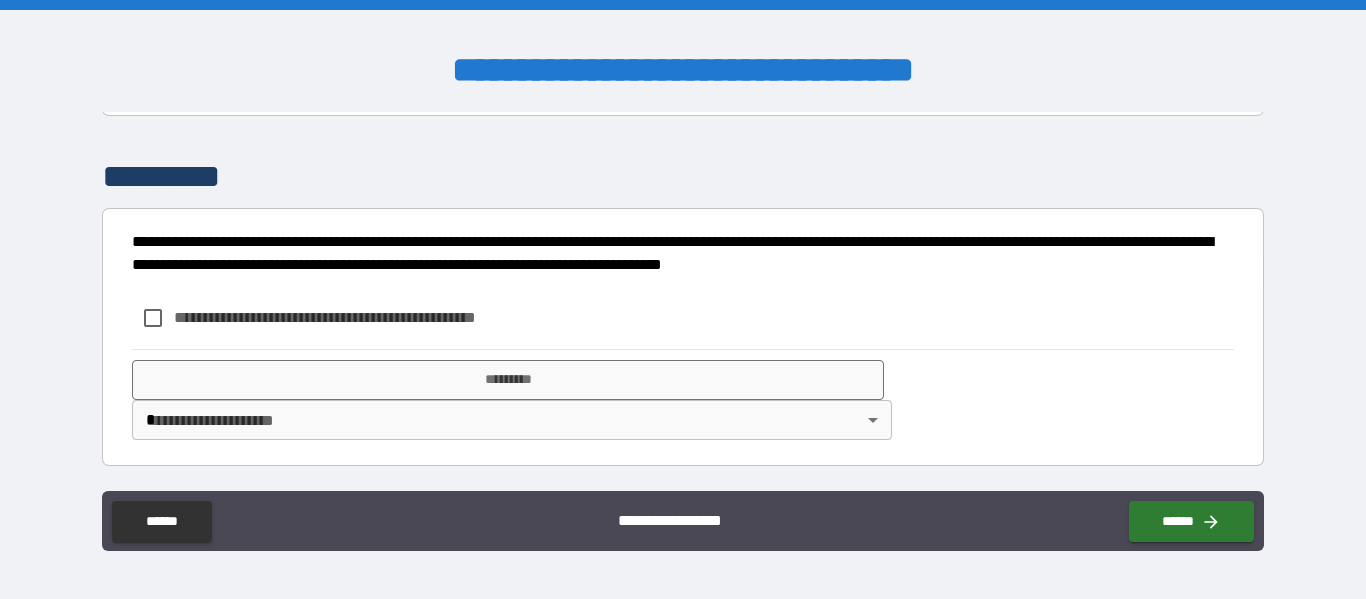 scroll, scrollTop: 4259, scrollLeft: 0, axis: vertical 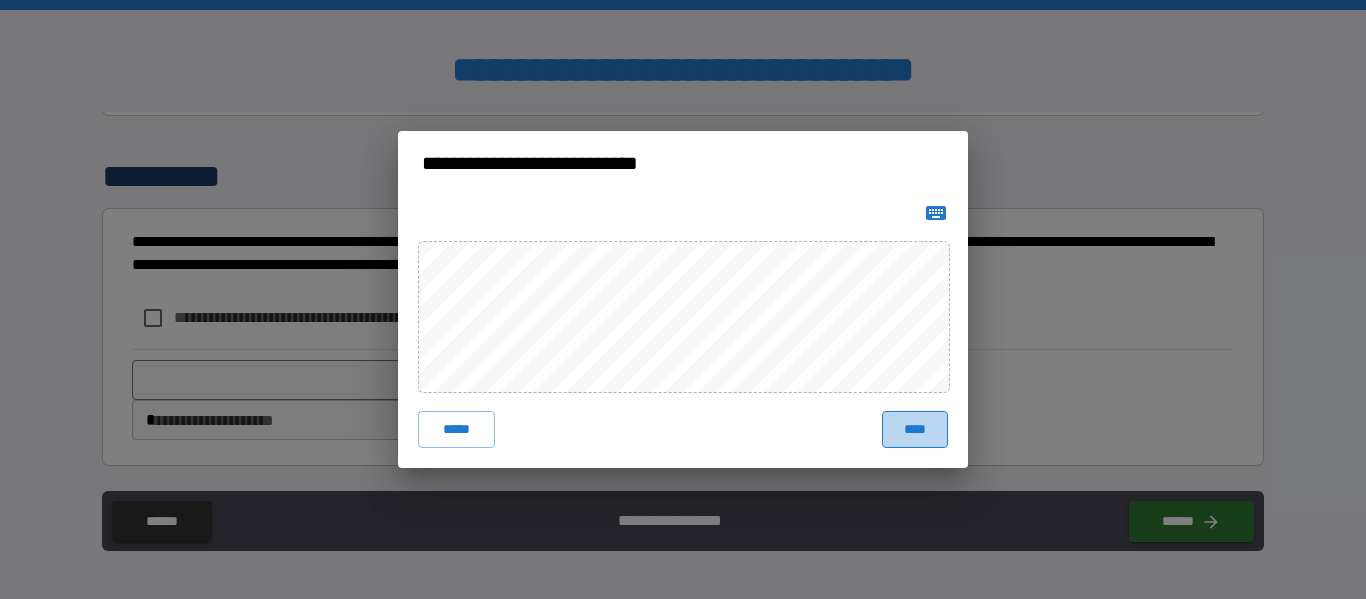click on "****" at bounding box center [915, 429] 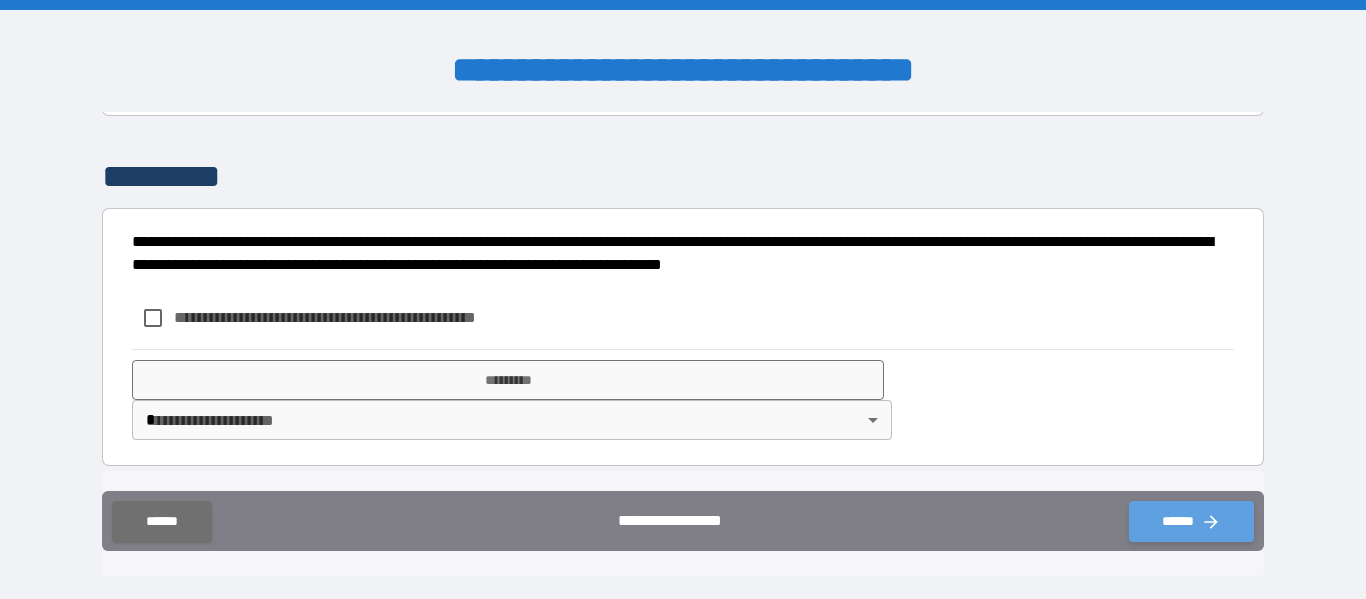 click on "******" at bounding box center (1191, 521) 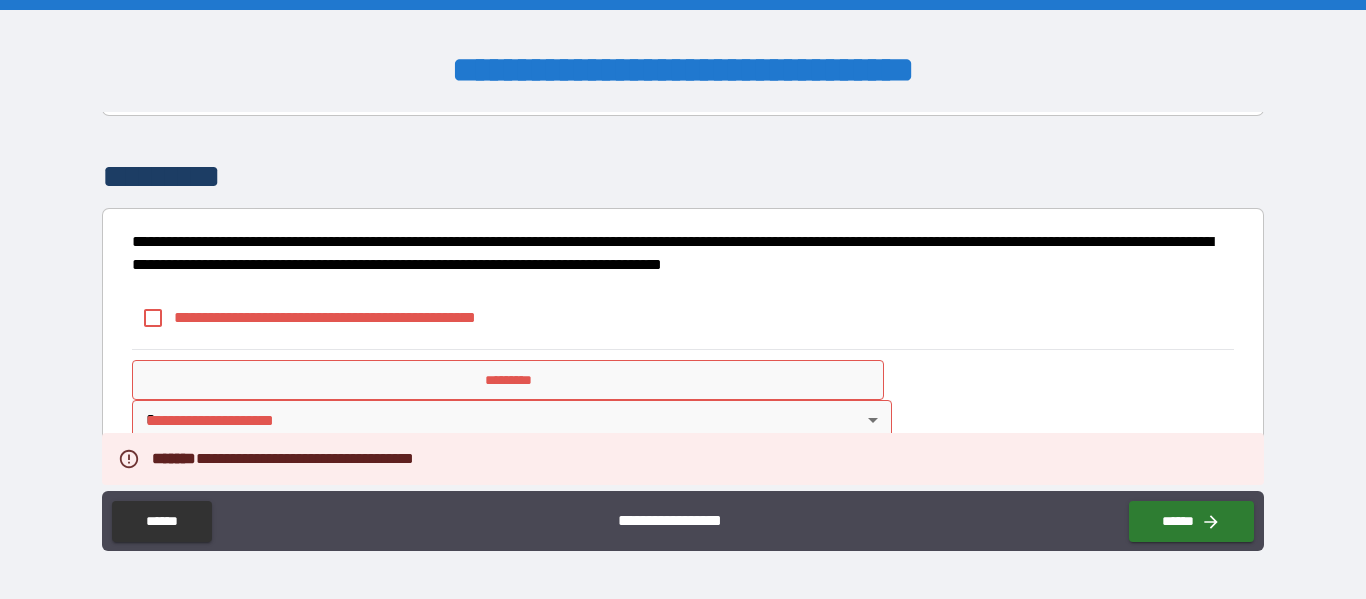click 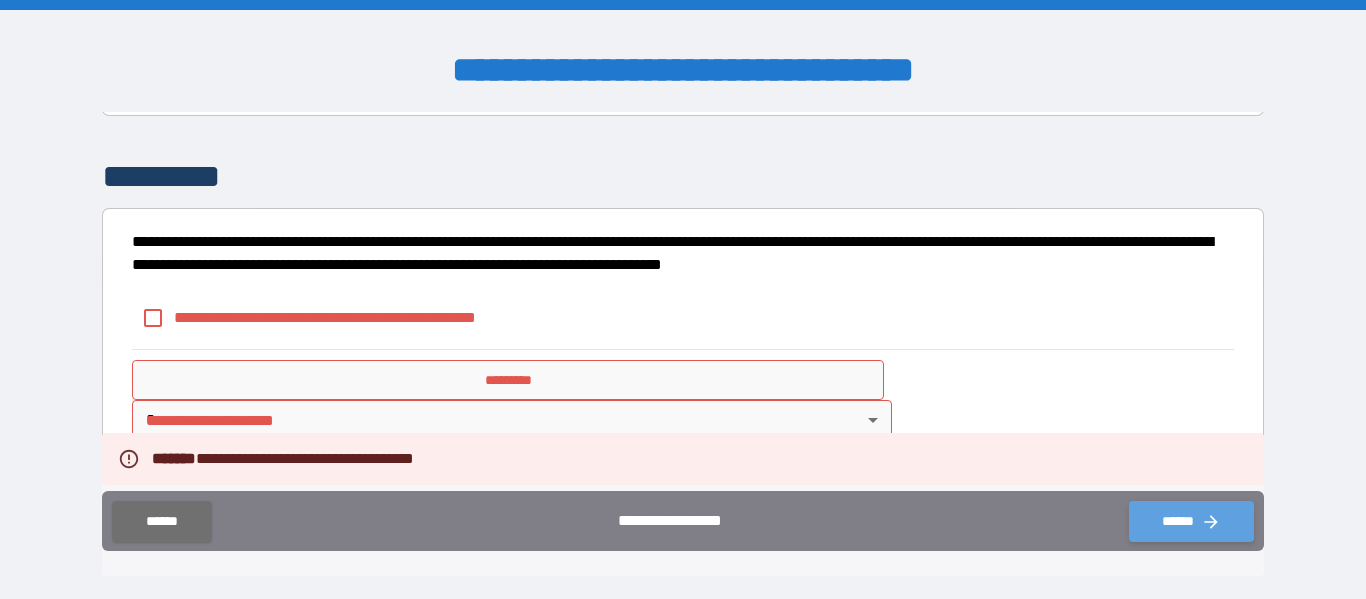 click on "******" at bounding box center (1191, 521) 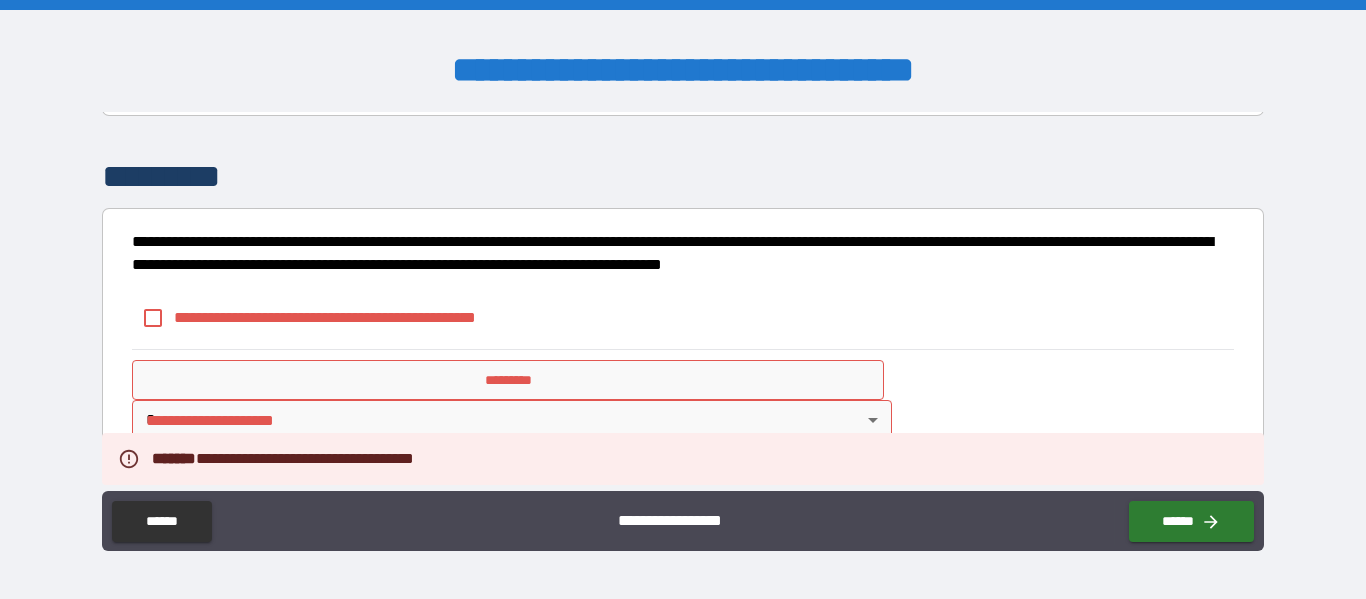drag, startPoint x: 1226, startPoint y: 329, endPoint x: 1252, endPoint y: 318, distance: 28.231188 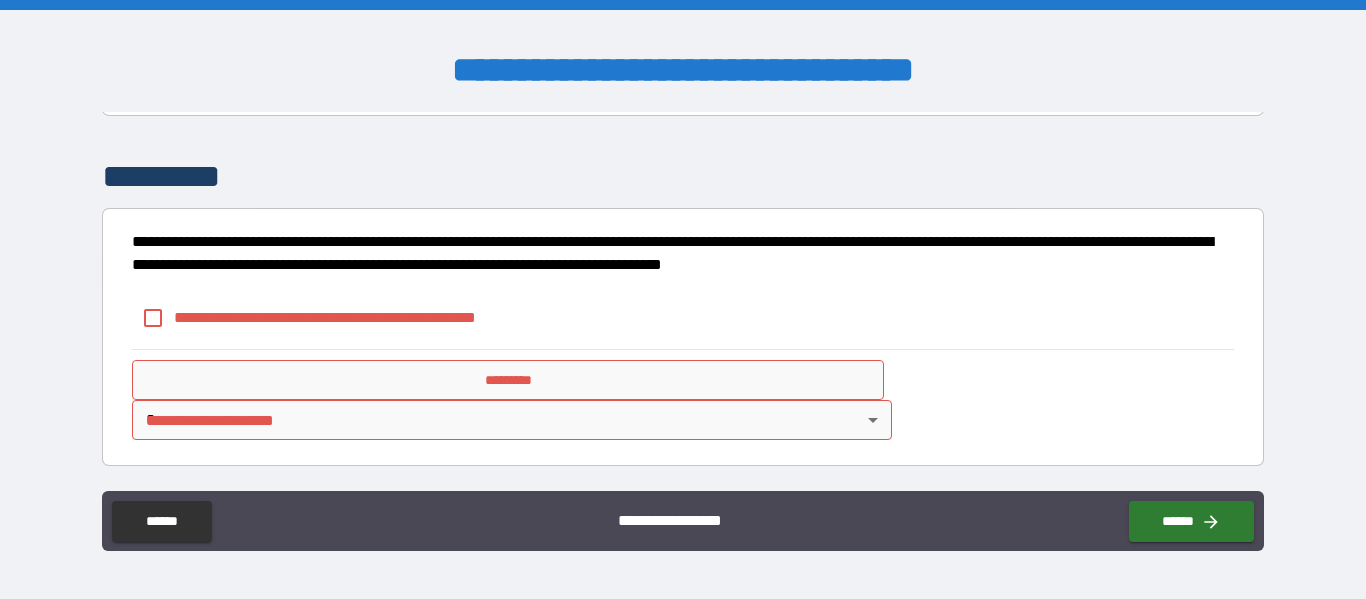 scroll, scrollTop: 4422, scrollLeft: 0, axis: vertical 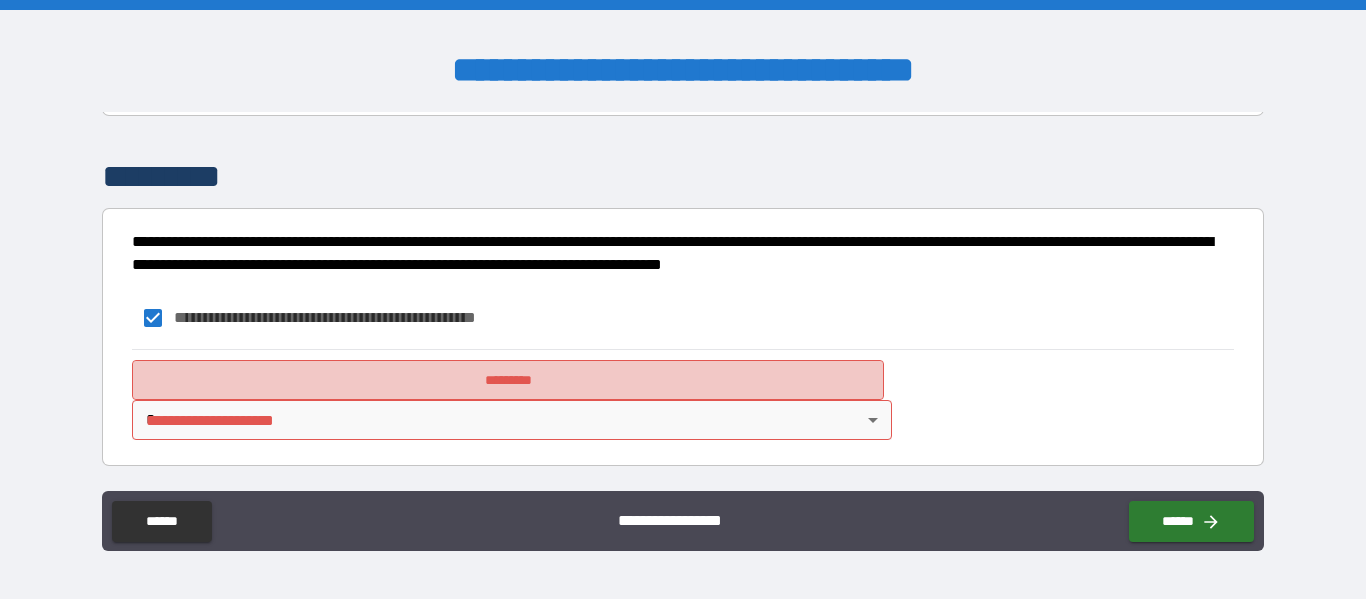 click on "*********" at bounding box center (508, 380) 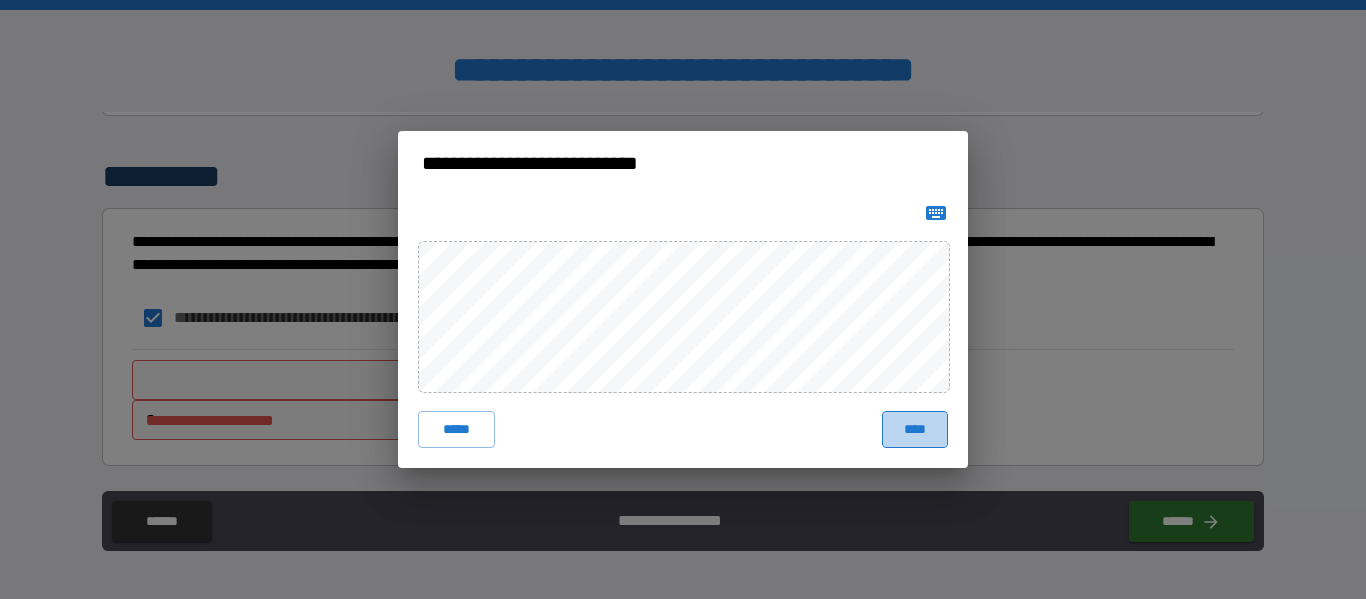 click on "****" at bounding box center (915, 429) 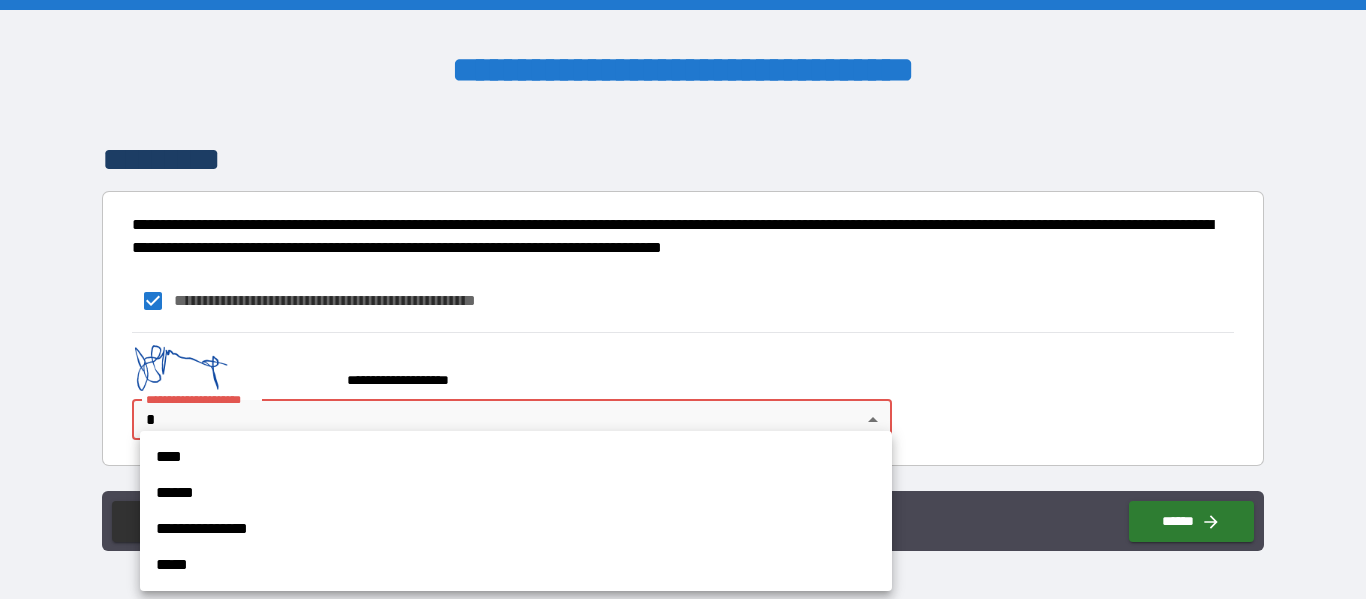 click on "[FIRST] [LAST] [STREET] [CITY] [STATE] [ZIP] [COUNTRY] [PHONE] [EMAIL]" at bounding box center (683, 299) 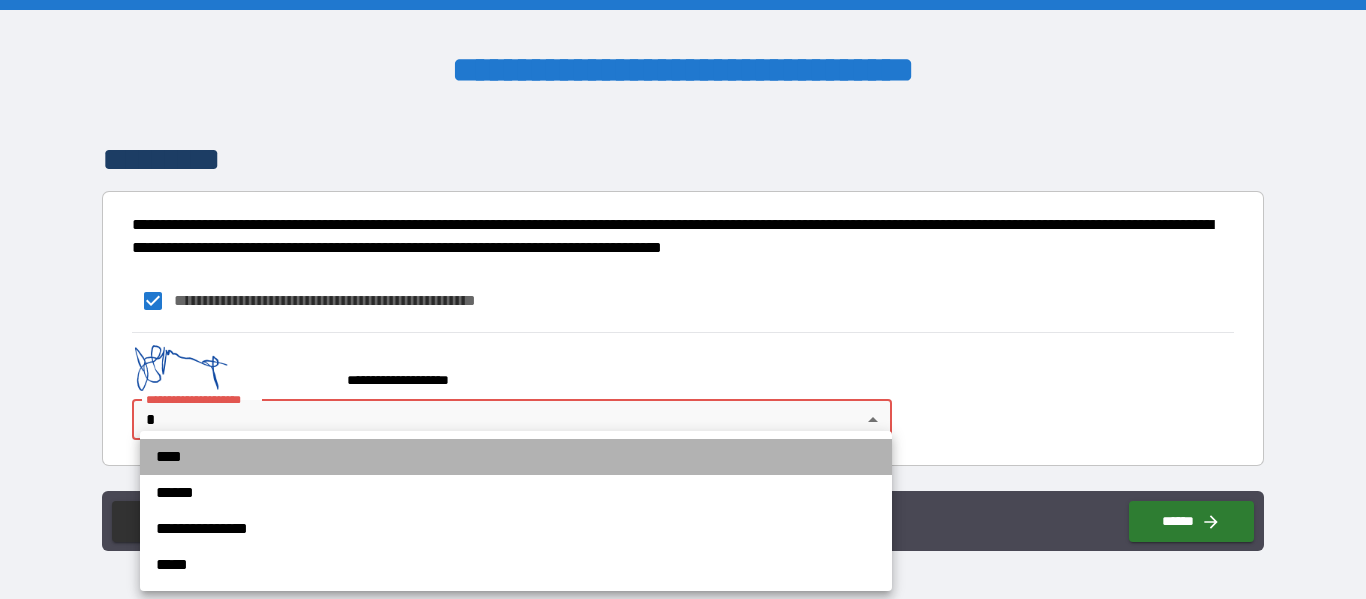 click on "****" at bounding box center [516, 457] 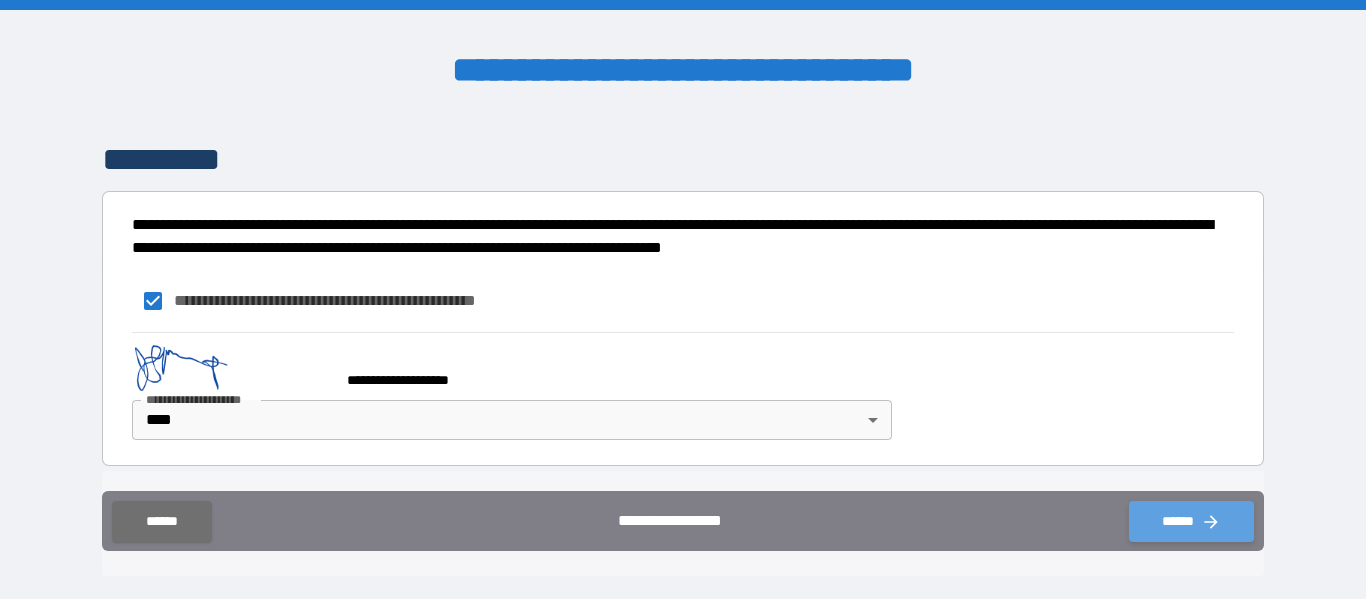click on "******" at bounding box center (1191, 521) 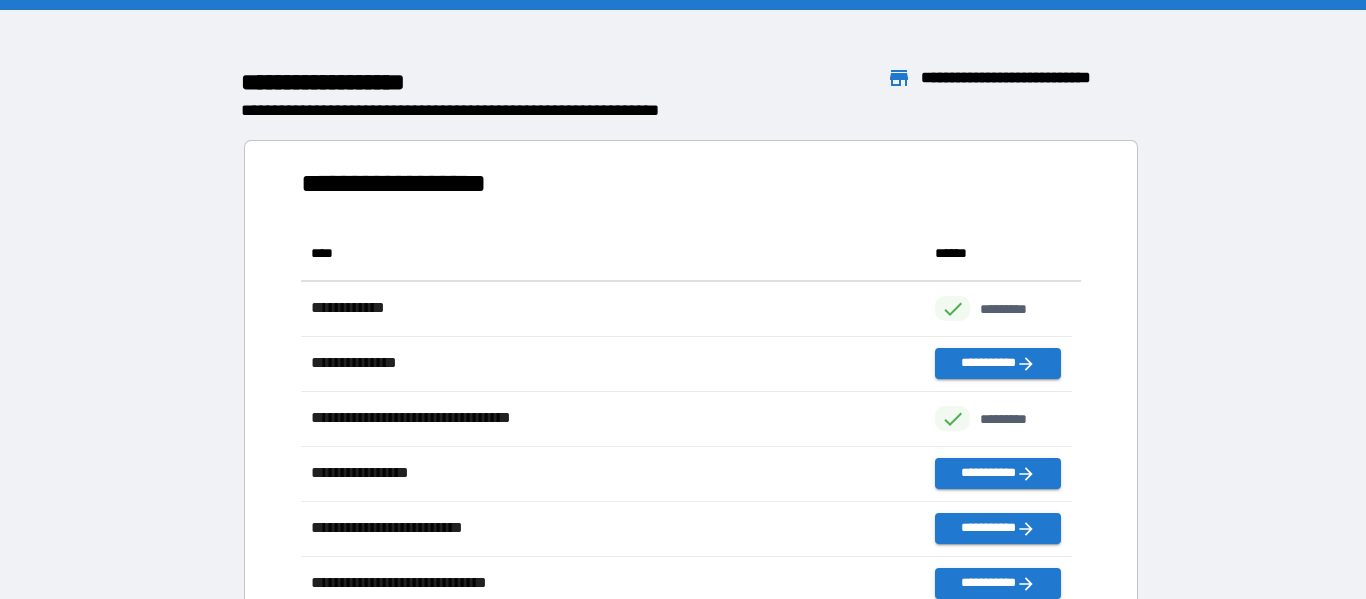 scroll, scrollTop: 16, scrollLeft: 16, axis: both 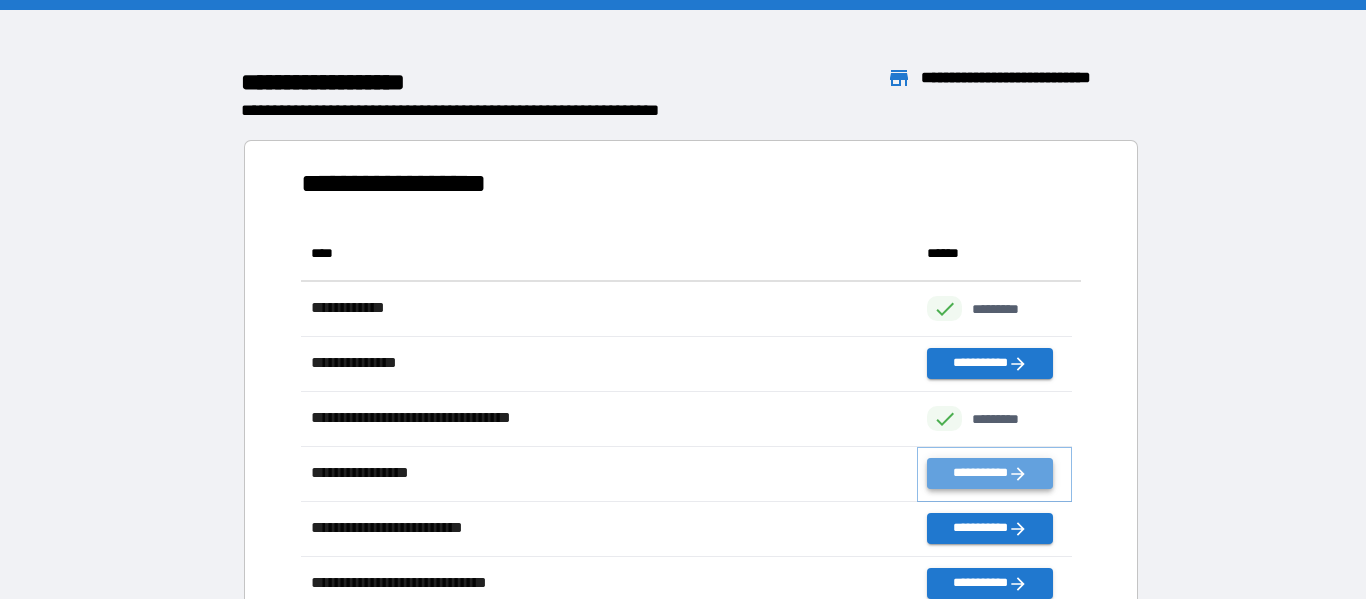 click on "**********" at bounding box center [989, 473] 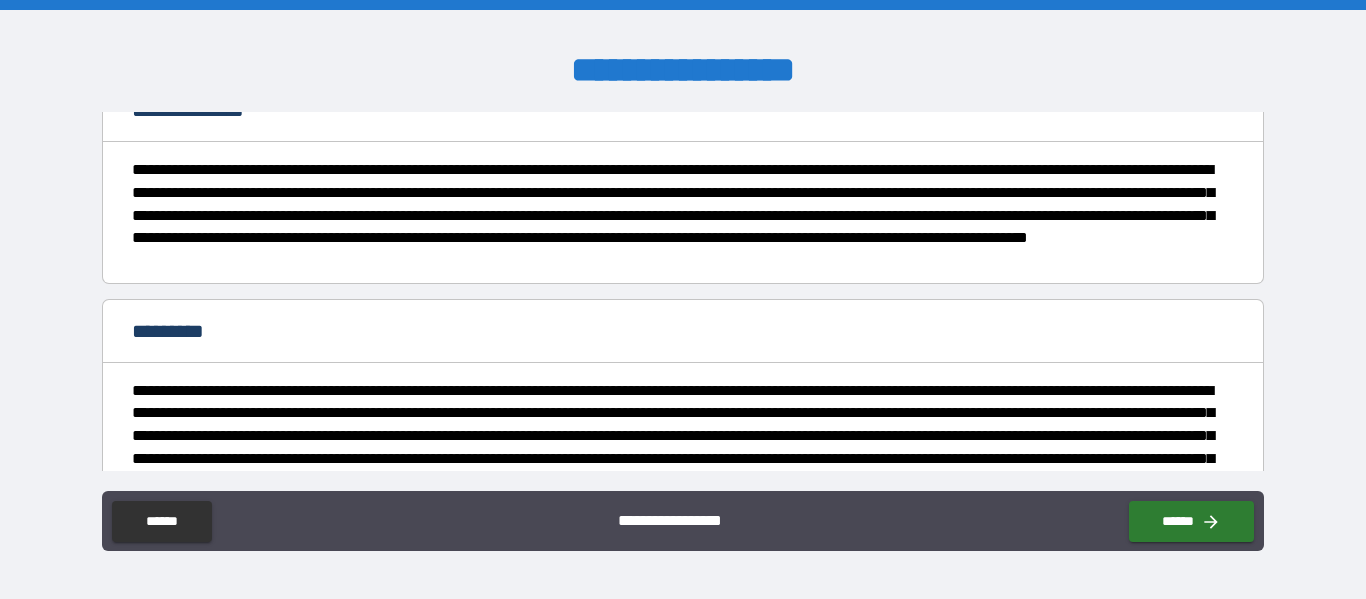scroll, scrollTop: 402, scrollLeft: 0, axis: vertical 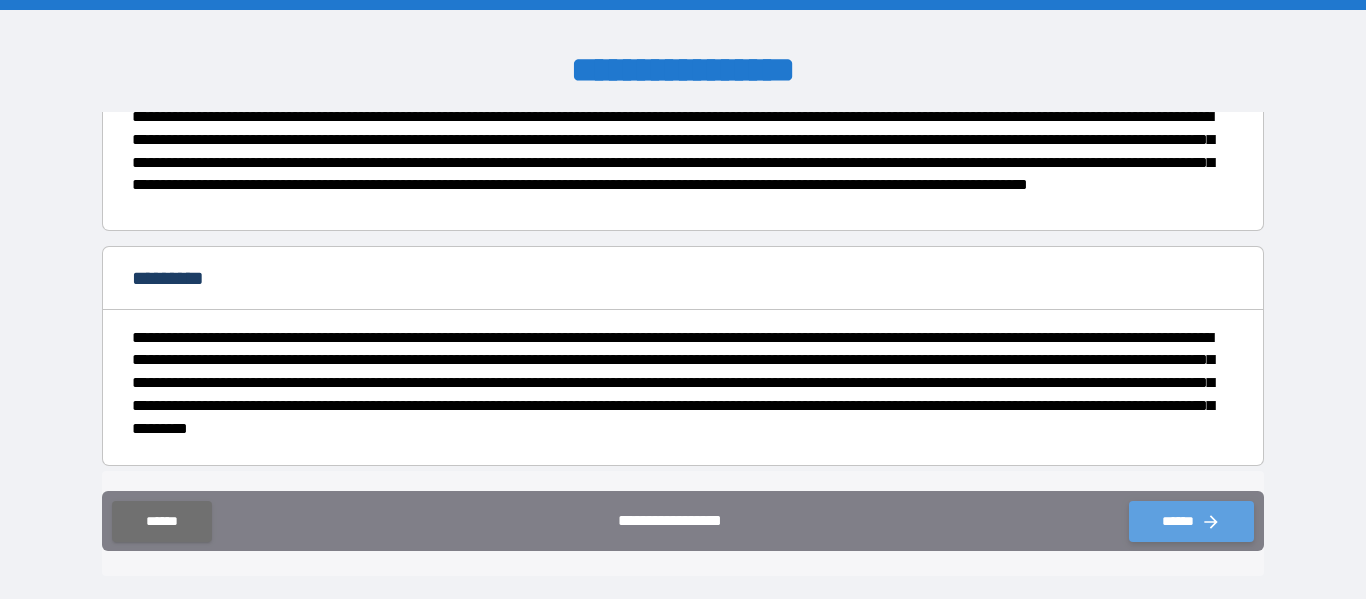 click 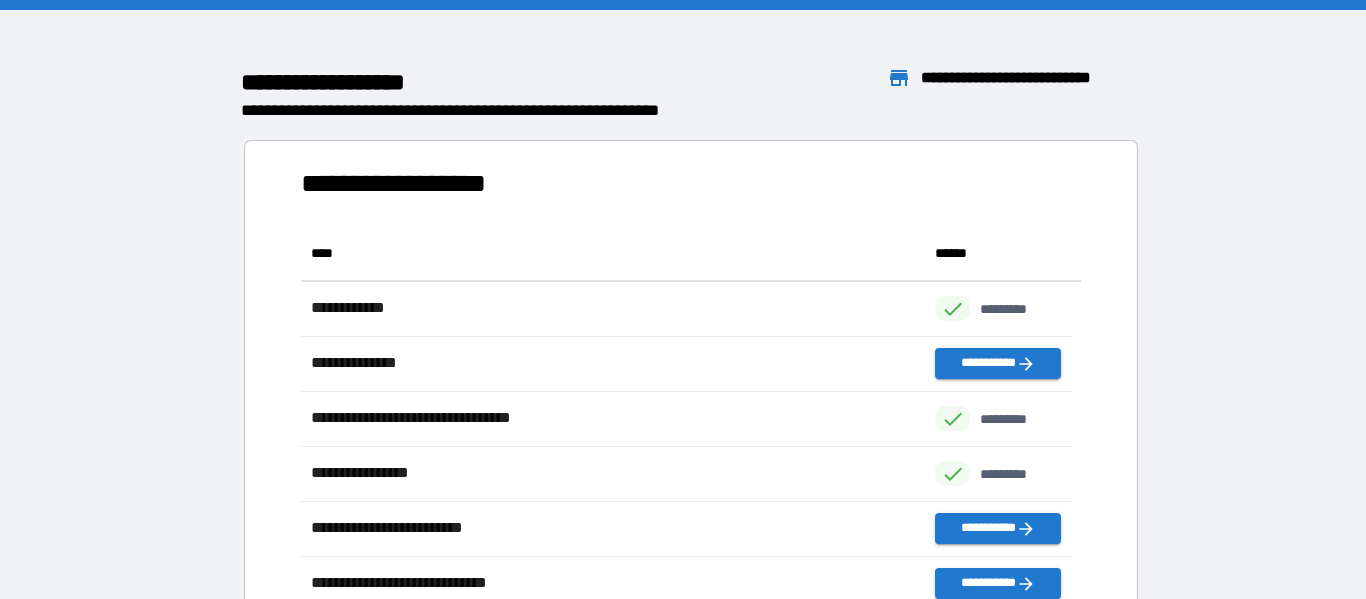 scroll, scrollTop: 16, scrollLeft: 16, axis: both 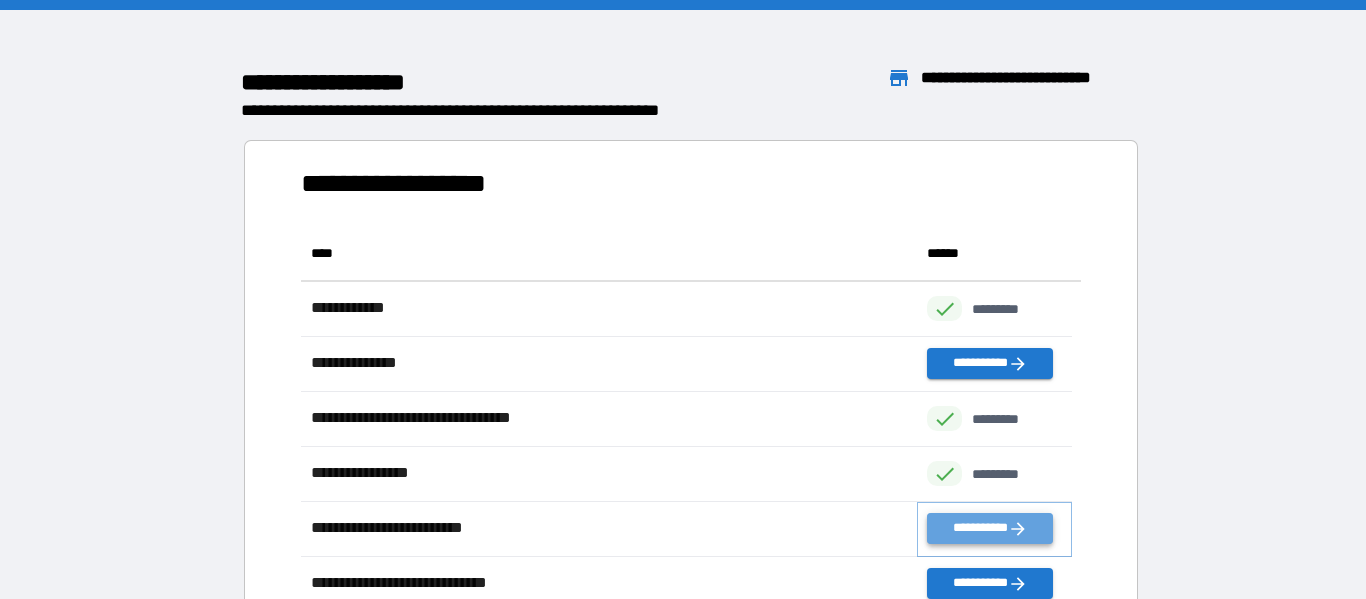 click on "**********" at bounding box center (989, 528) 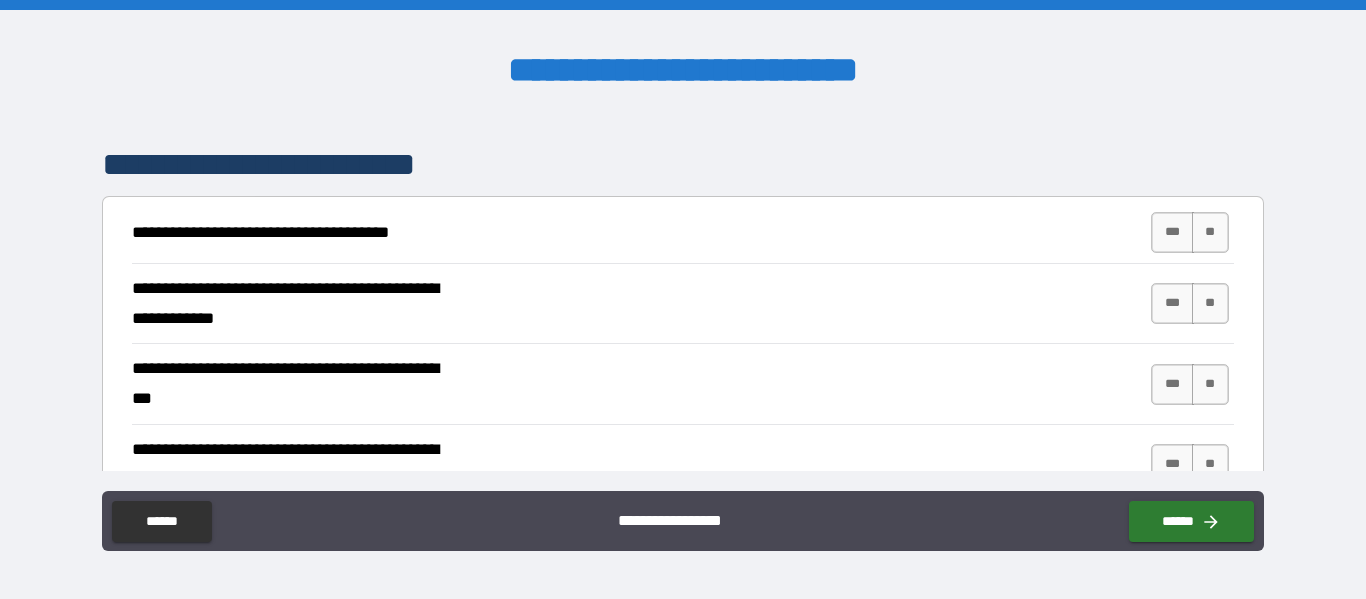 scroll, scrollTop: 341, scrollLeft: 0, axis: vertical 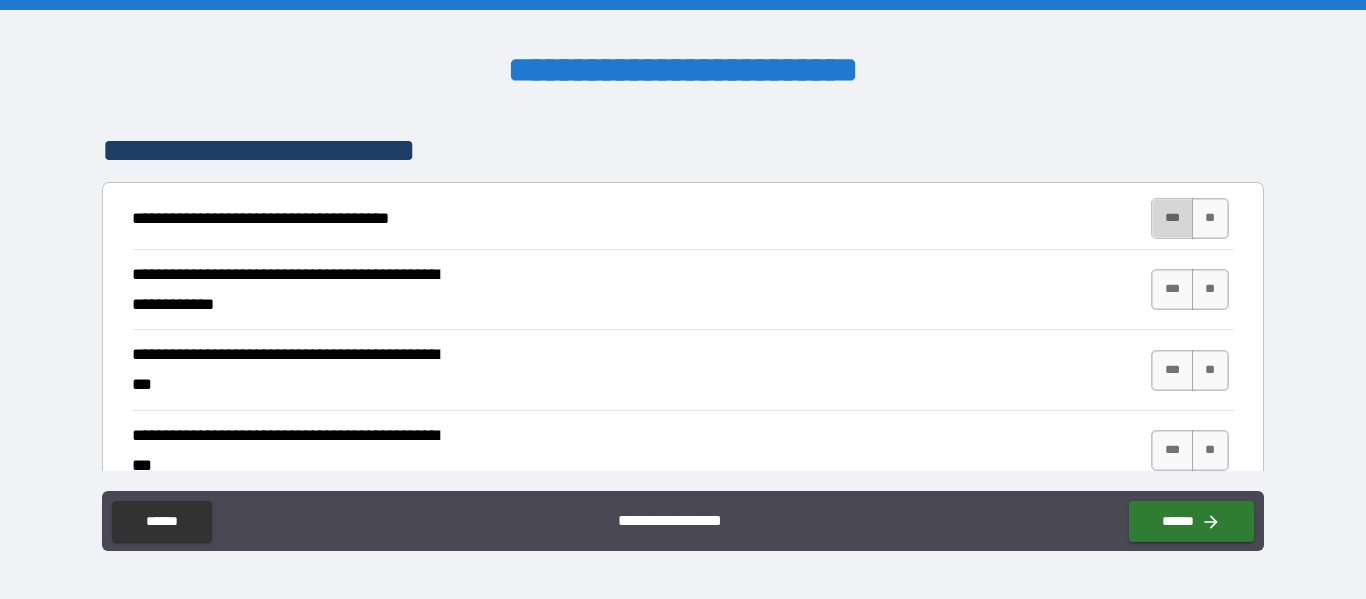 click on "***" at bounding box center [1172, 218] 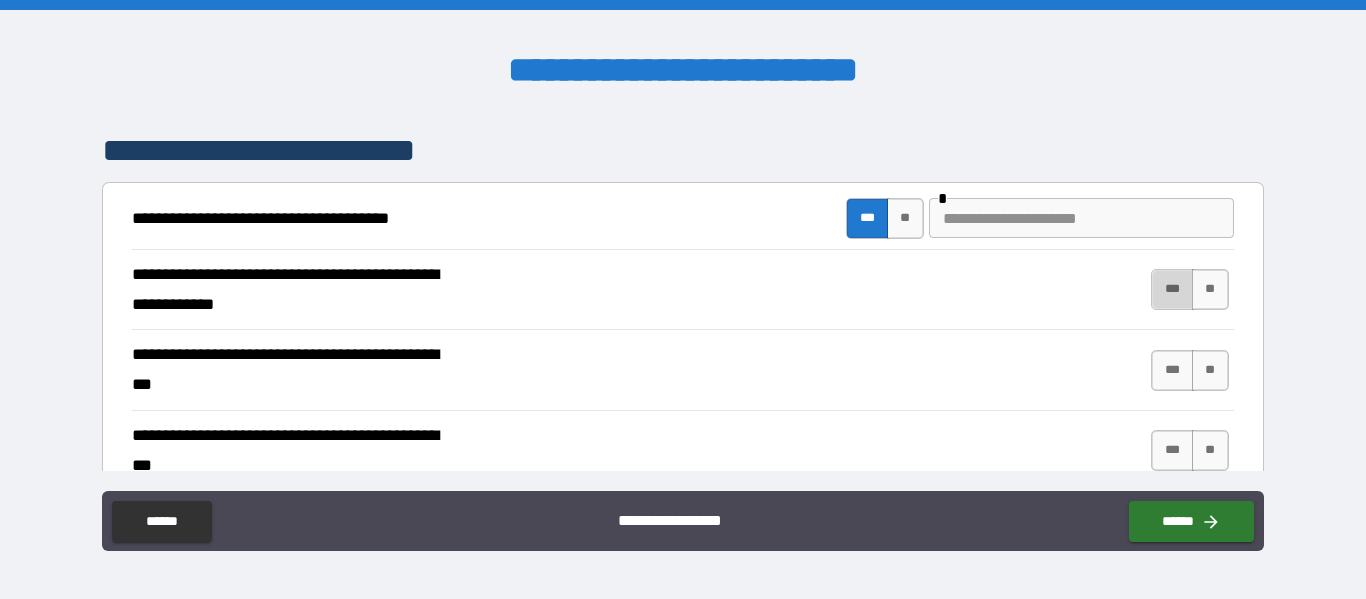 click on "***" at bounding box center (1172, 289) 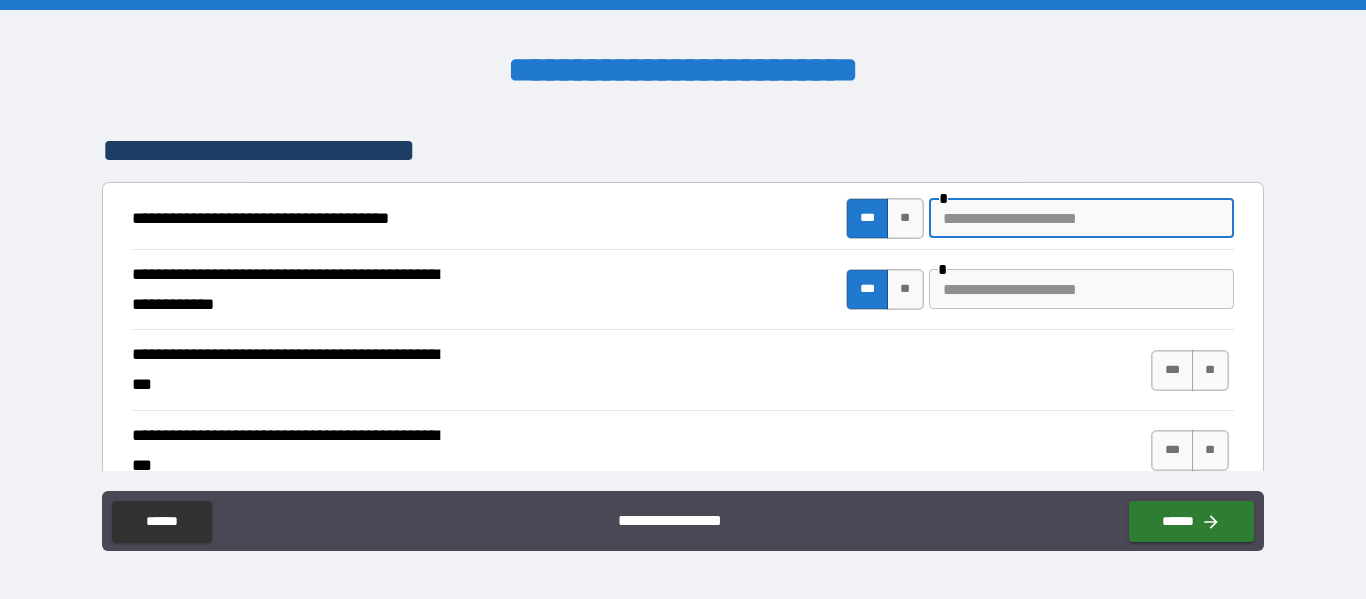 click at bounding box center (1081, 218) 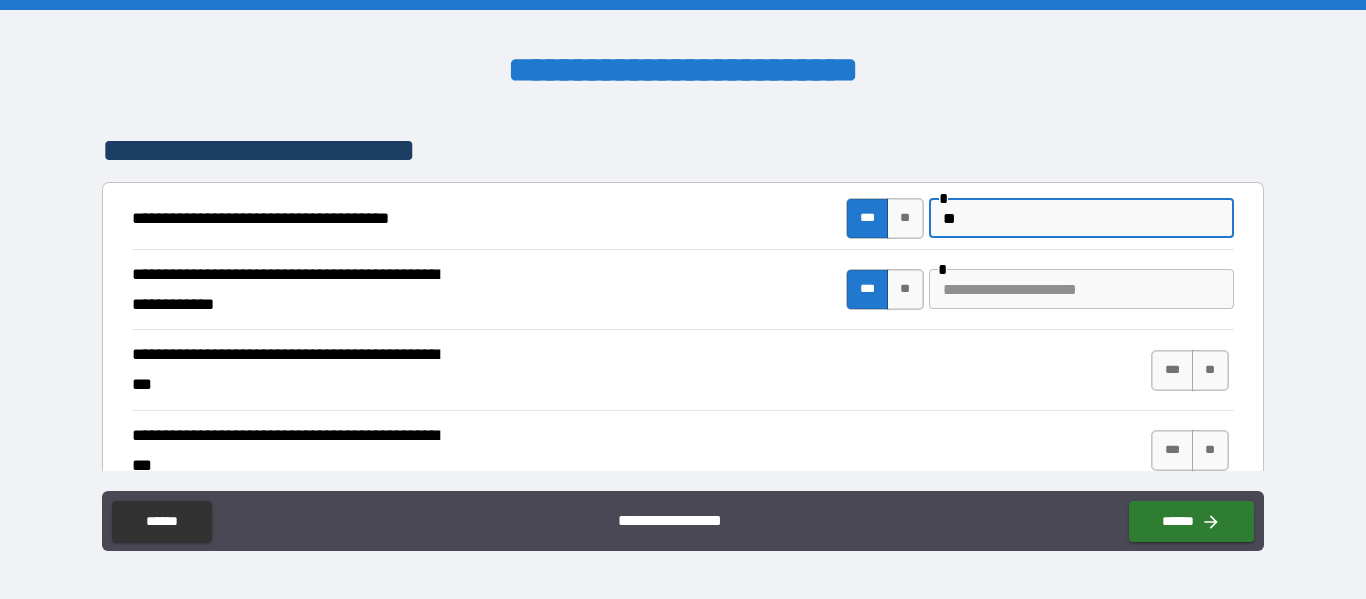 type on "**" 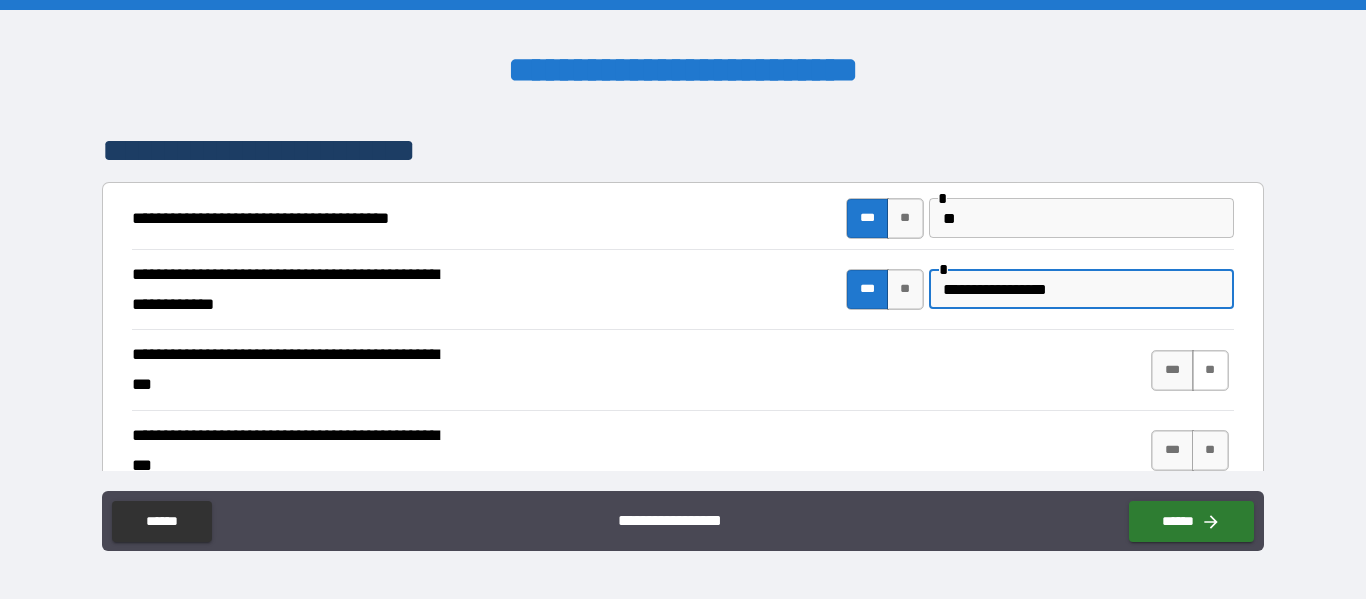 type on "**********" 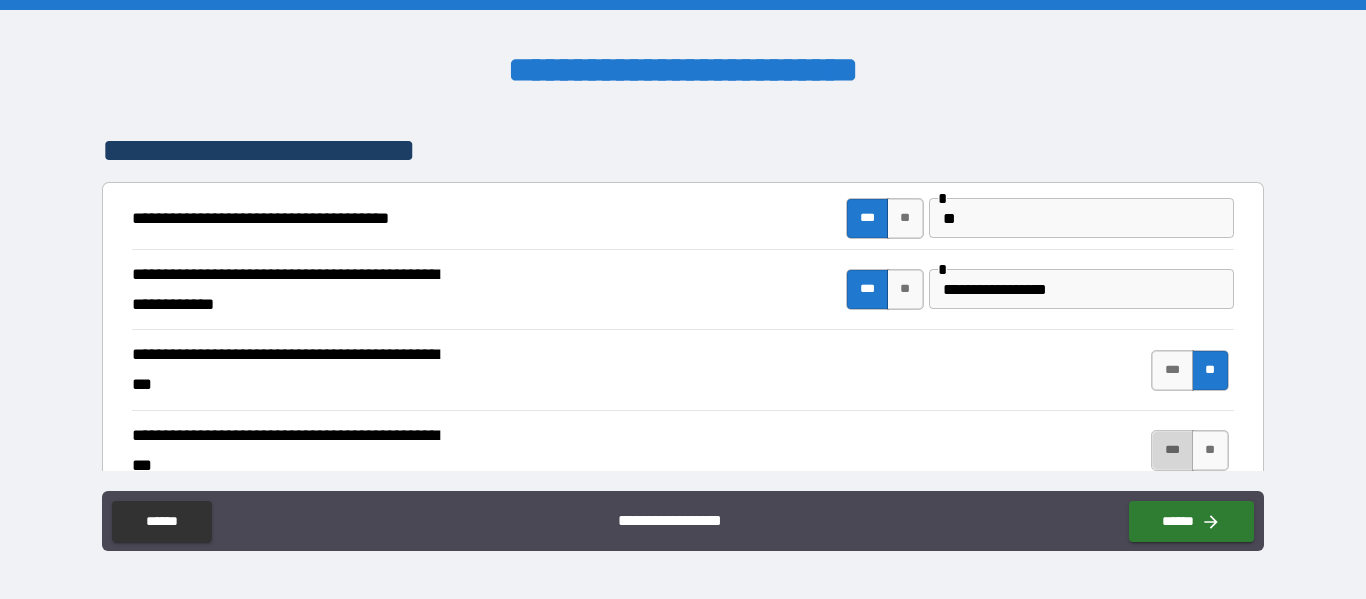click on "***" at bounding box center [1172, 450] 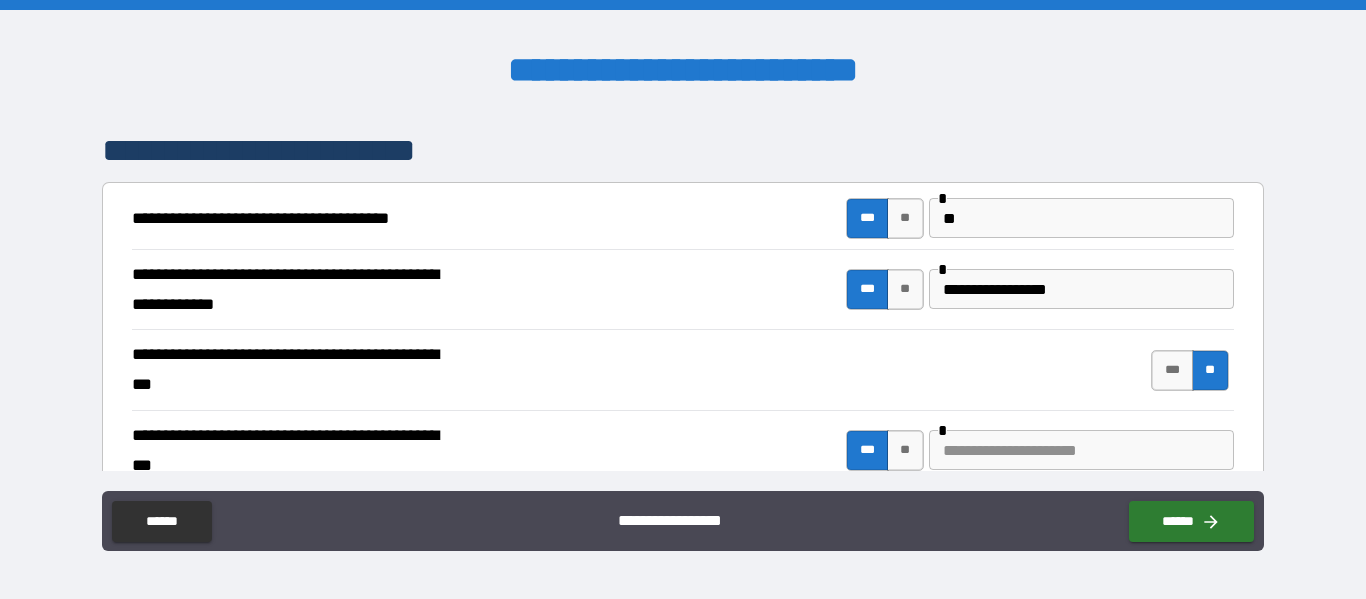 click at bounding box center [1081, 450] 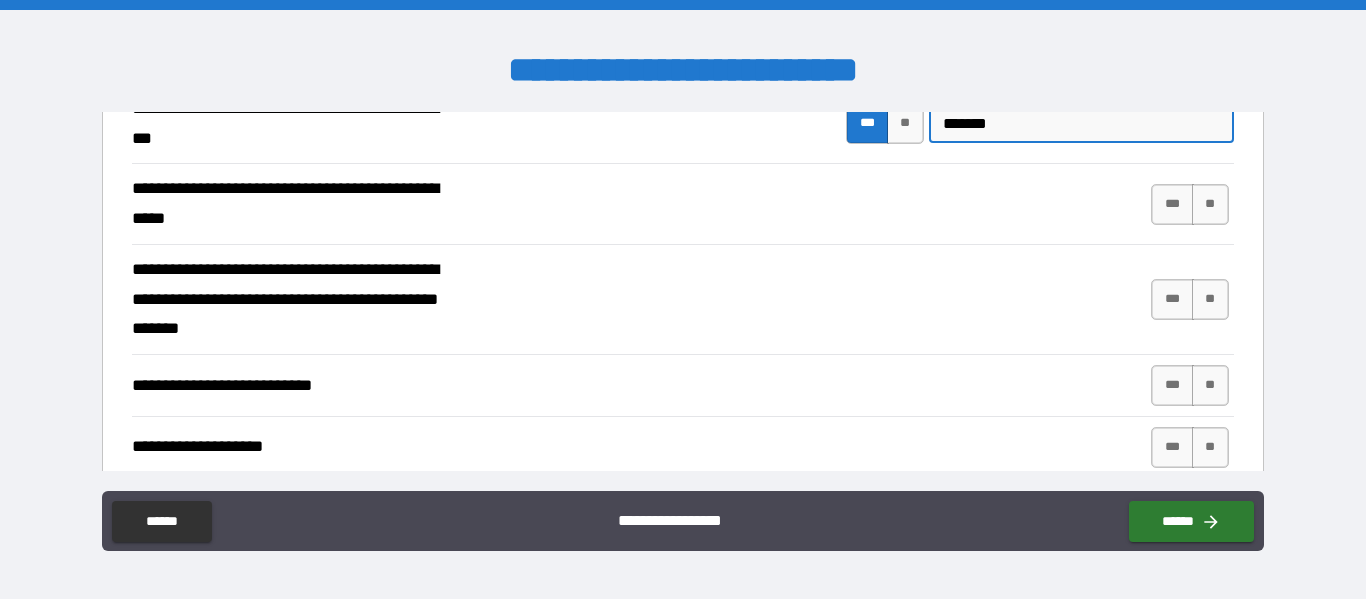 scroll, scrollTop: 653, scrollLeft: 0, axis: vertical 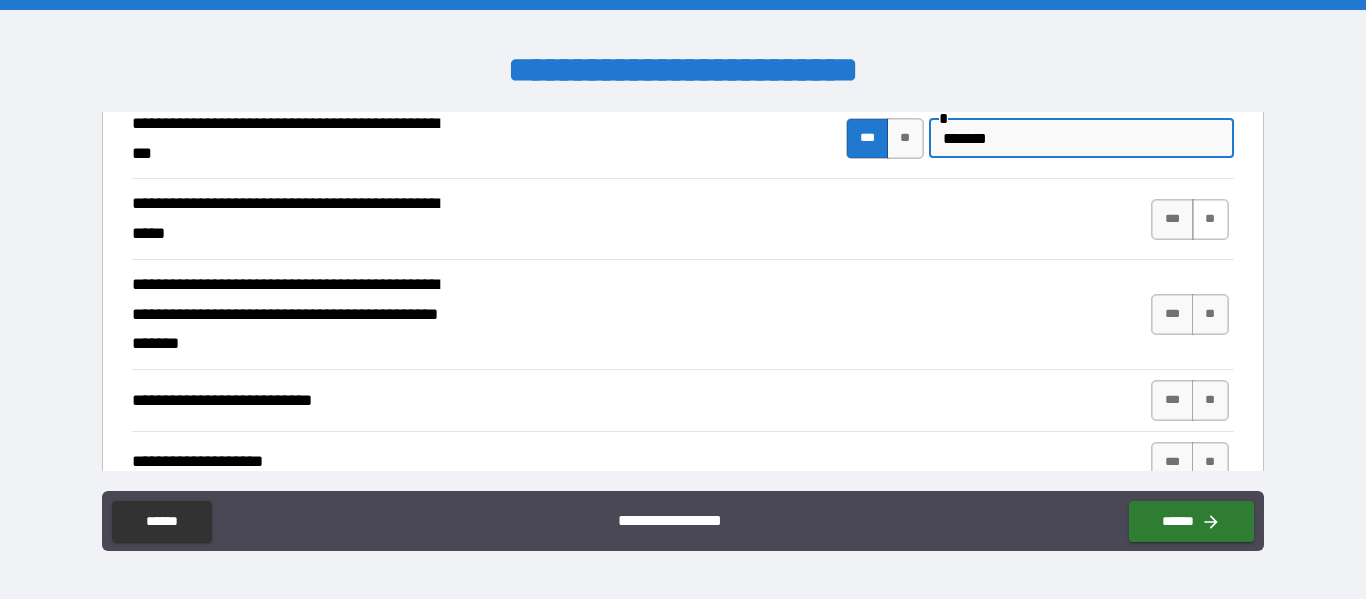 type on "*******" 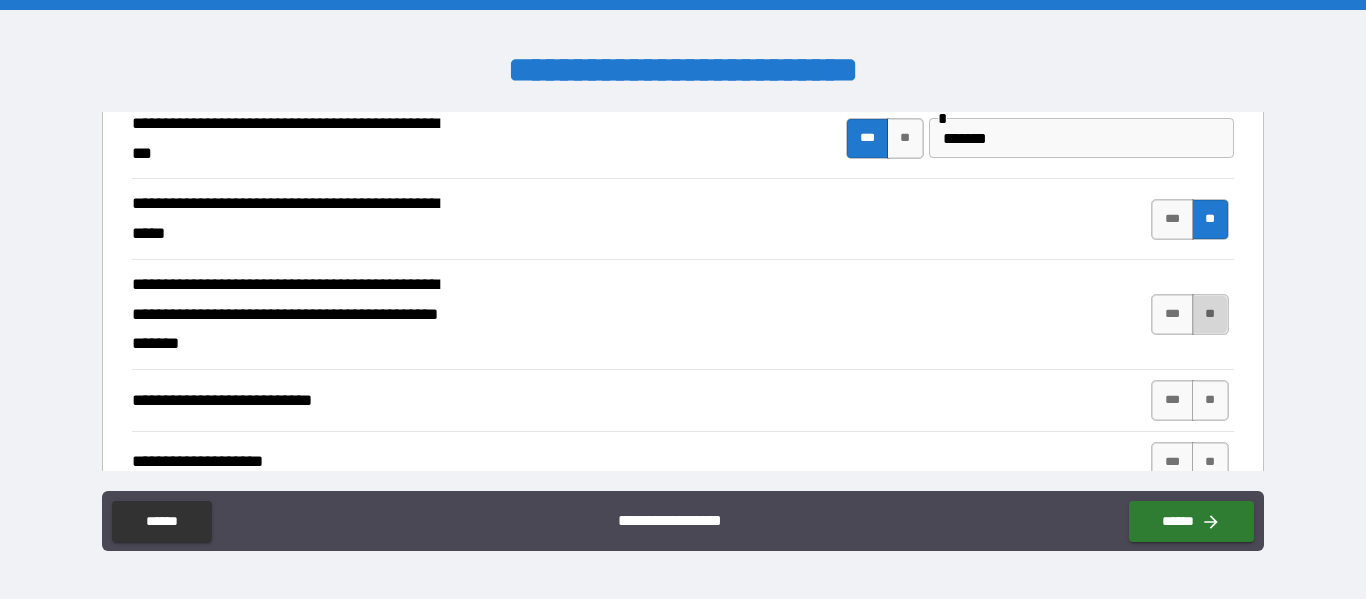 click on "**" at bounding box center (1210, 314) 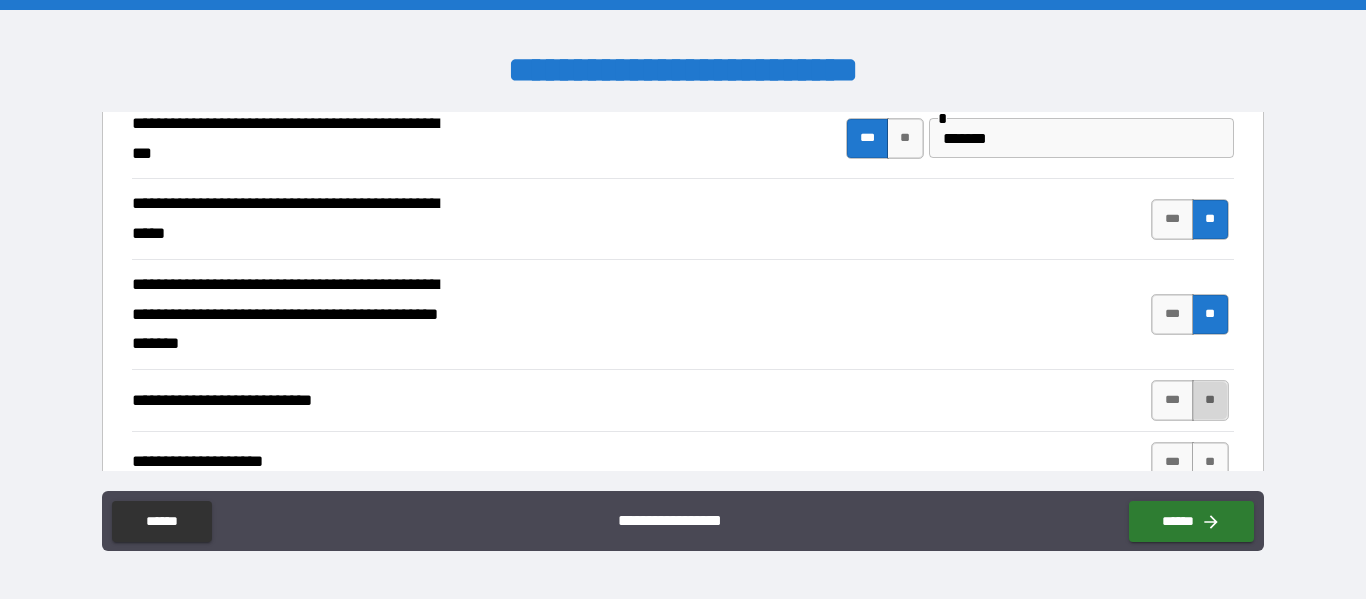 click on "**" at bounding box center [1210, 400] 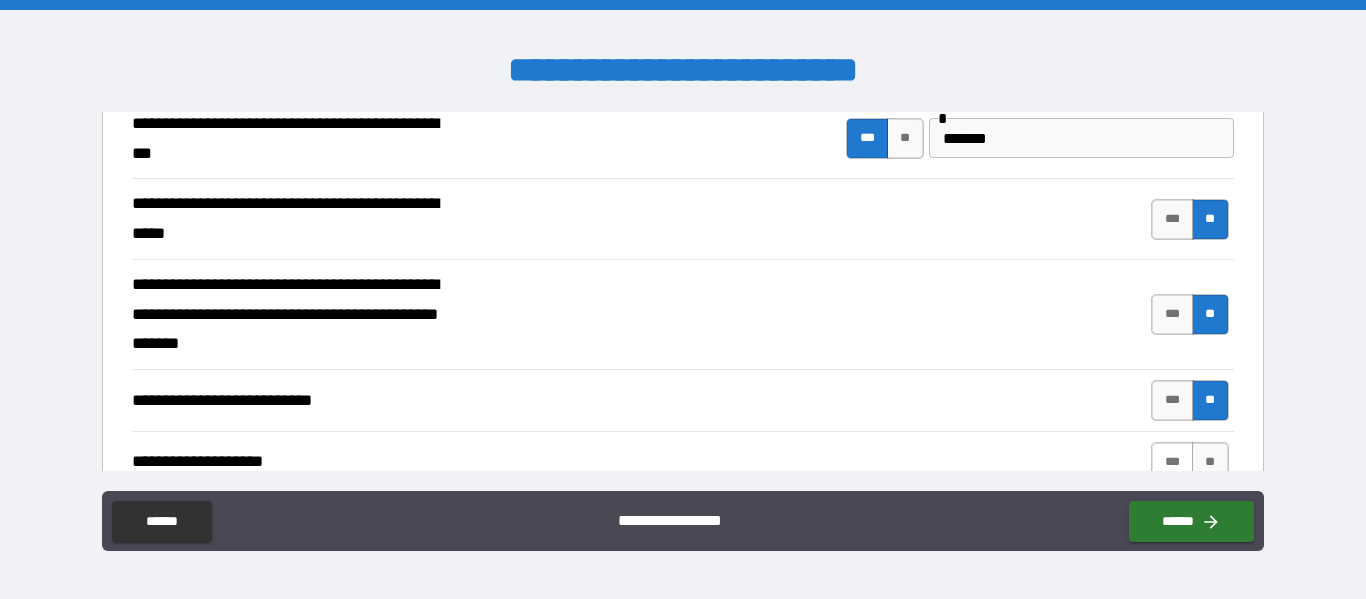 click on "***" at bounding box center [1172, 462] 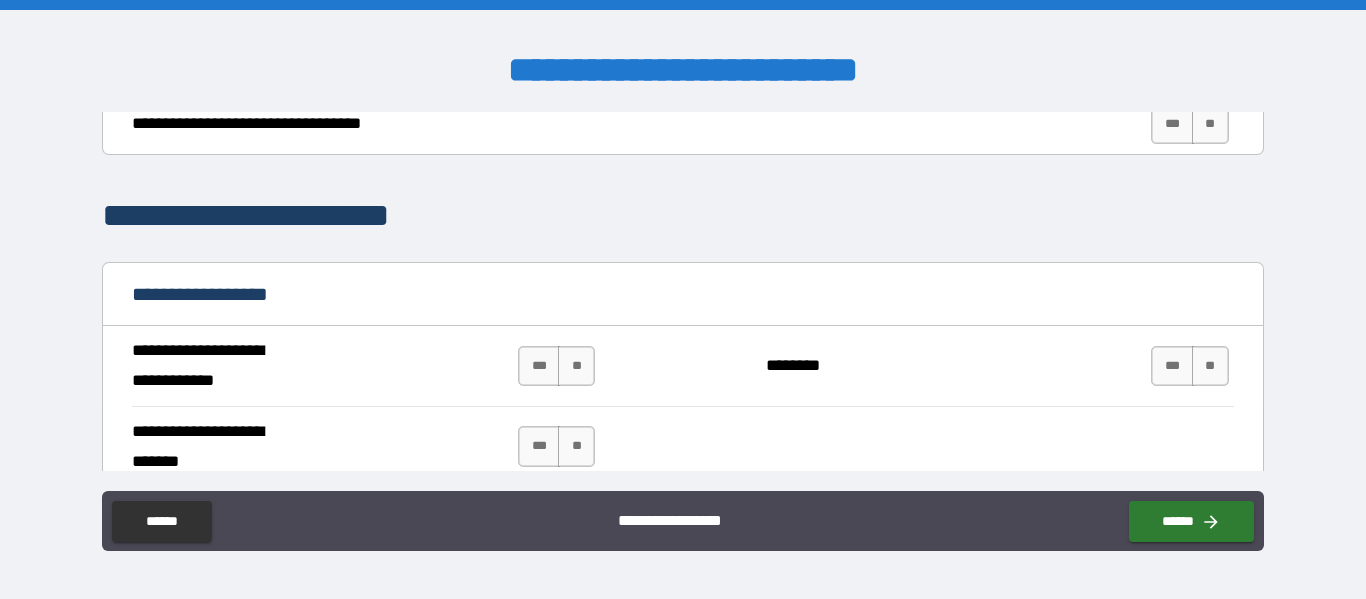 scroll, scrollTop: 1009, scrollLeft: 0, axis: vertical 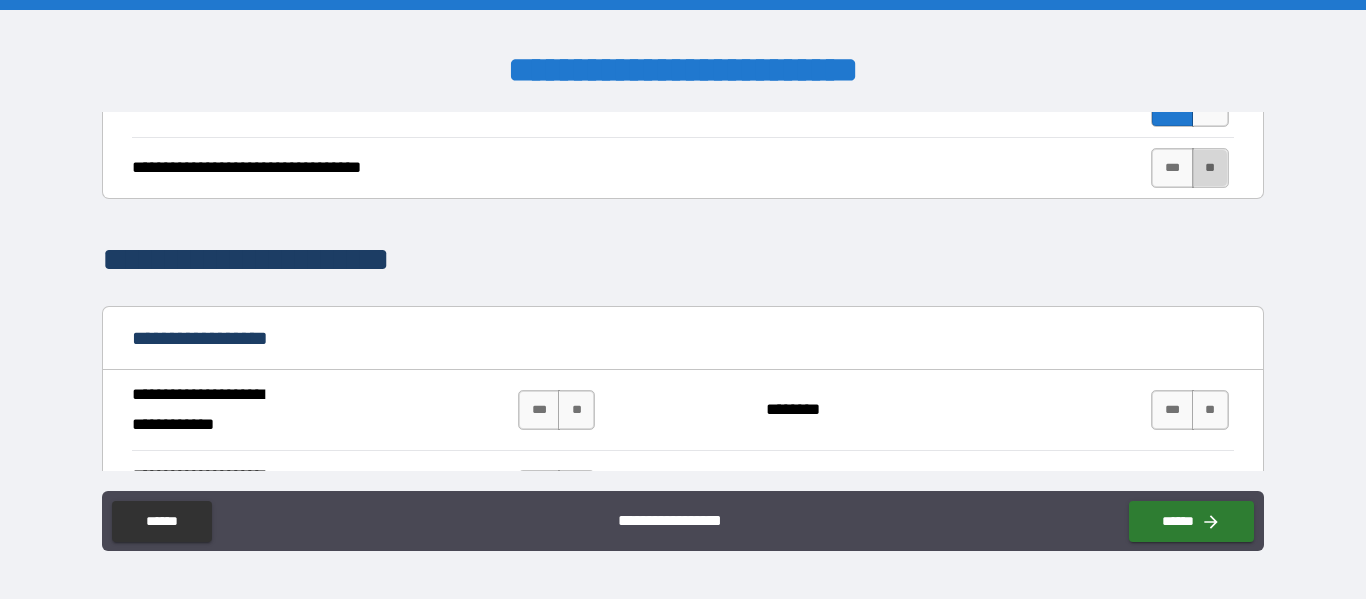 click on "**" at bounding box center (1210, 168) 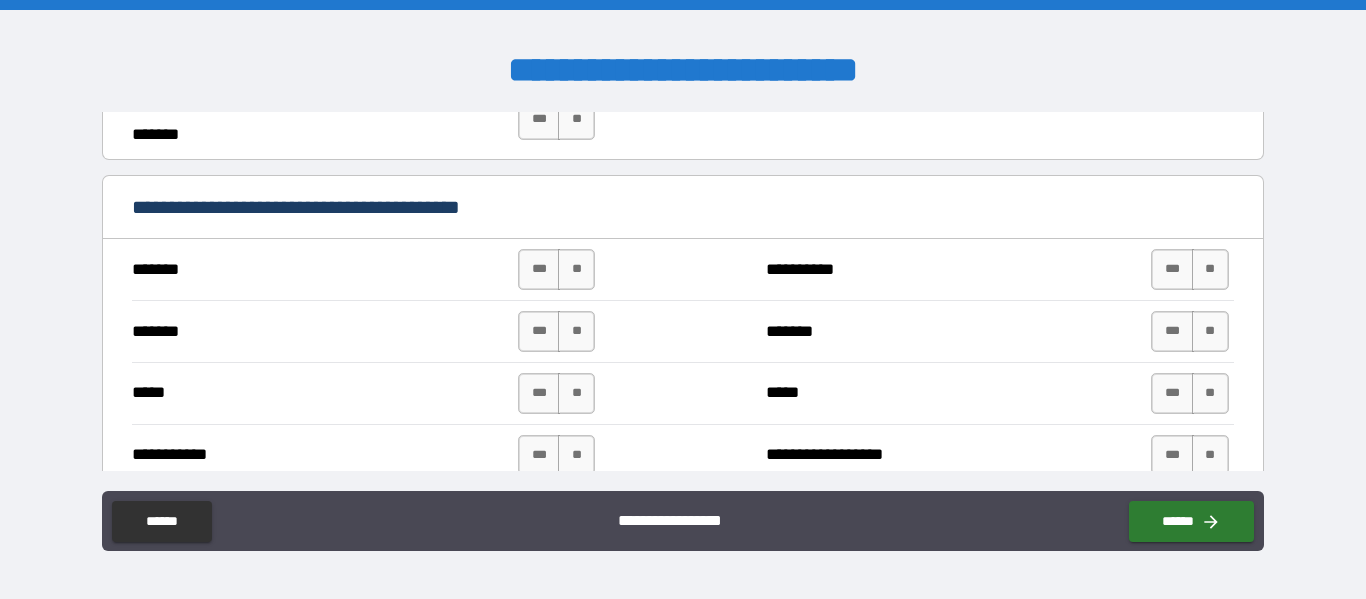 scroll, scrollTop: 1410, scrollLeft: 0, axis: vertical 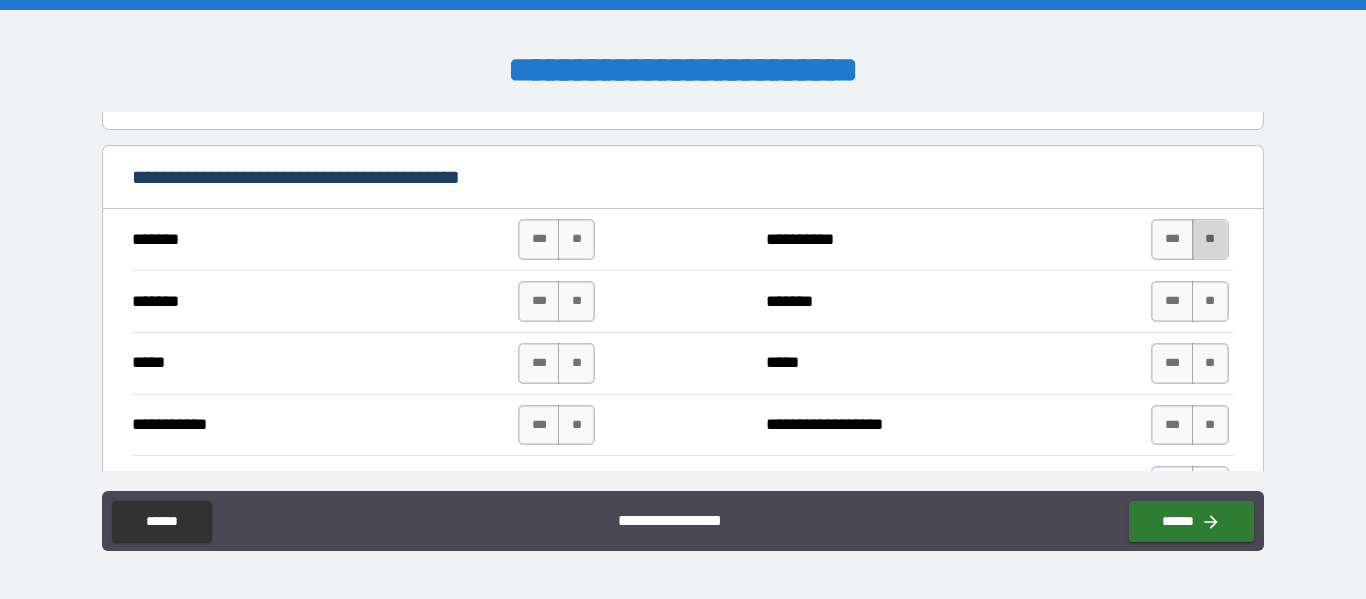 click on "**" at bounding box center (1210, 239) 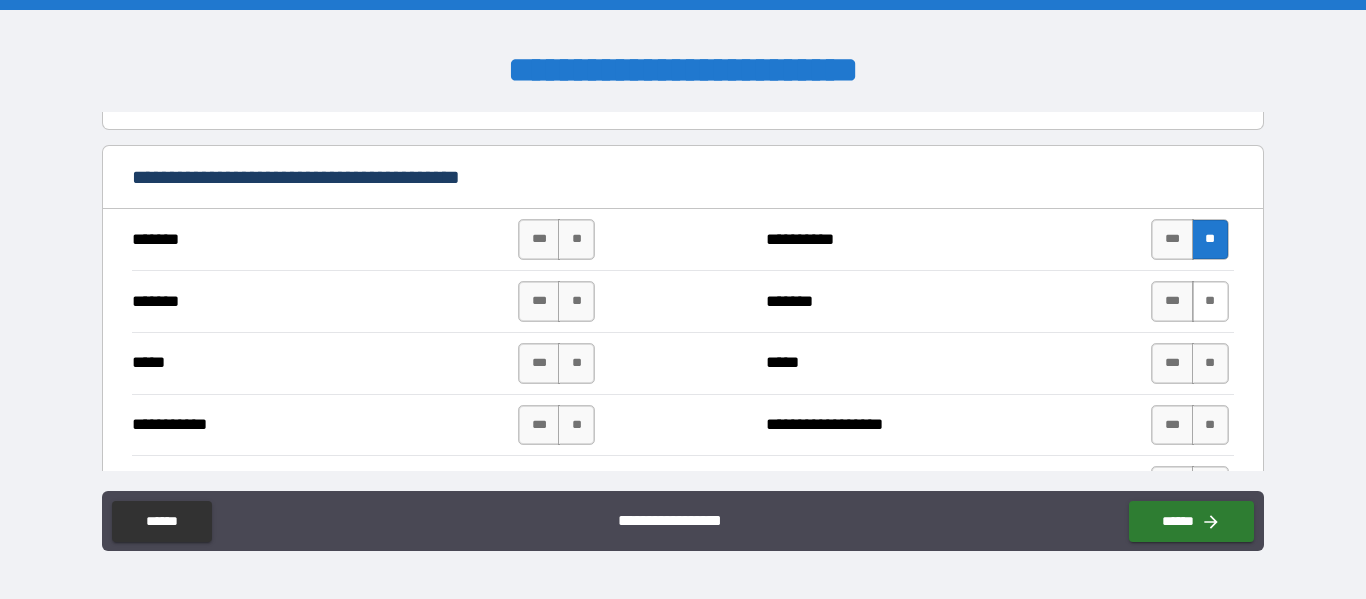 click on "**" at bounding box center [1210, 301] 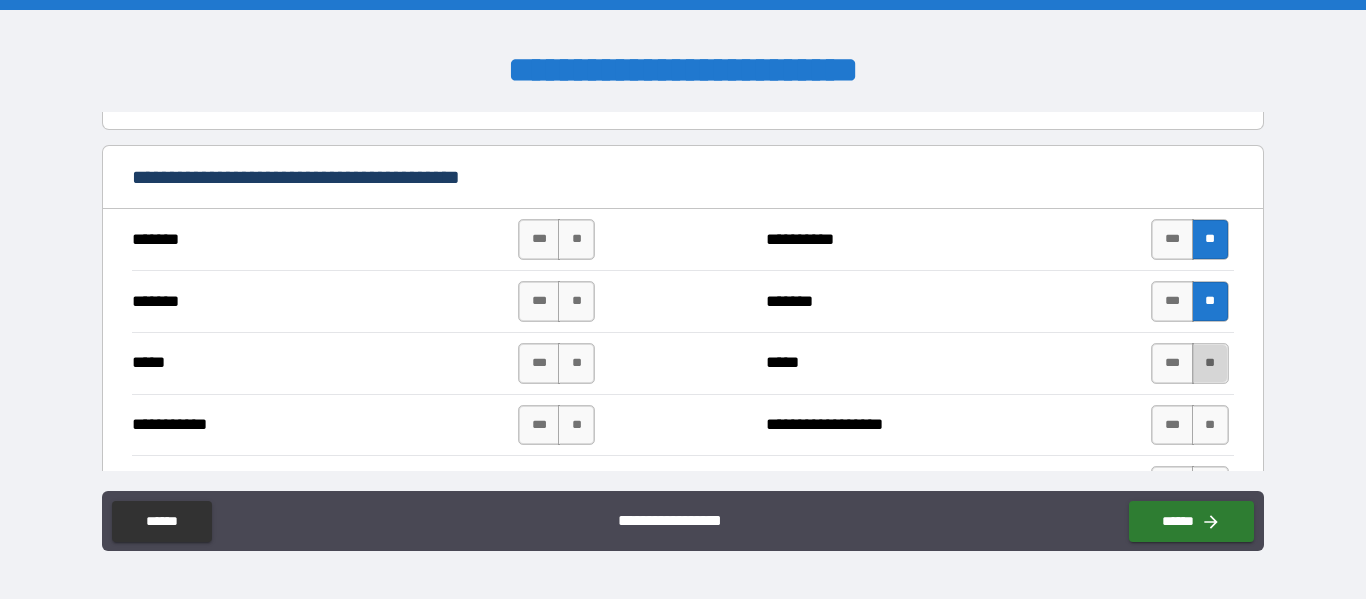click on "**" at bounding box center [1210, 363] 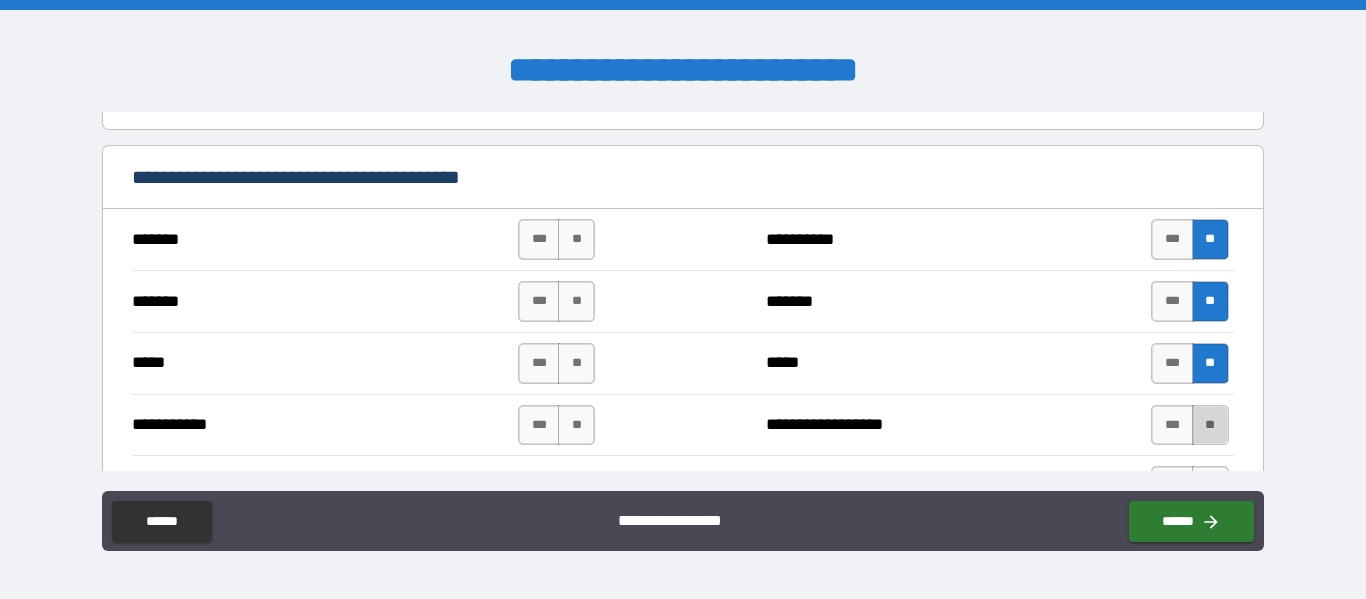 click on "**" at bounding box center [1210, 425] 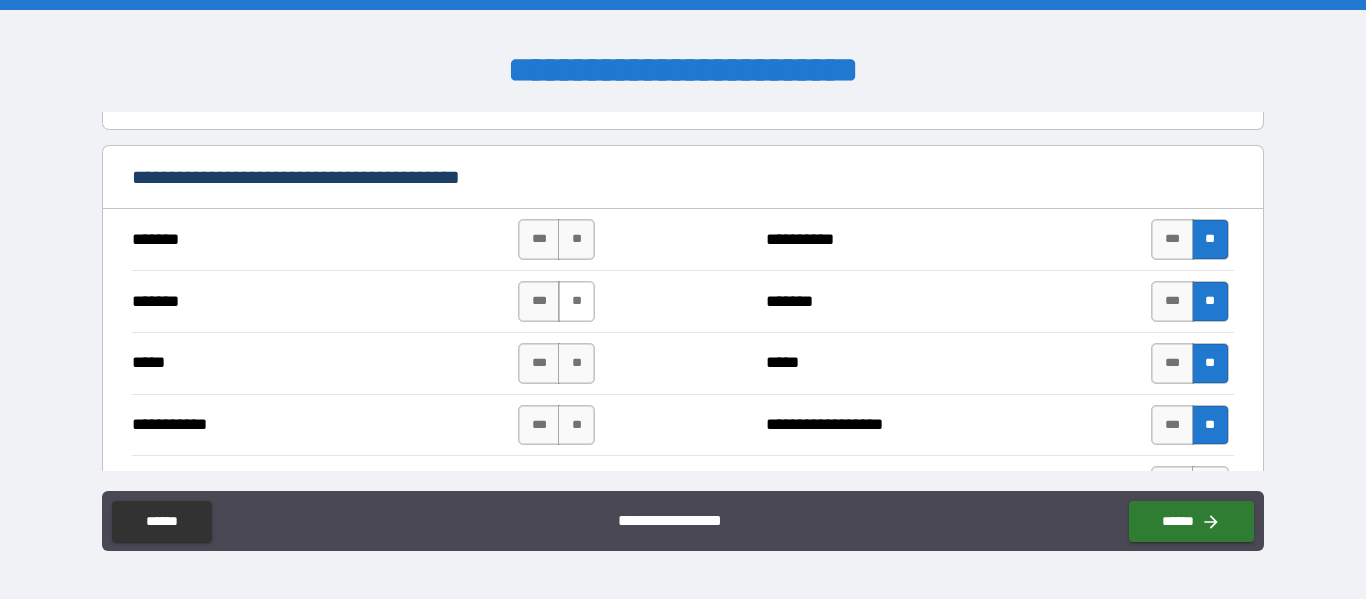 drag, startPoint x: 578, startPoint y: 238, endPoint x: 568, endPoint y: 302, distance: 64.77654 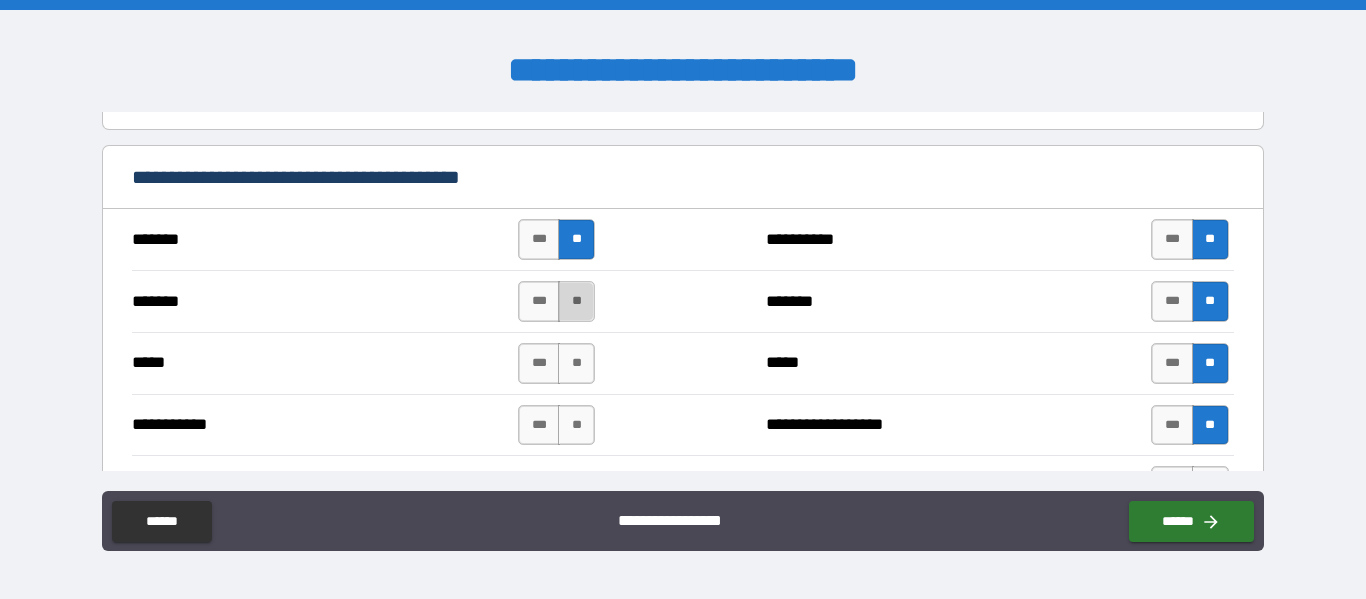 click on "**" at bounding box center [576, 301] 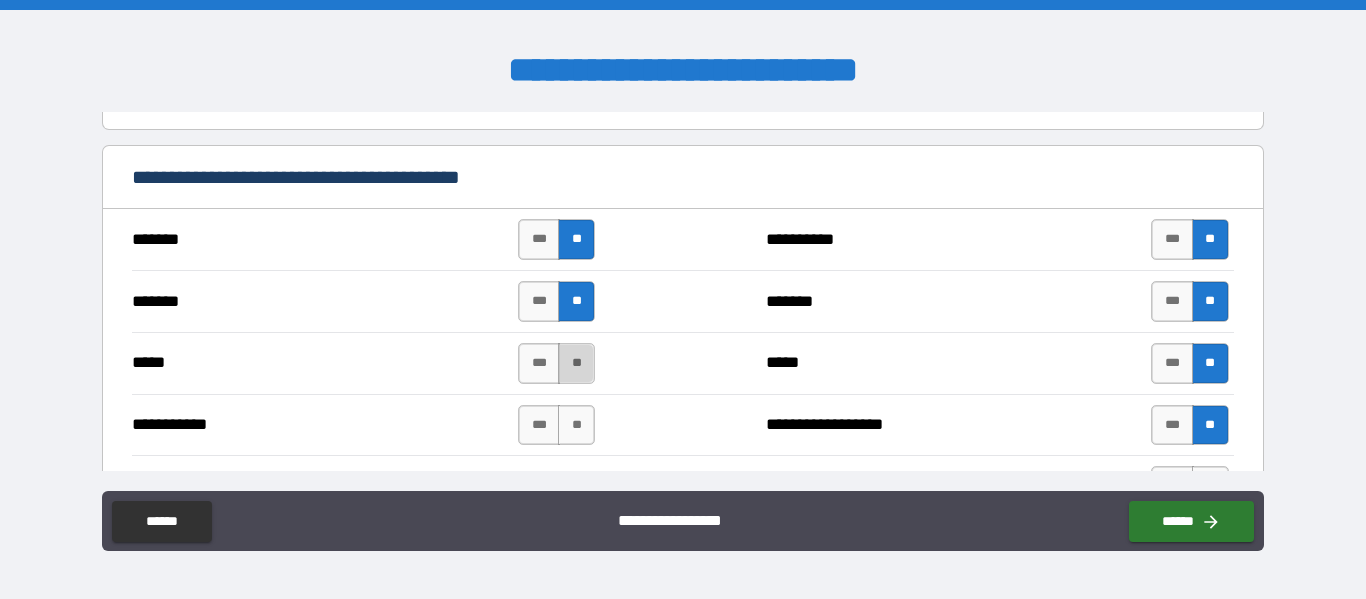 click on "**" at bounding box center [576, 363] 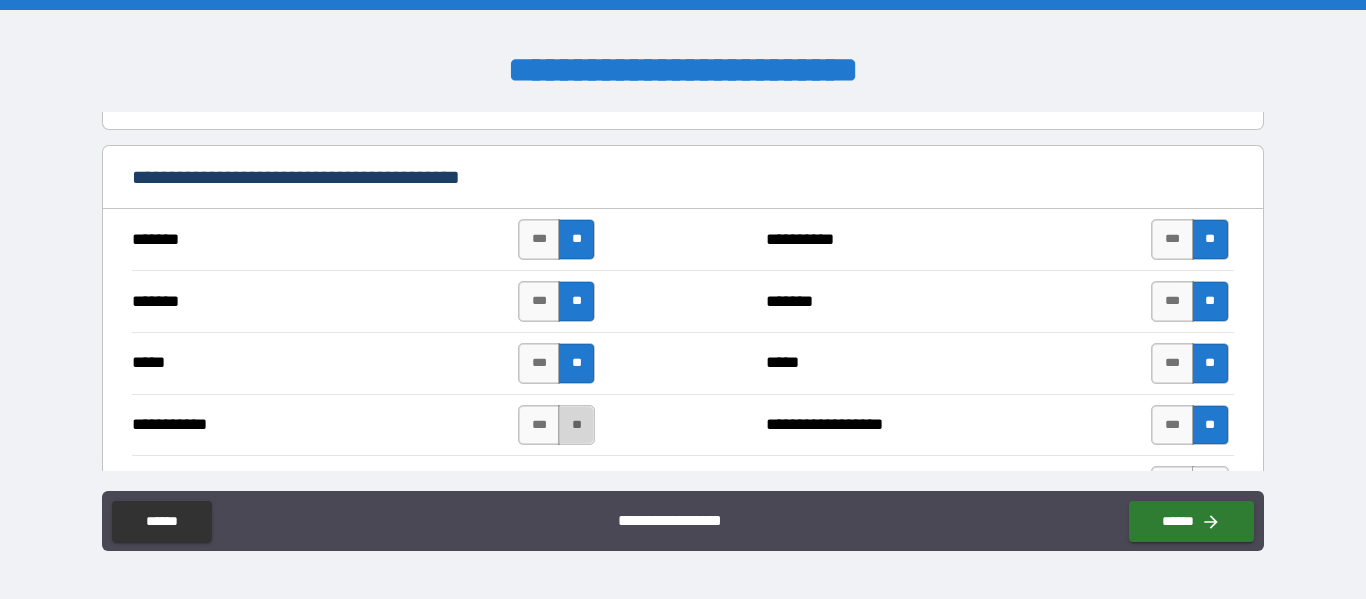 click on "**" at bounding box center (576, 425) 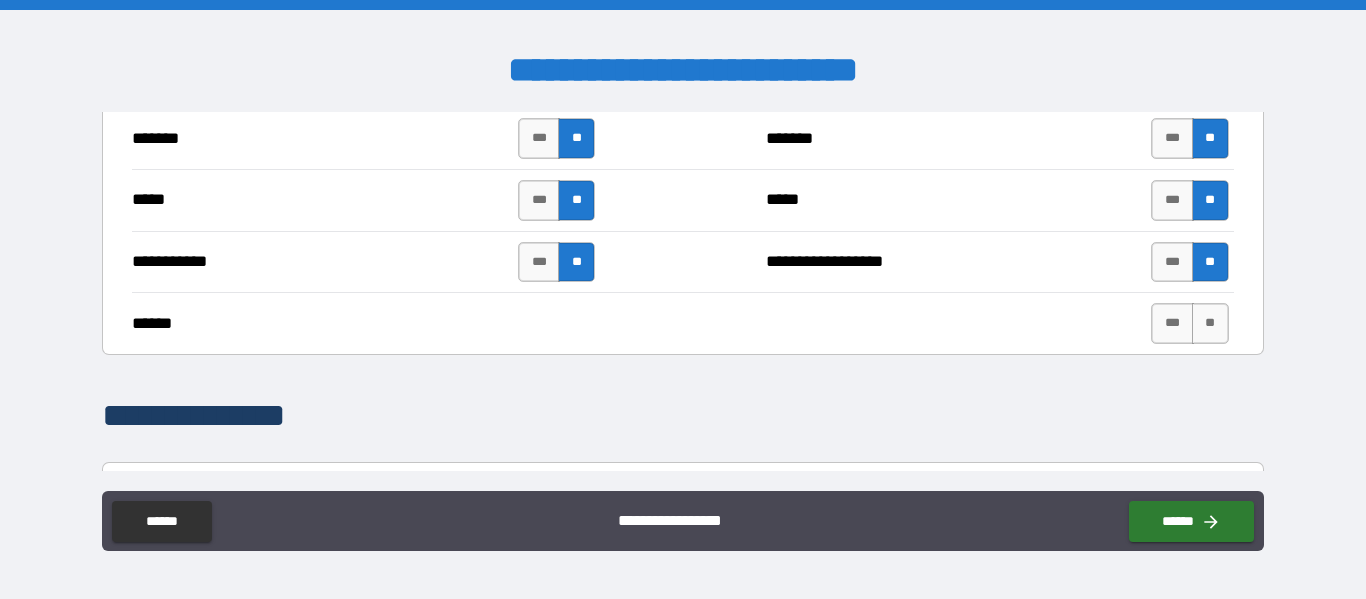 scroll, scrollTop: 1558, scrollLeft: 0, axis: vertical 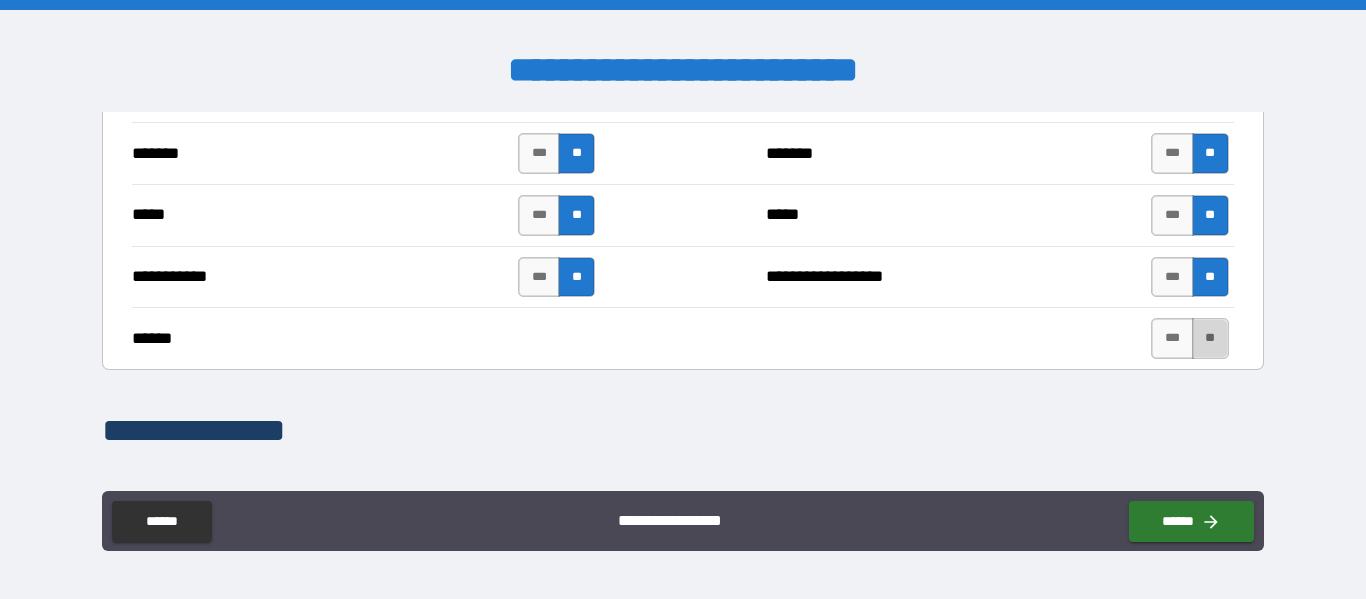 click on "**" at bounding box center [1210, 338] 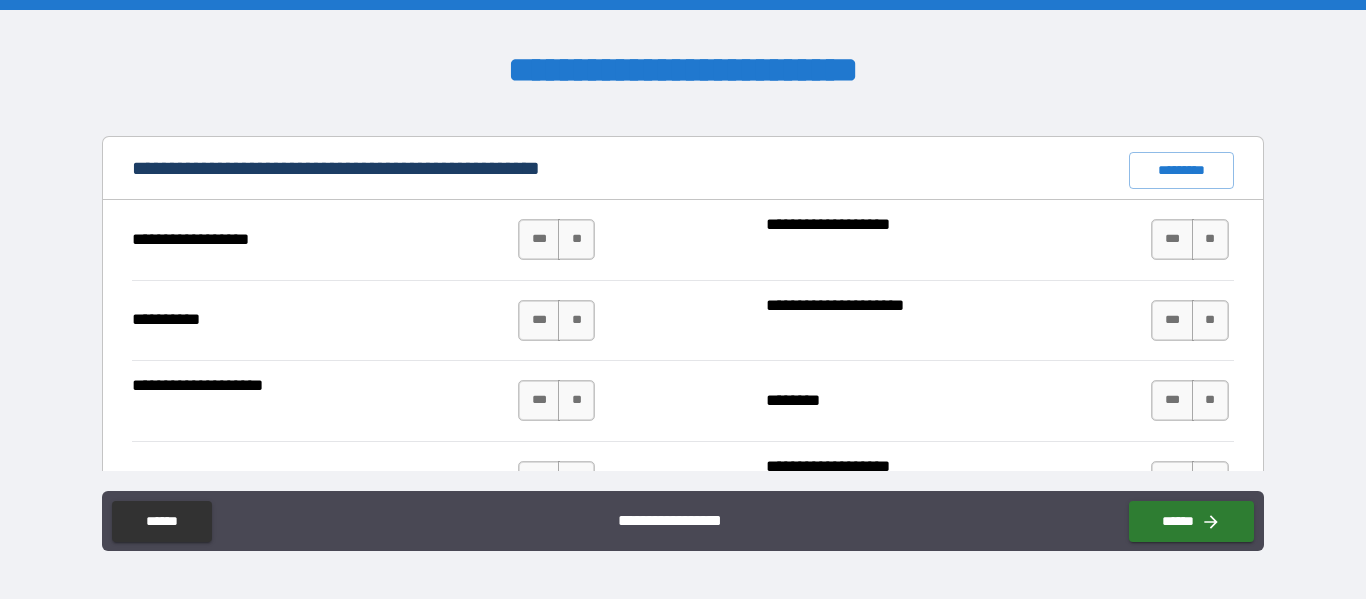scroll, scrollTop: 1914, scrollLeft: 0, axis: vertical 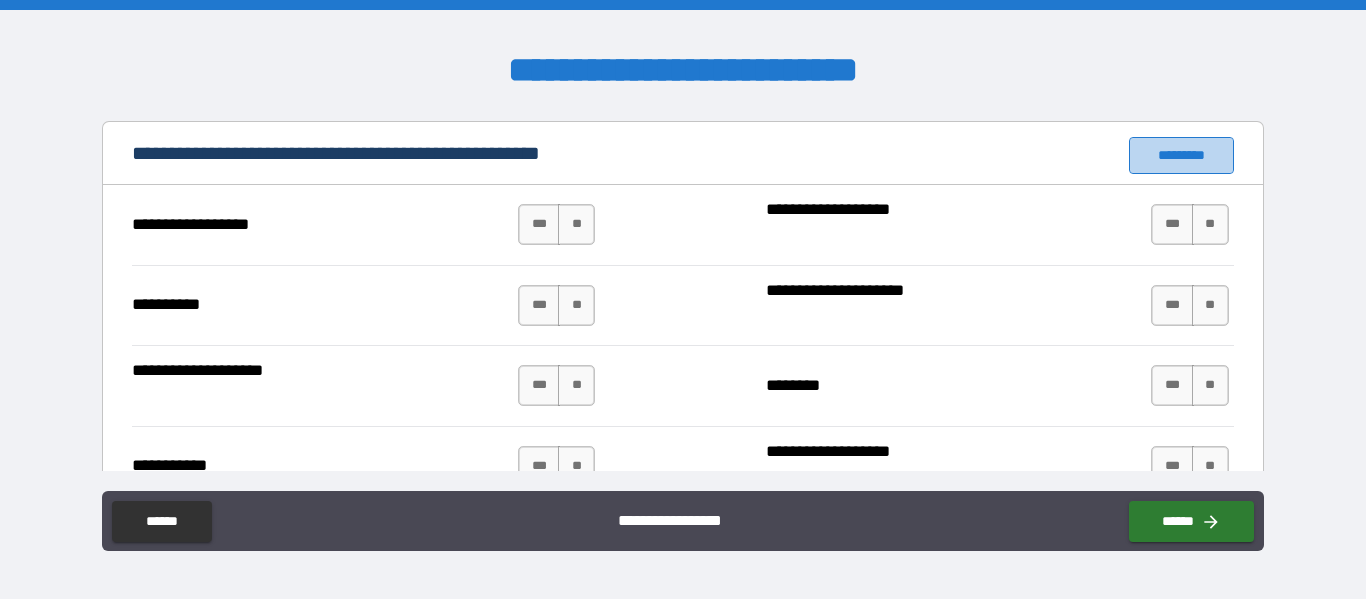 click on "*********" at bounding box center [1181, 155] 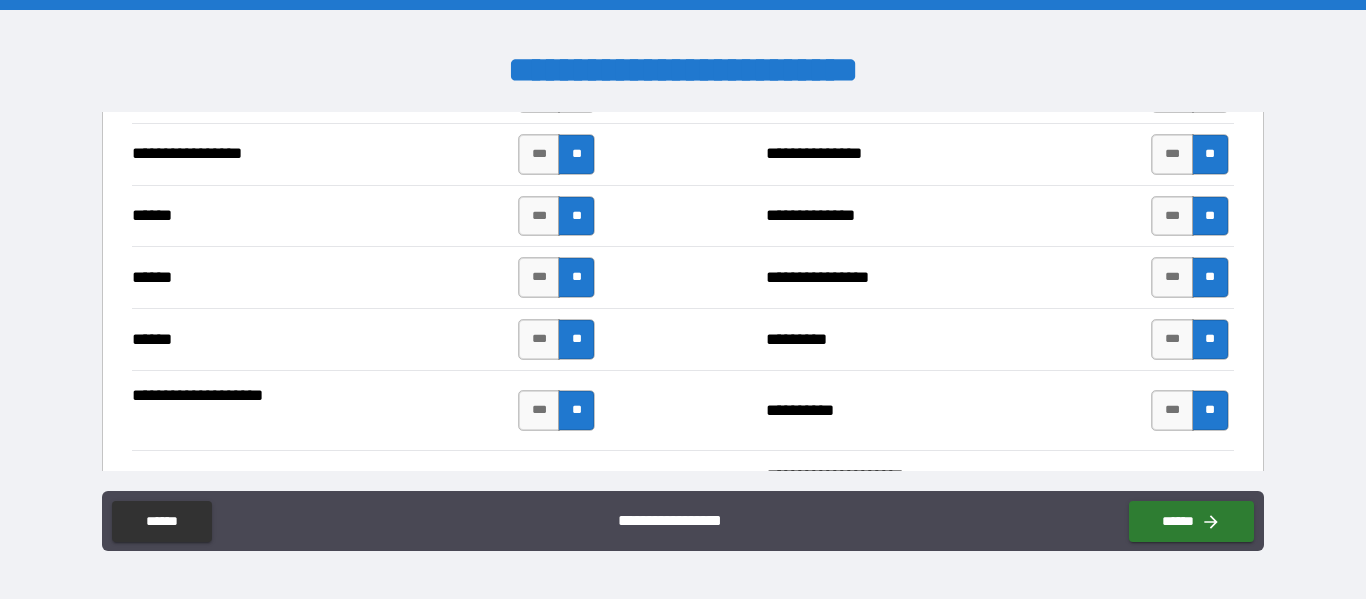 scroll, scrollTop: 2418, scrollLeft: 0, axis: vertical 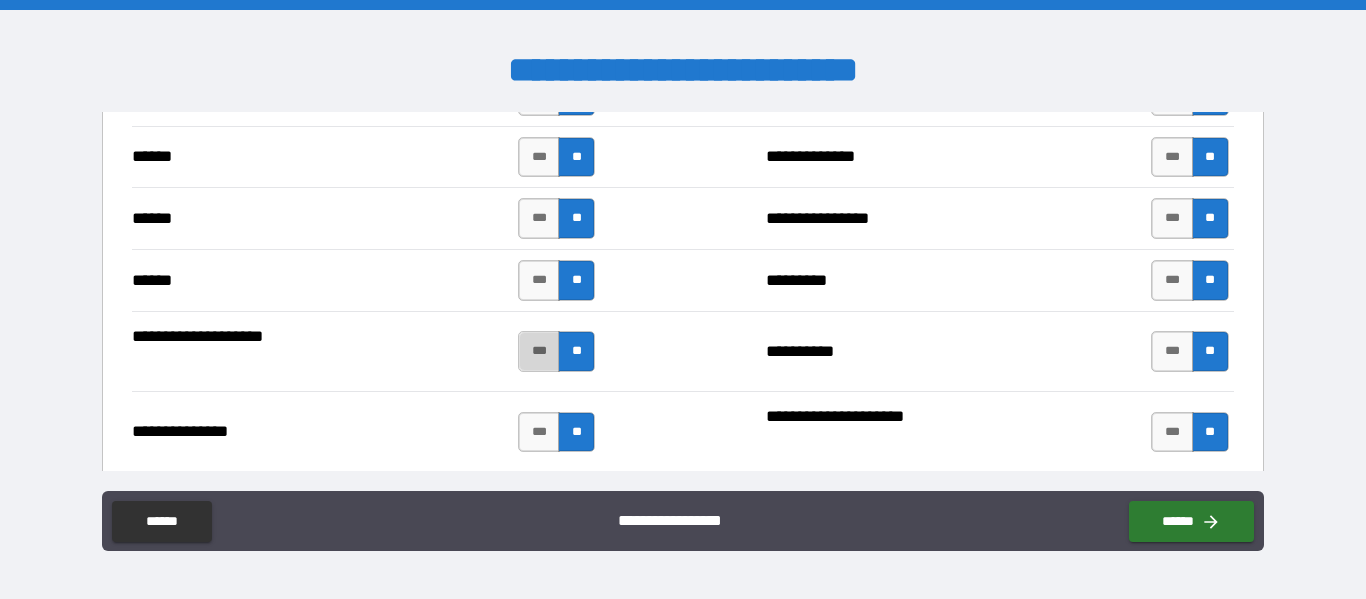 click on "***" at bounding box center [539, 351] 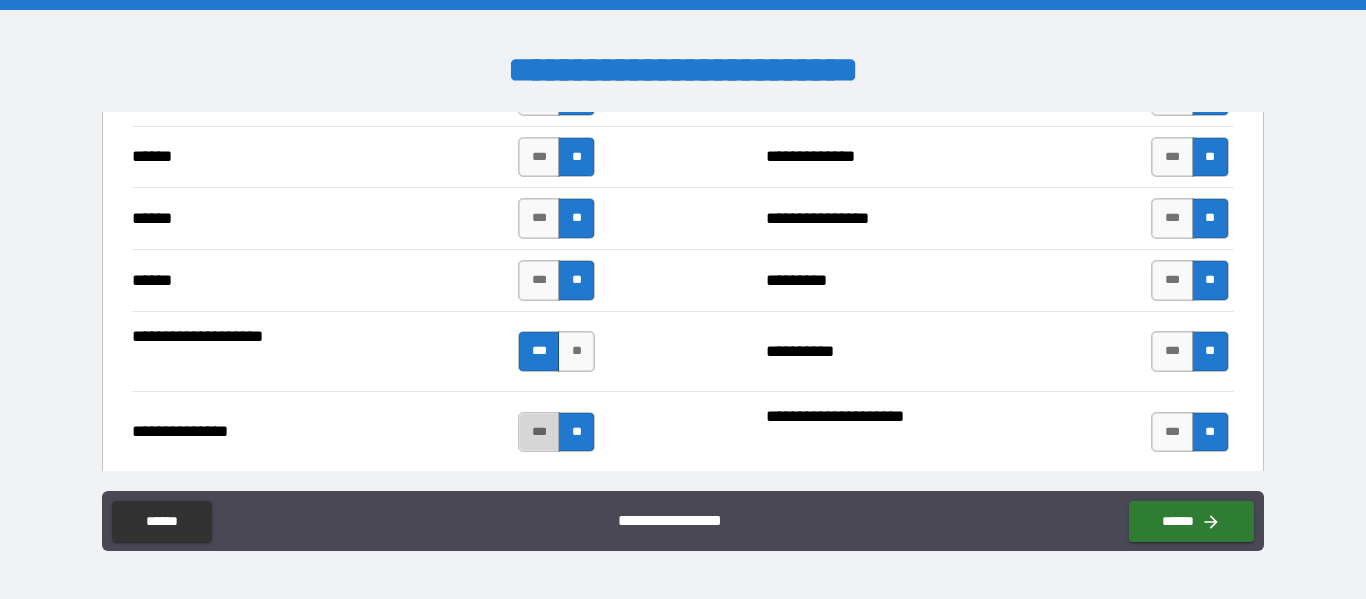 click on "***" at bounding box center [539, 432] 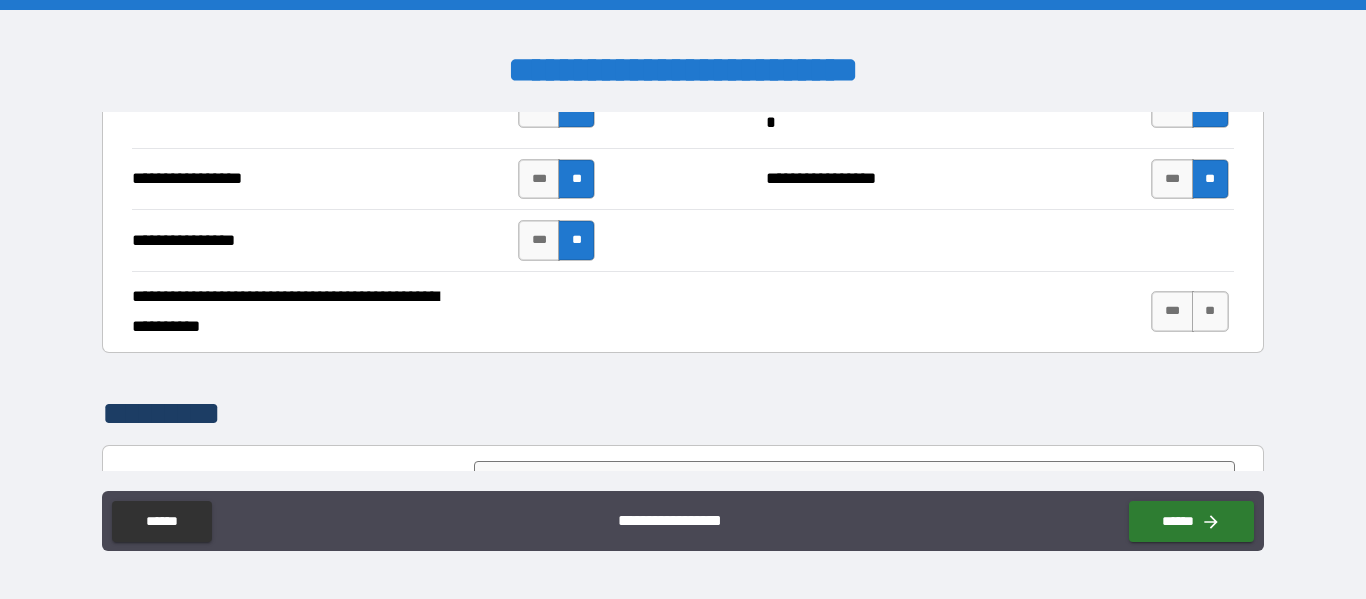 scroll, scrollTop: 4645, scrollLeft: 0, axis: vertical 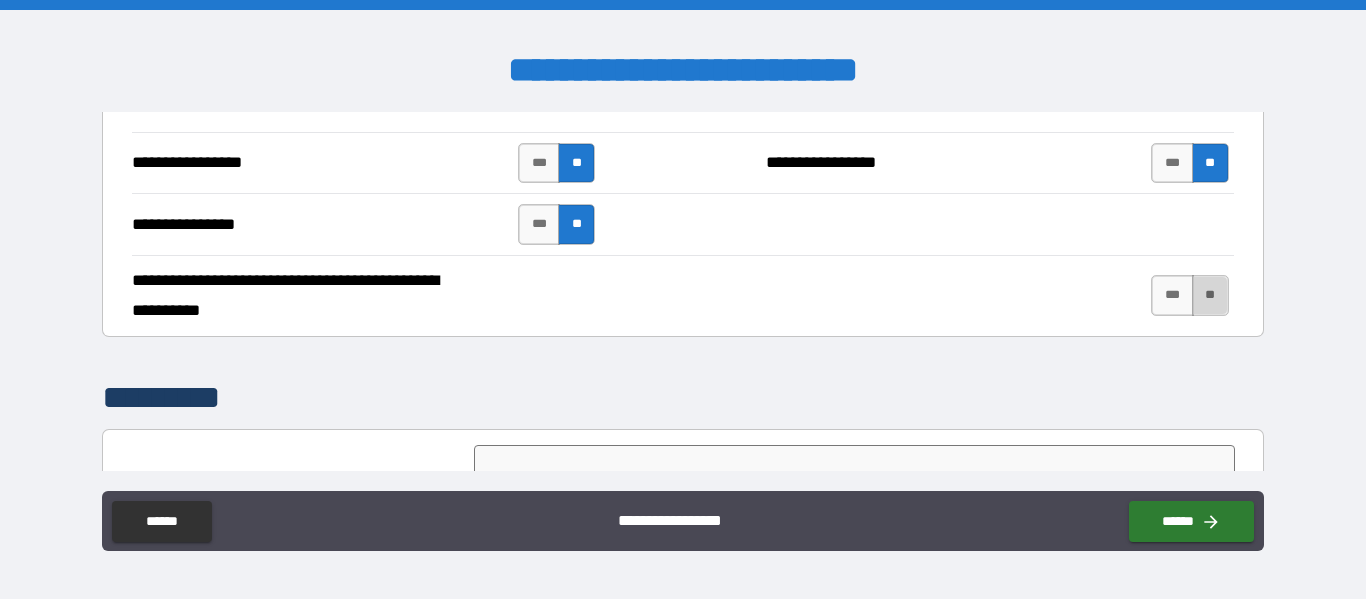 click on "**" at bounding box center [1210, 295] 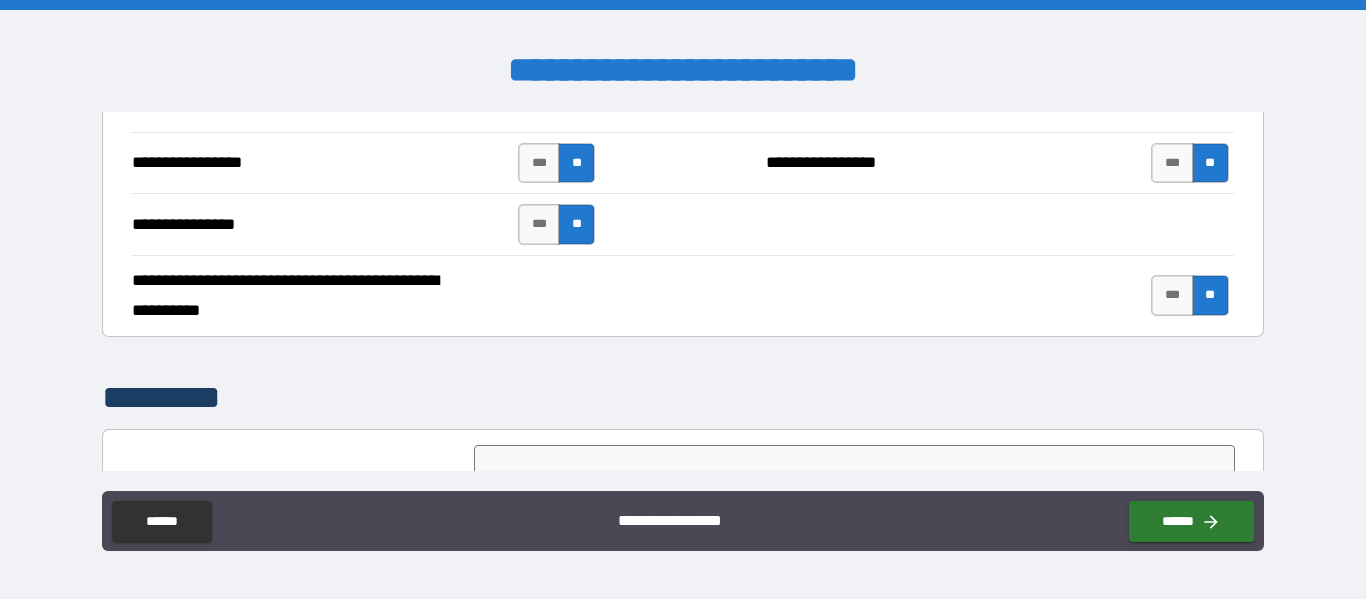 drag, startPoint x: 1251, startPoint y: 440, endPoint x: 1262, endPoint y: 425, distance: 18.601076 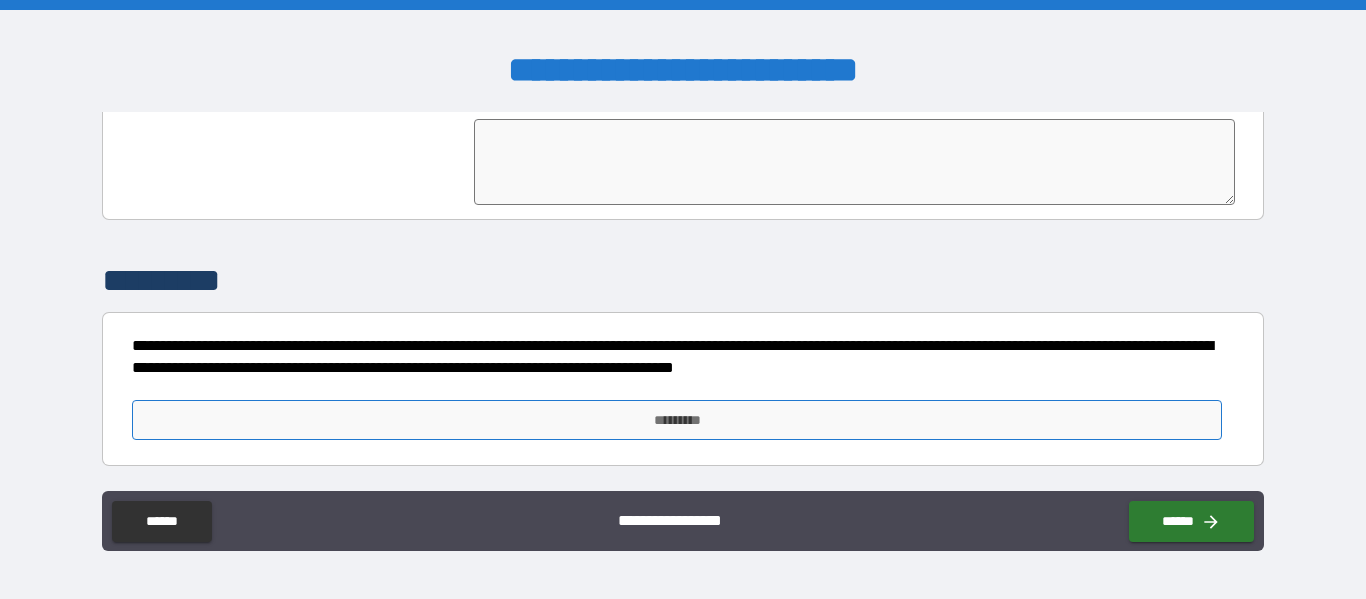 click on "*********" at bounding box center (677, 420) 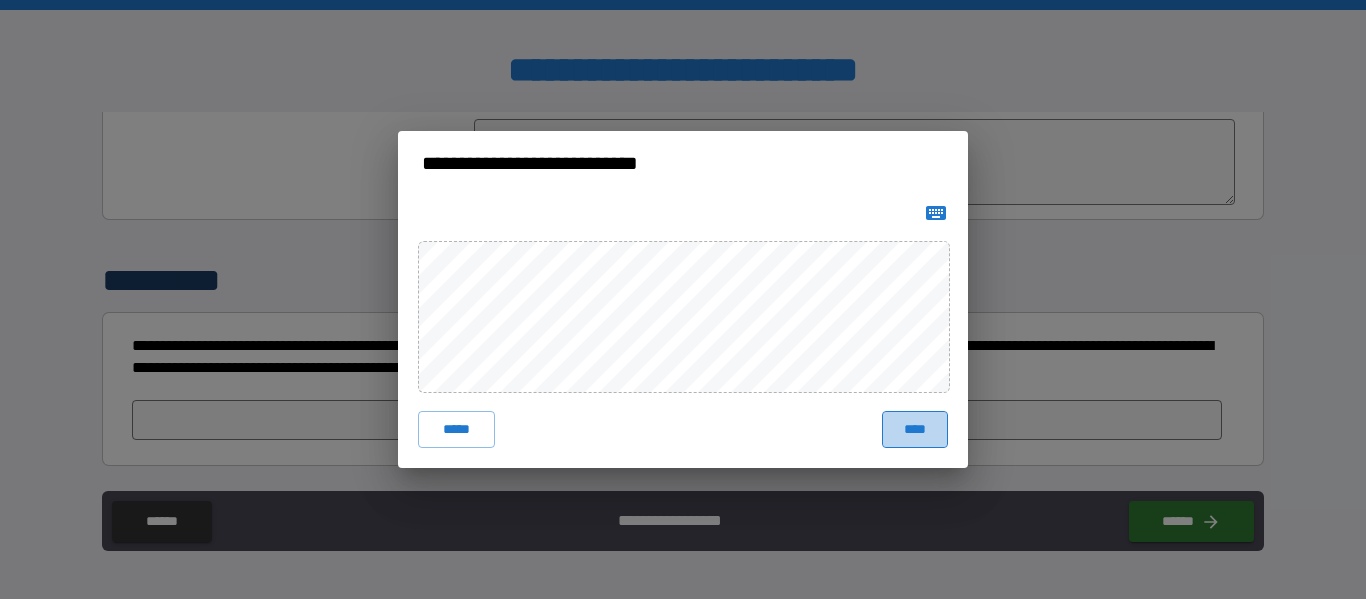 click on "****" at bounding box center (915, 429) 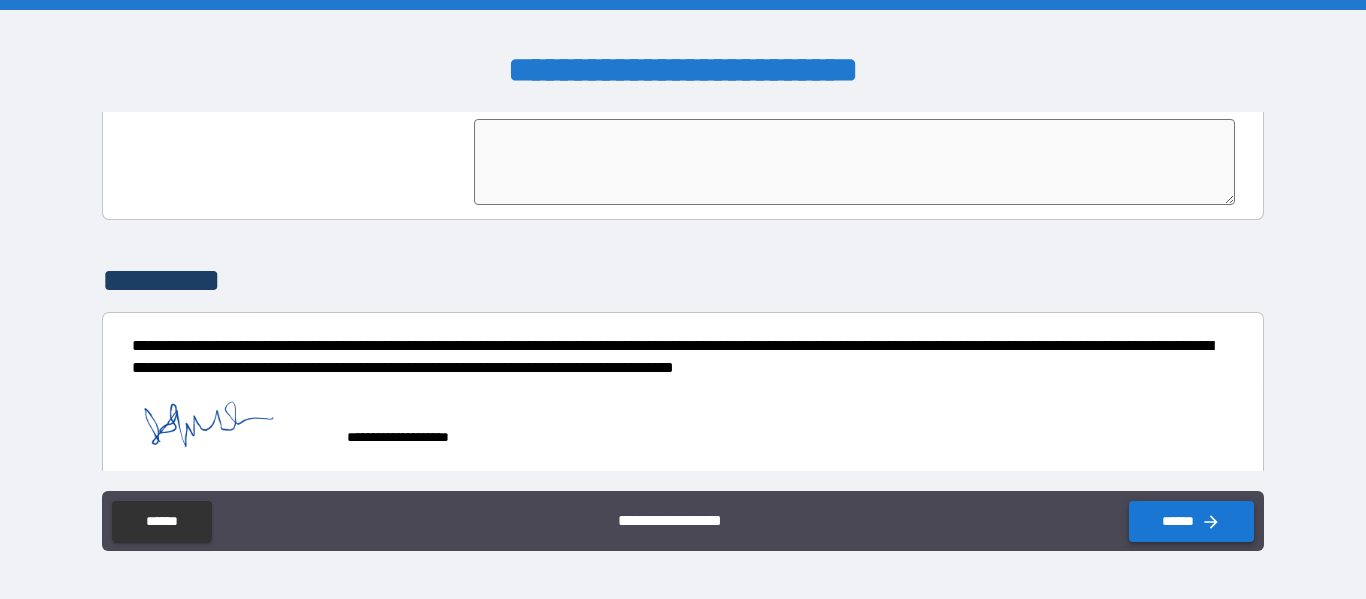 click on "******" at bounding box center (1191, 521) 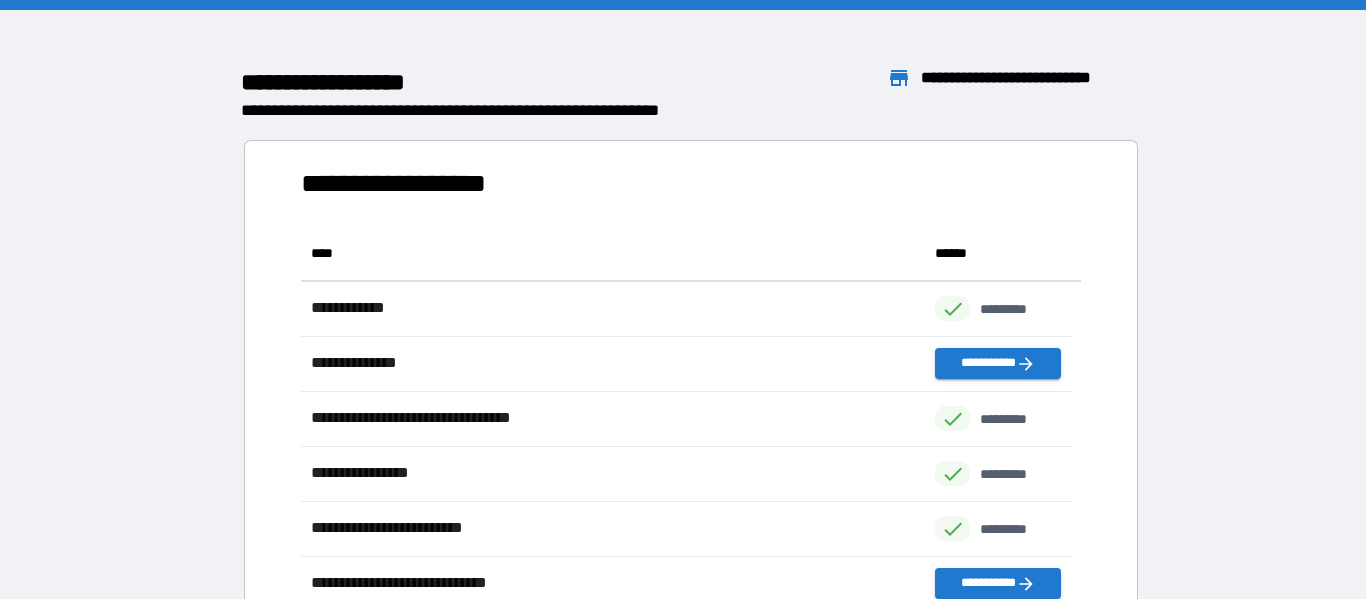 scroll, scrollTop: 371, scrollLeft: 755, axis: both 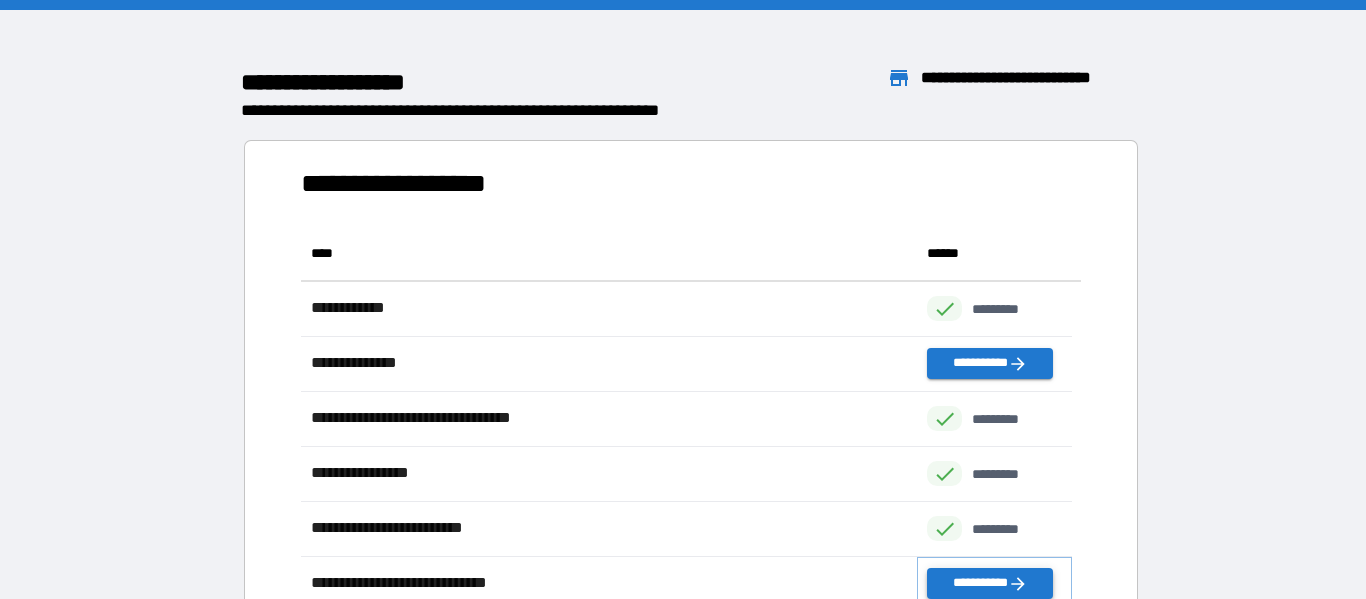 click on "**********" at bounding box center [989, 583] 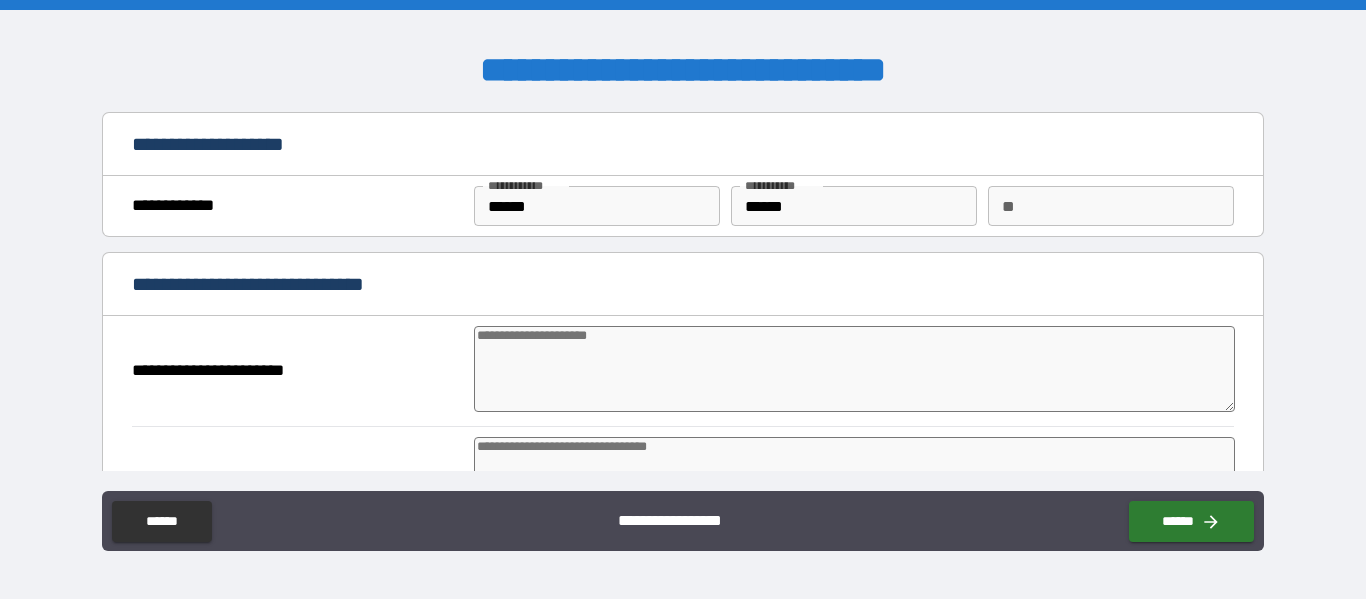 type on "*" 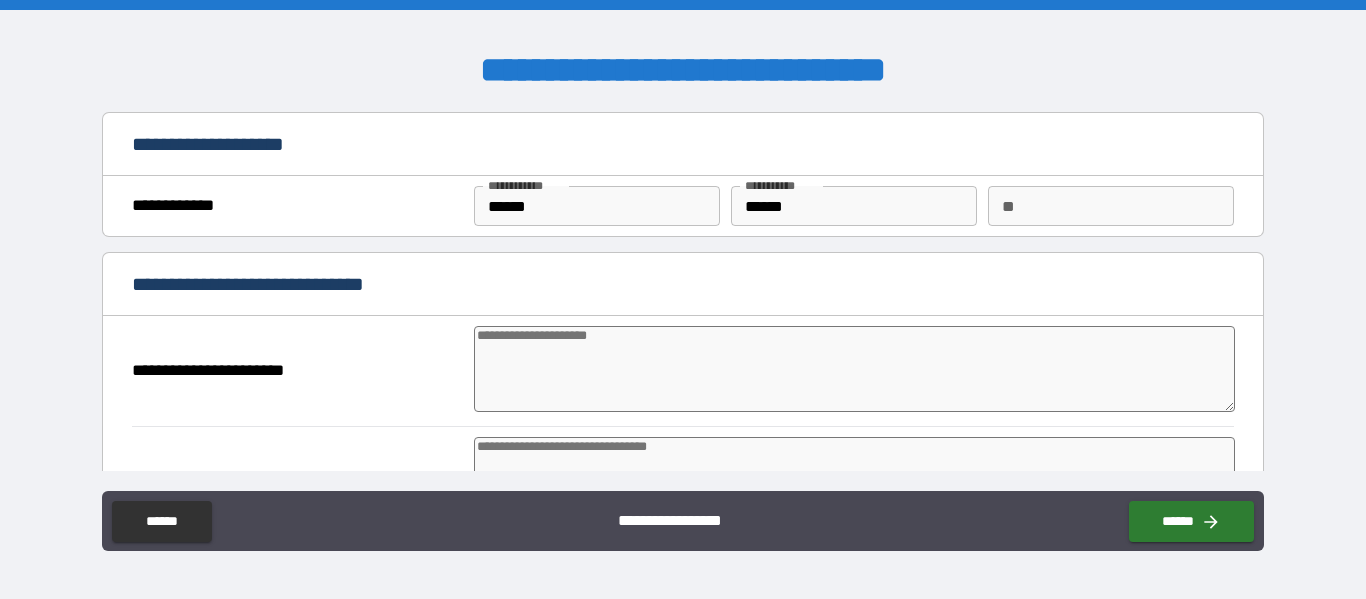 type on "*" 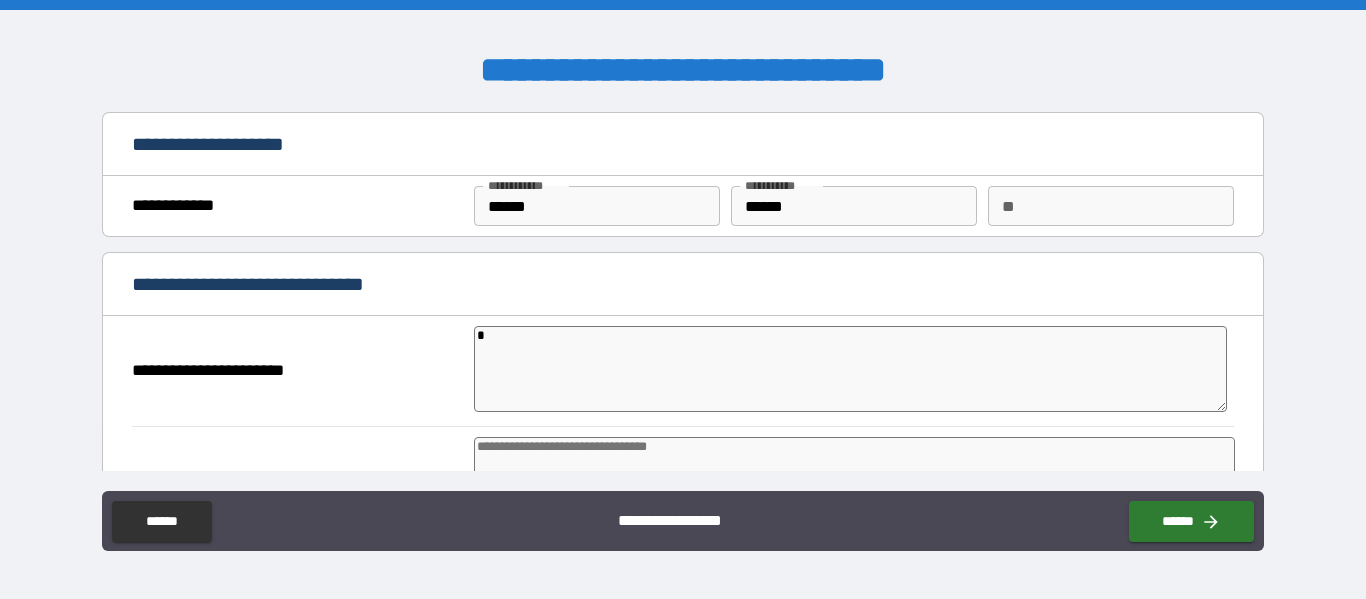 type on "**" 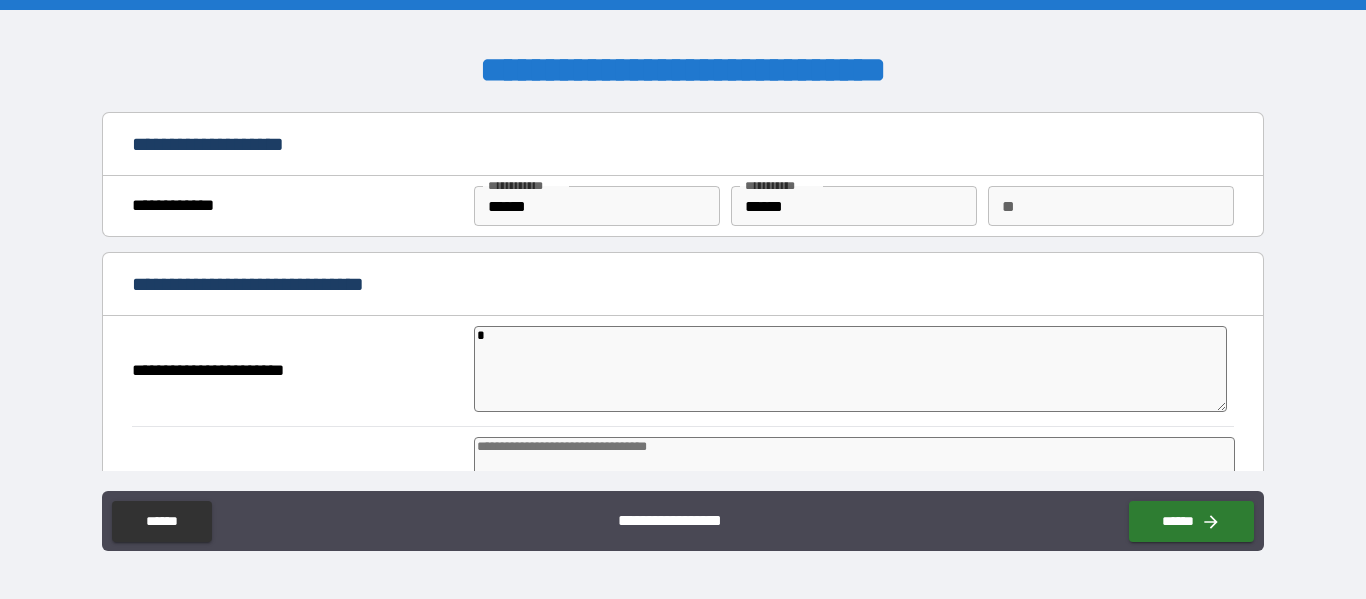 type on "*" 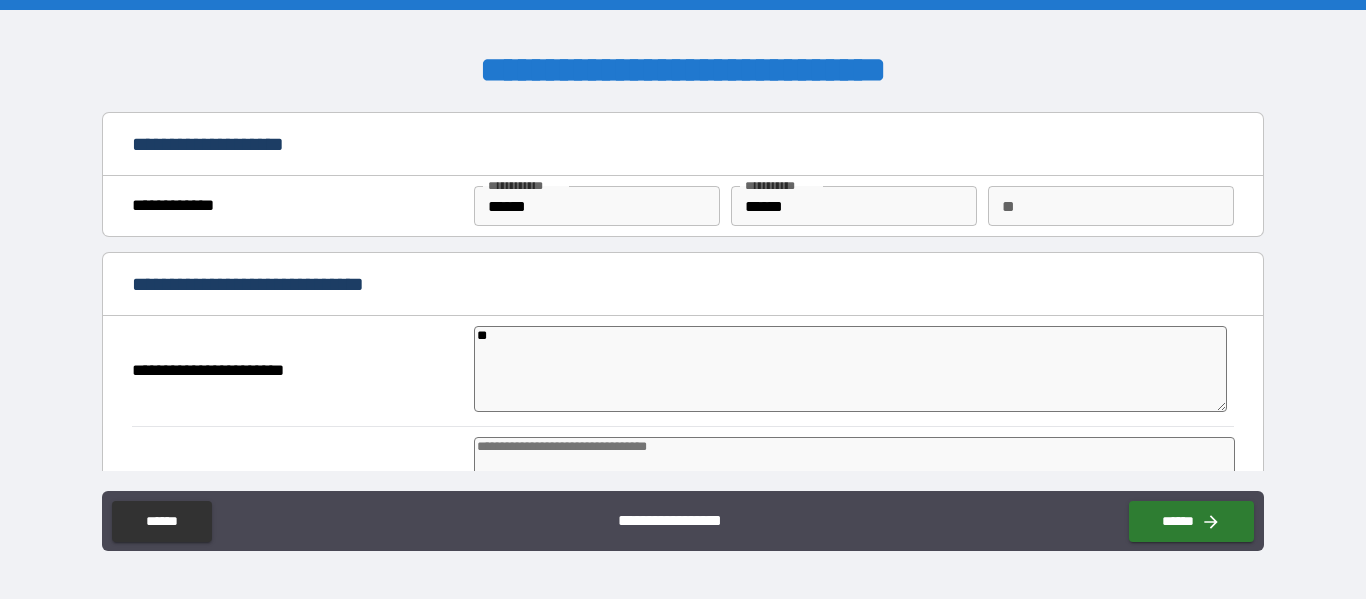 type on "***" 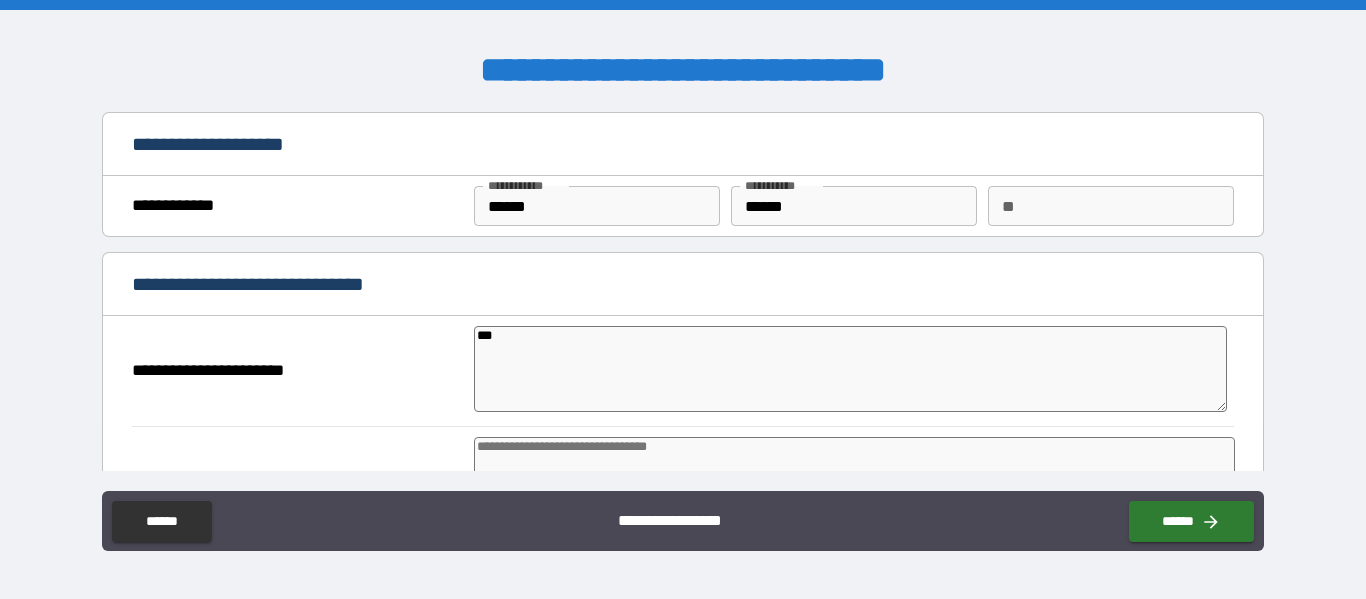 type on "*" 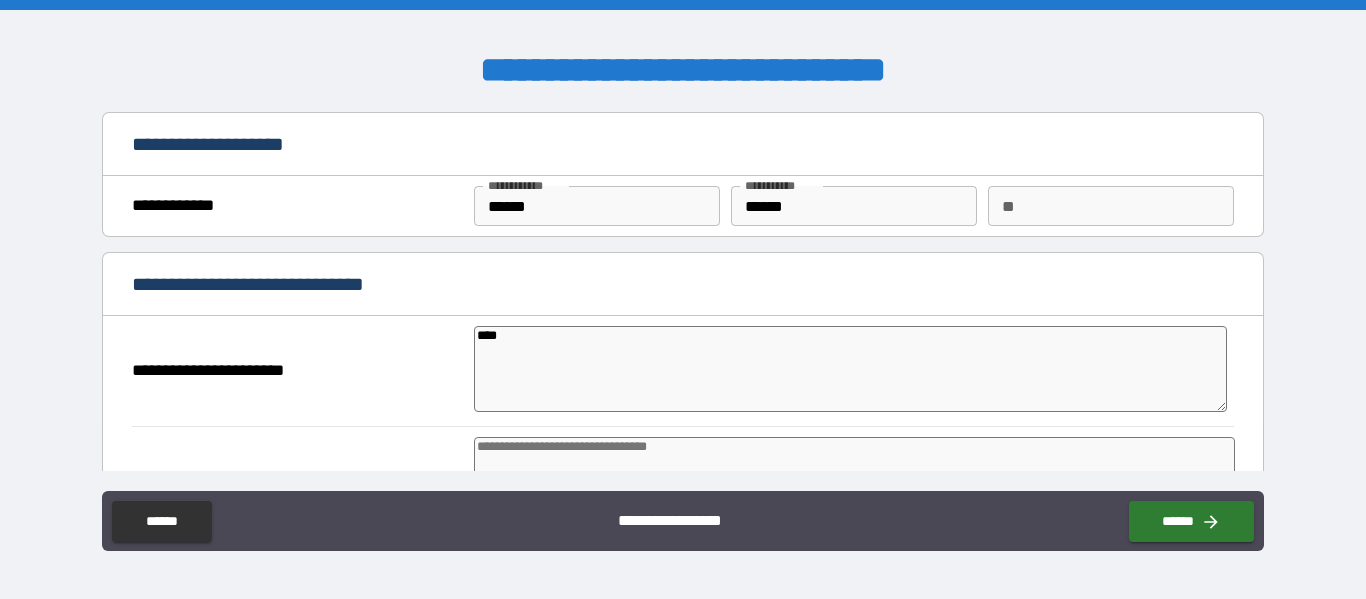 type on "*****" 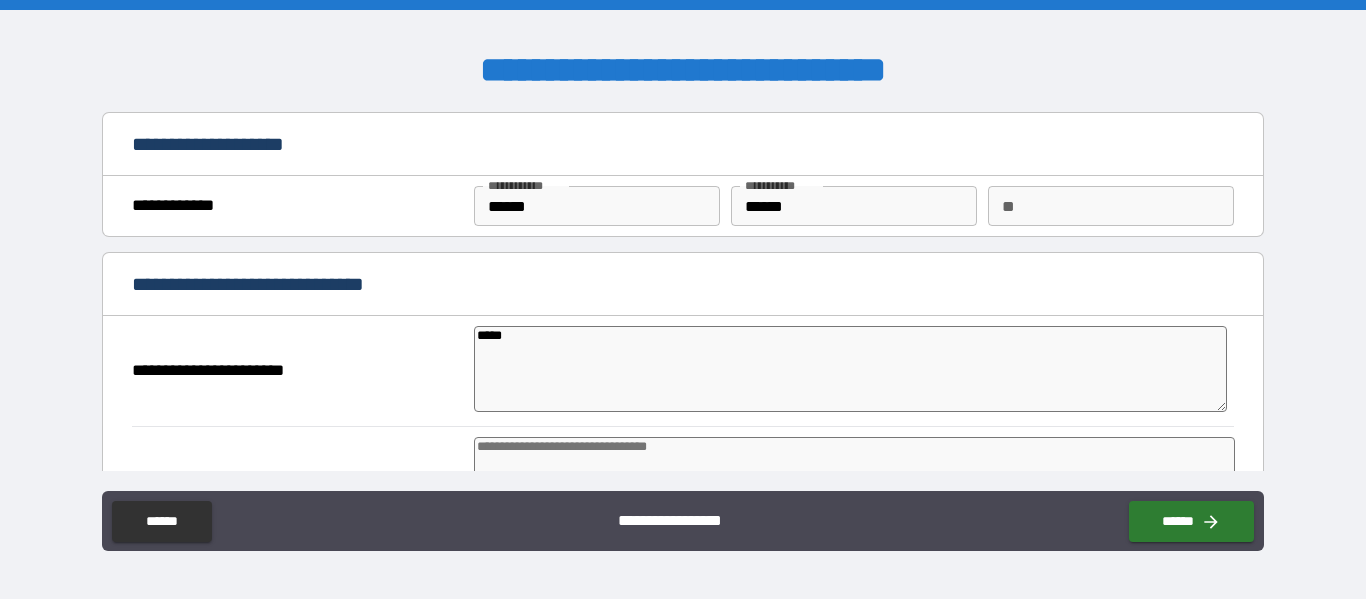 type on "*" 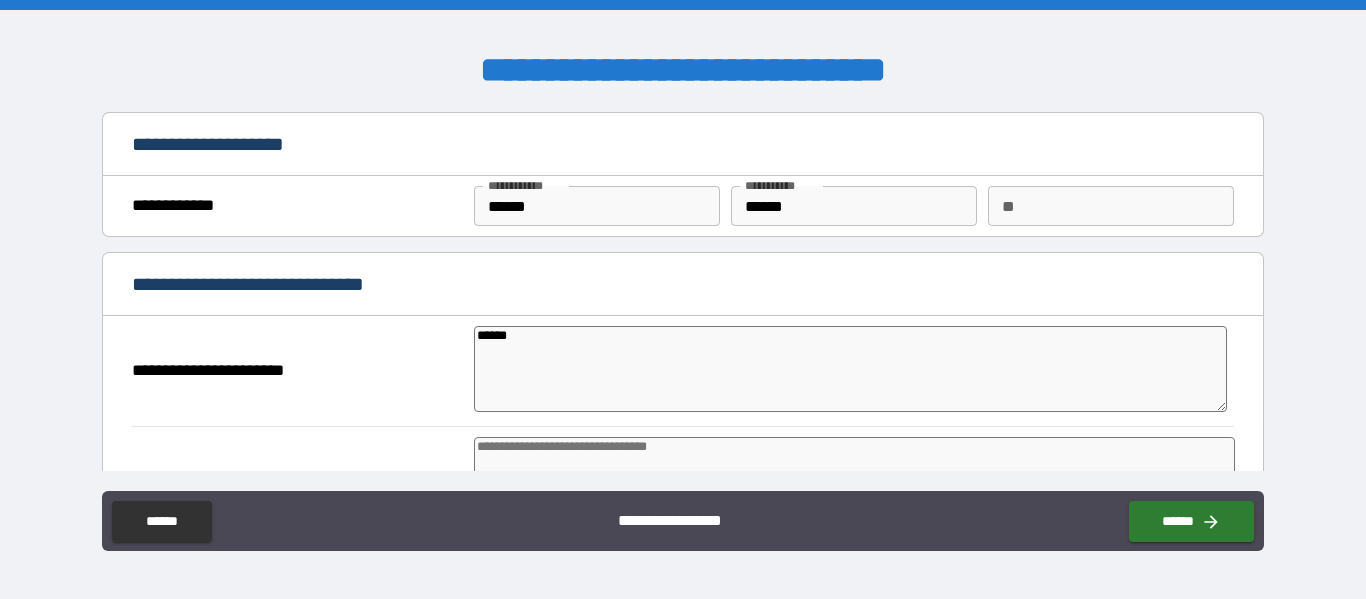 type on "*" 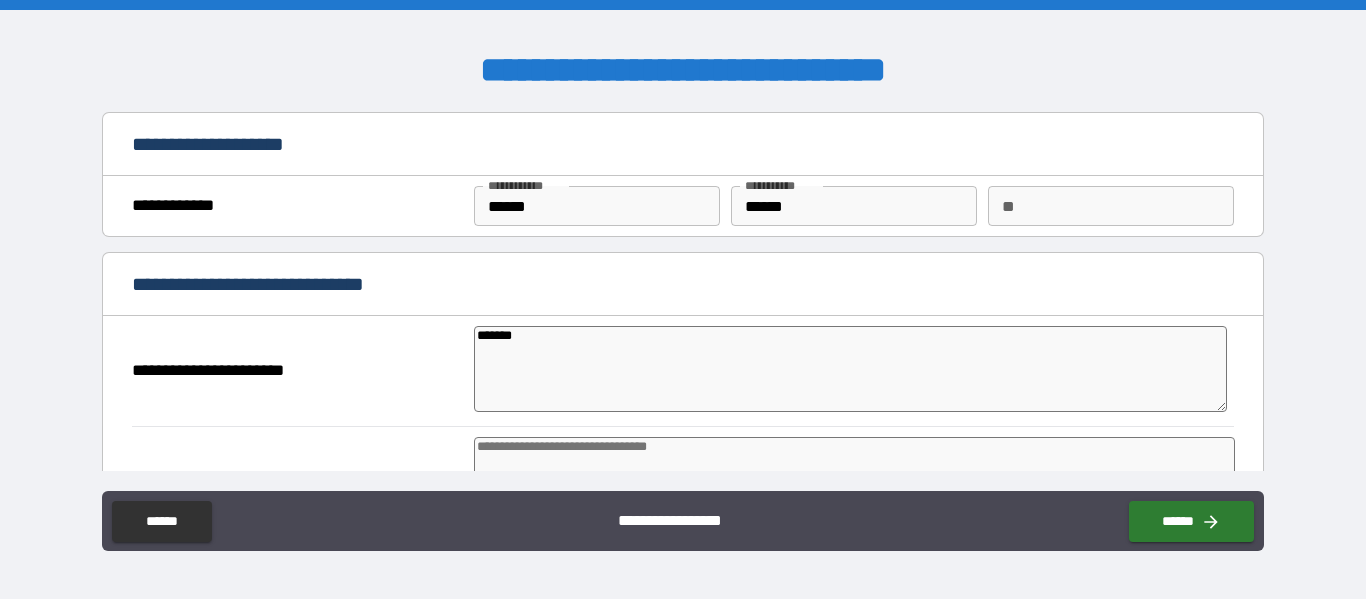 type on "*" 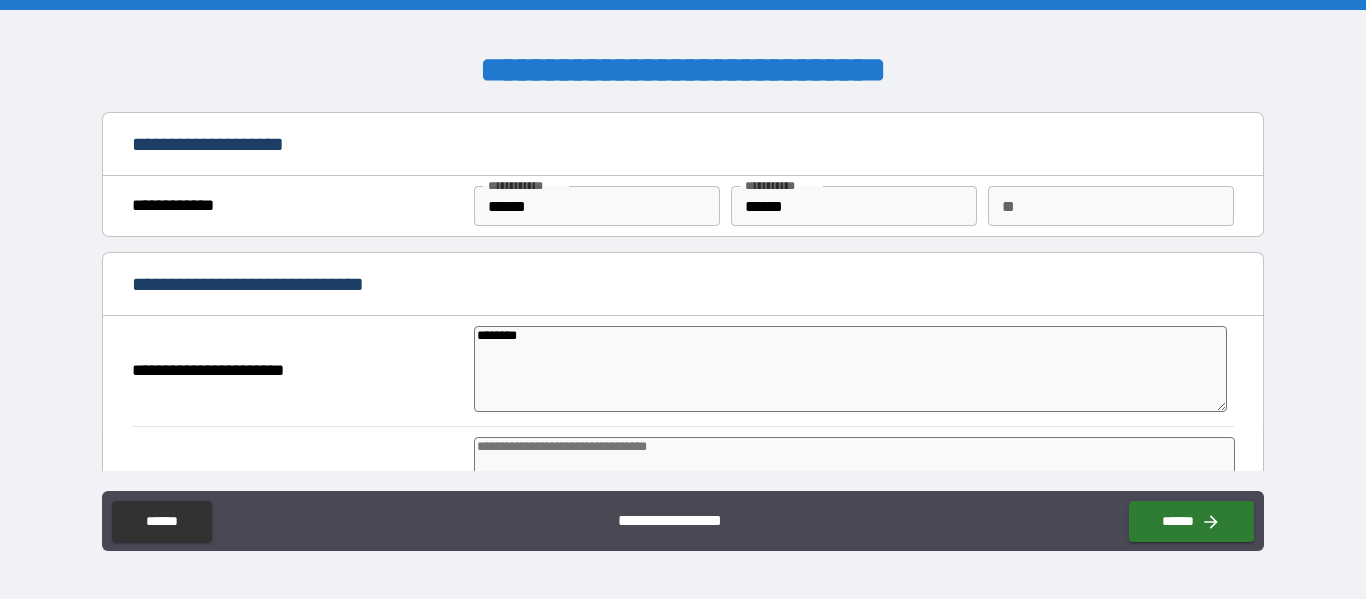 type on "*********" 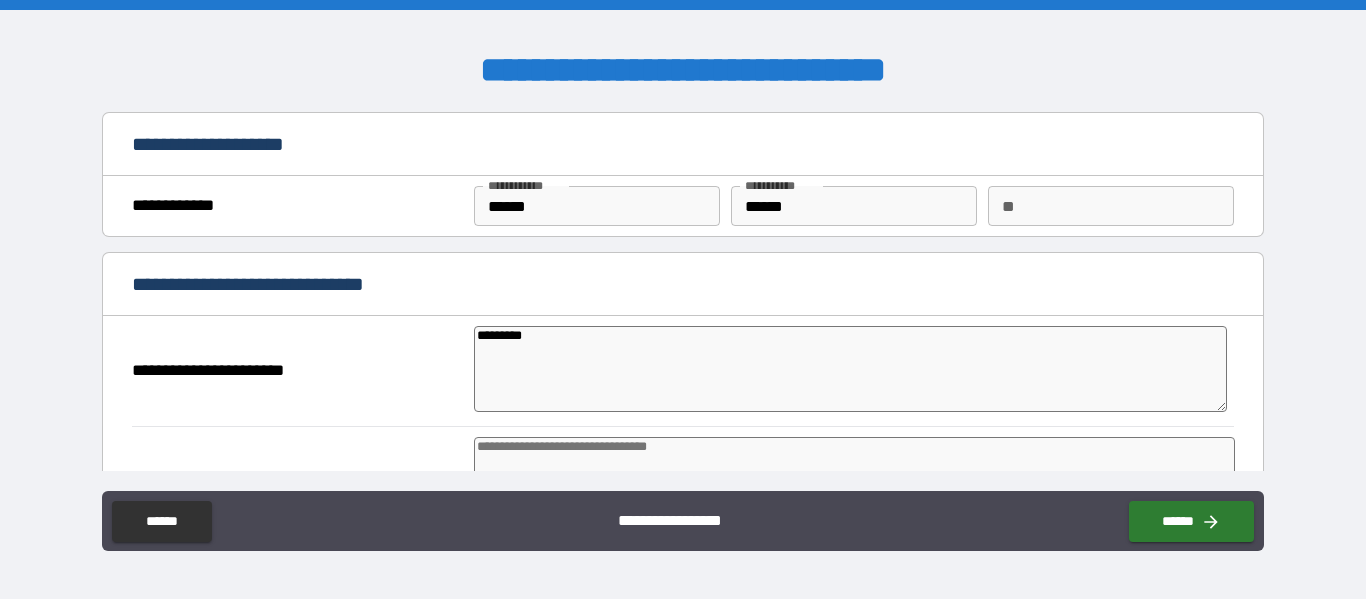 type on "**********" 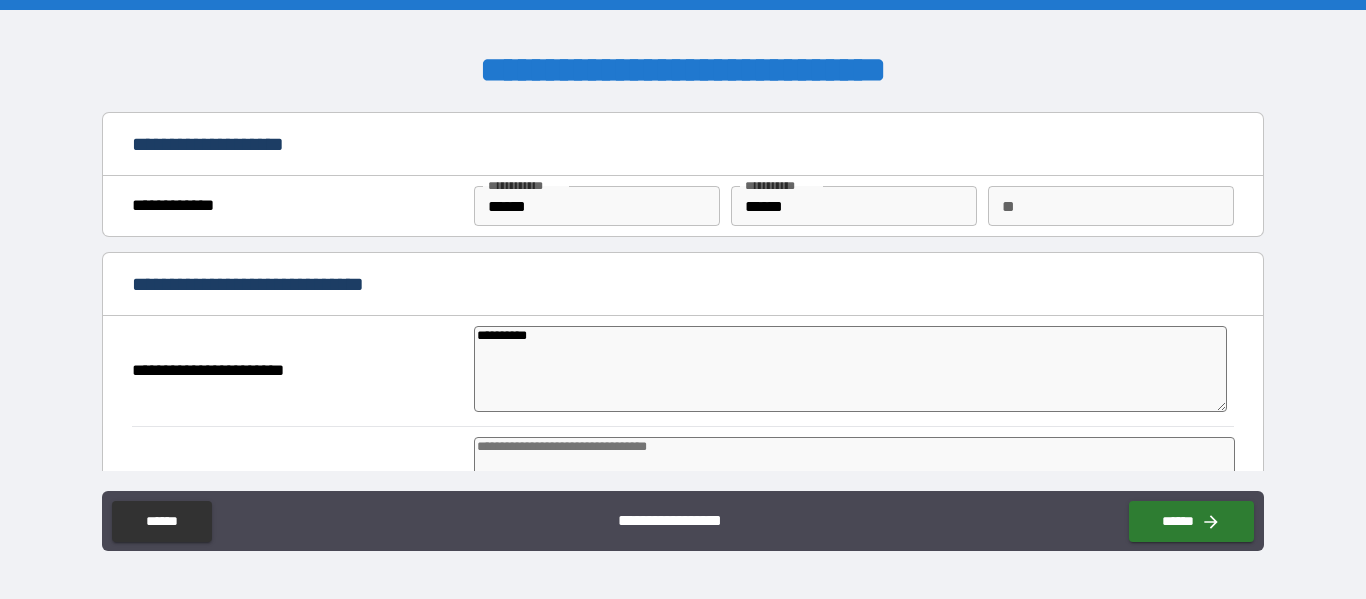 type on "**********" 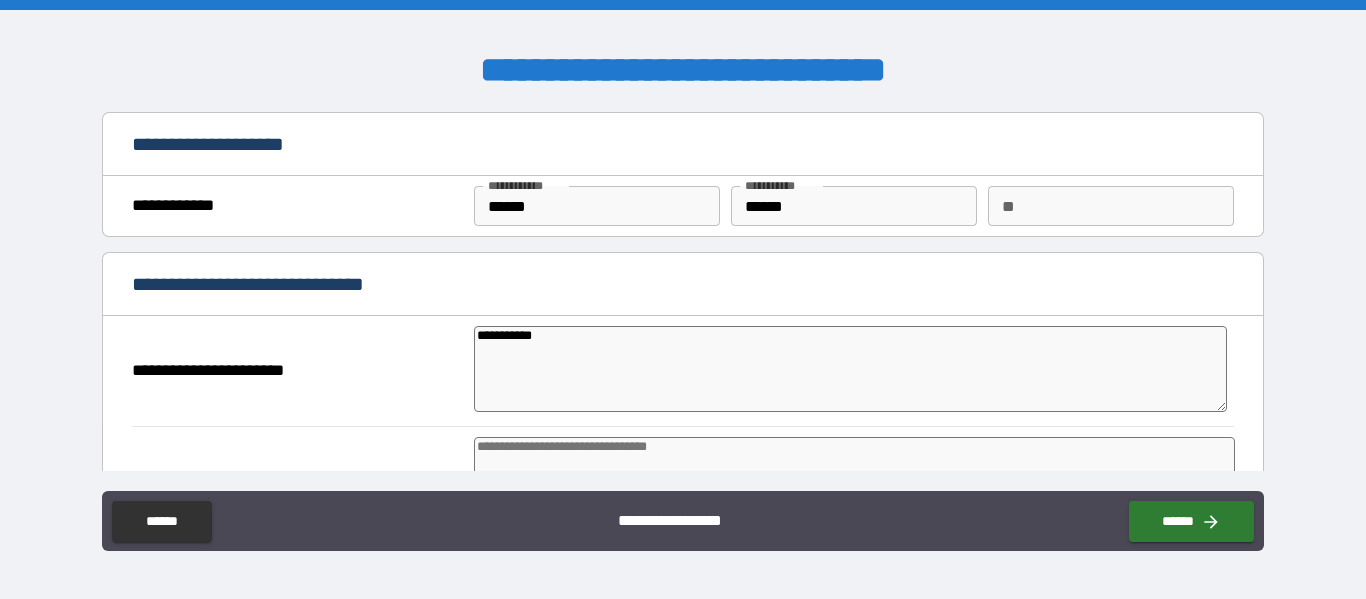 type on "*" 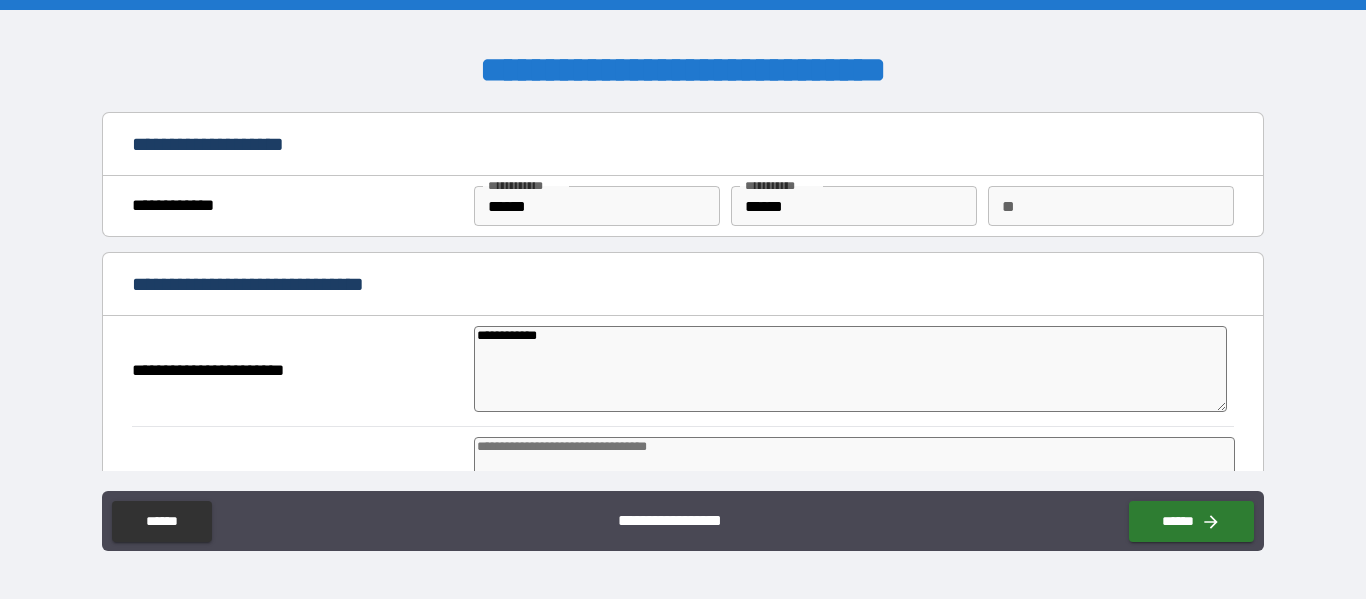 type on "*" 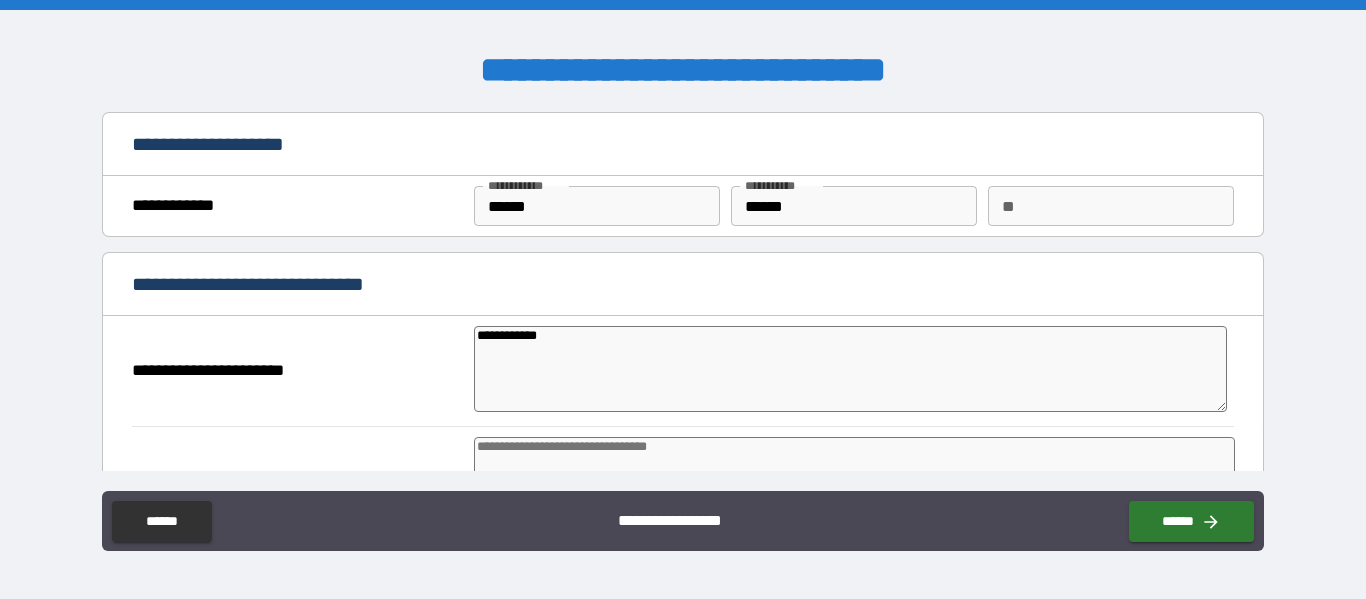 type on "*" 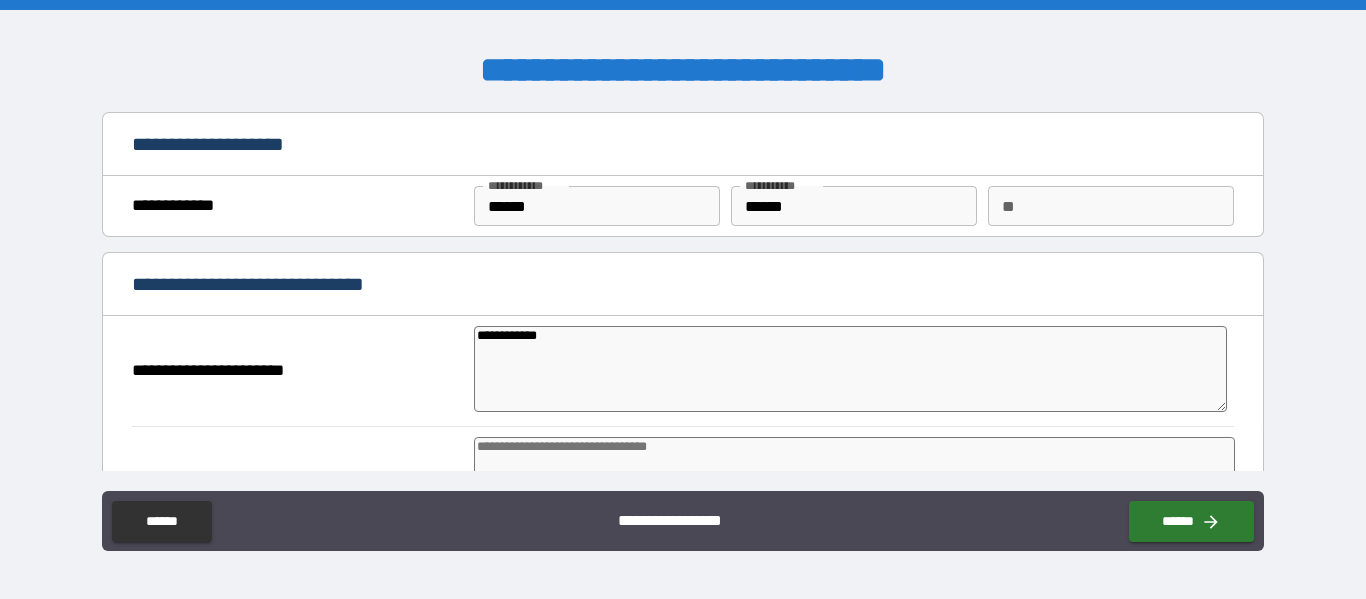 type on "*" 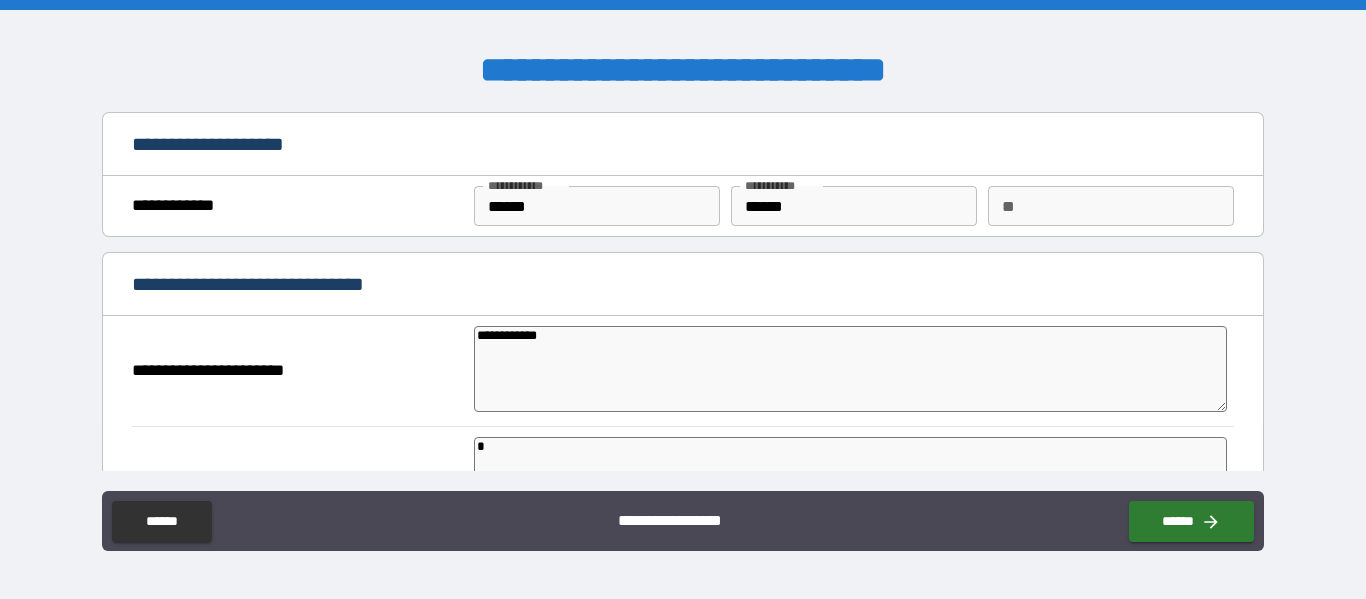 type on "*" 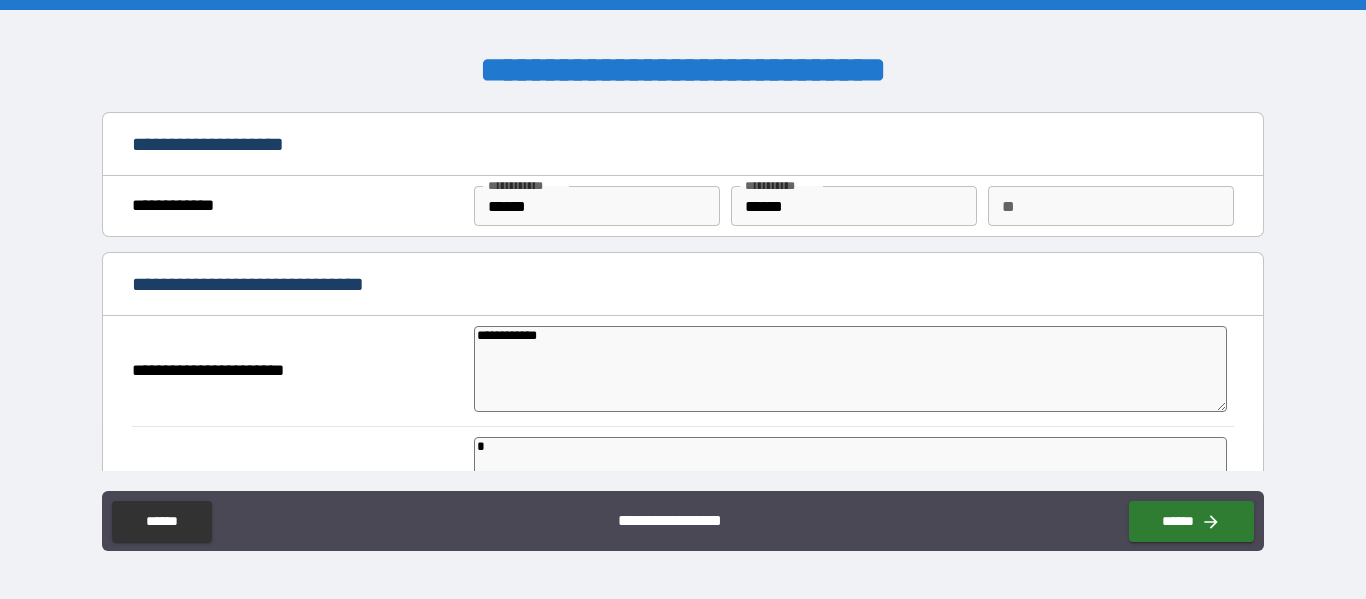 type on "*" 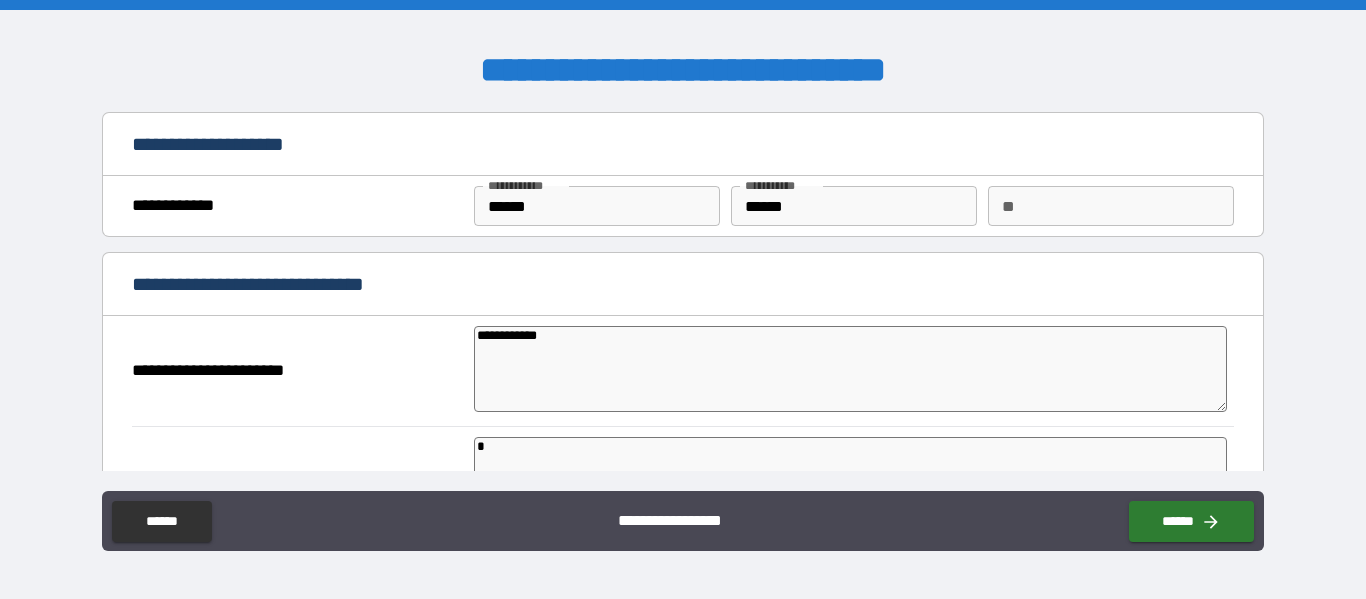 type on "*" 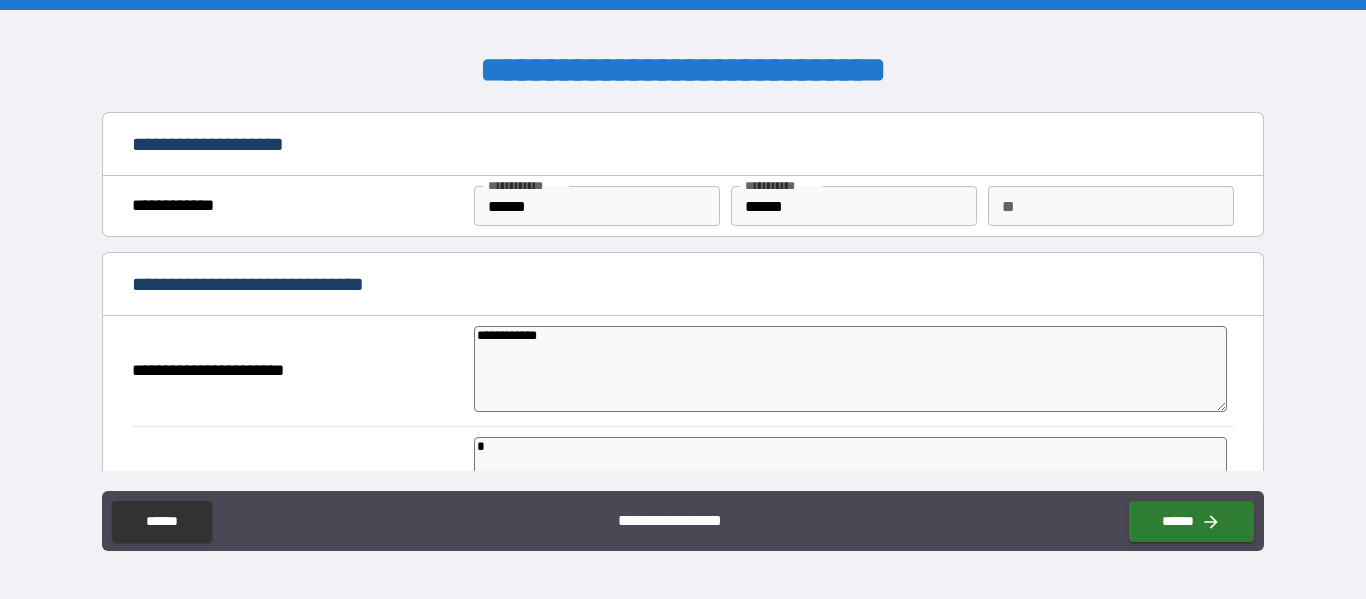 type on "**" 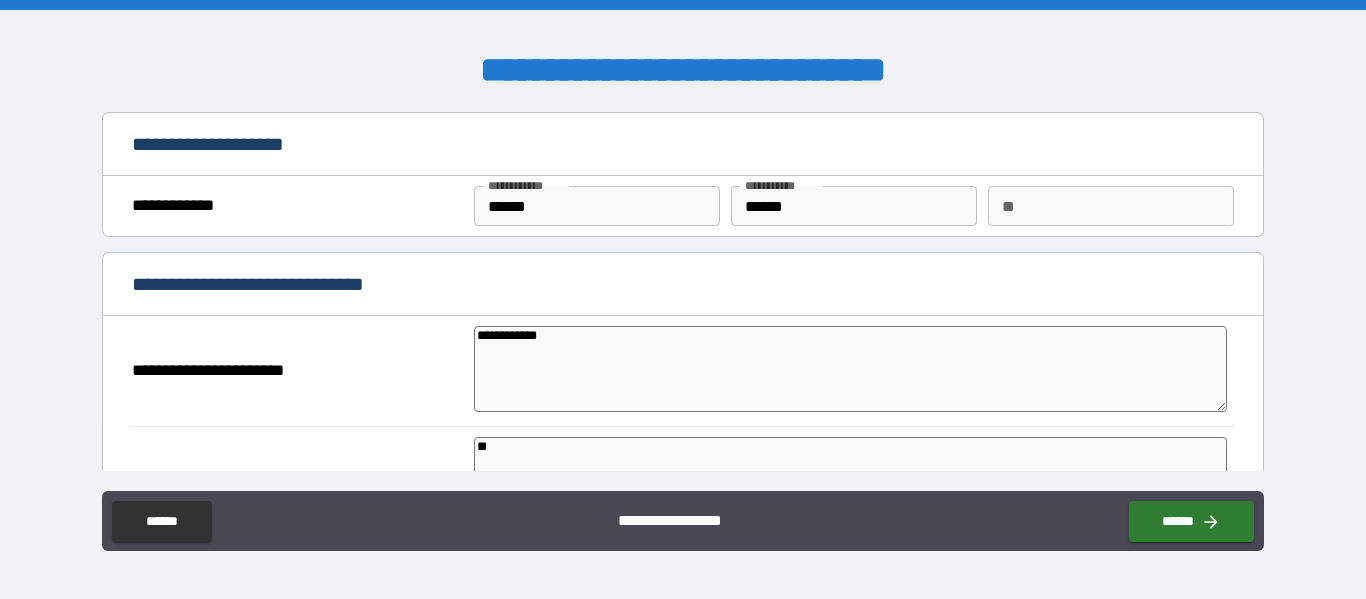 type on "*" 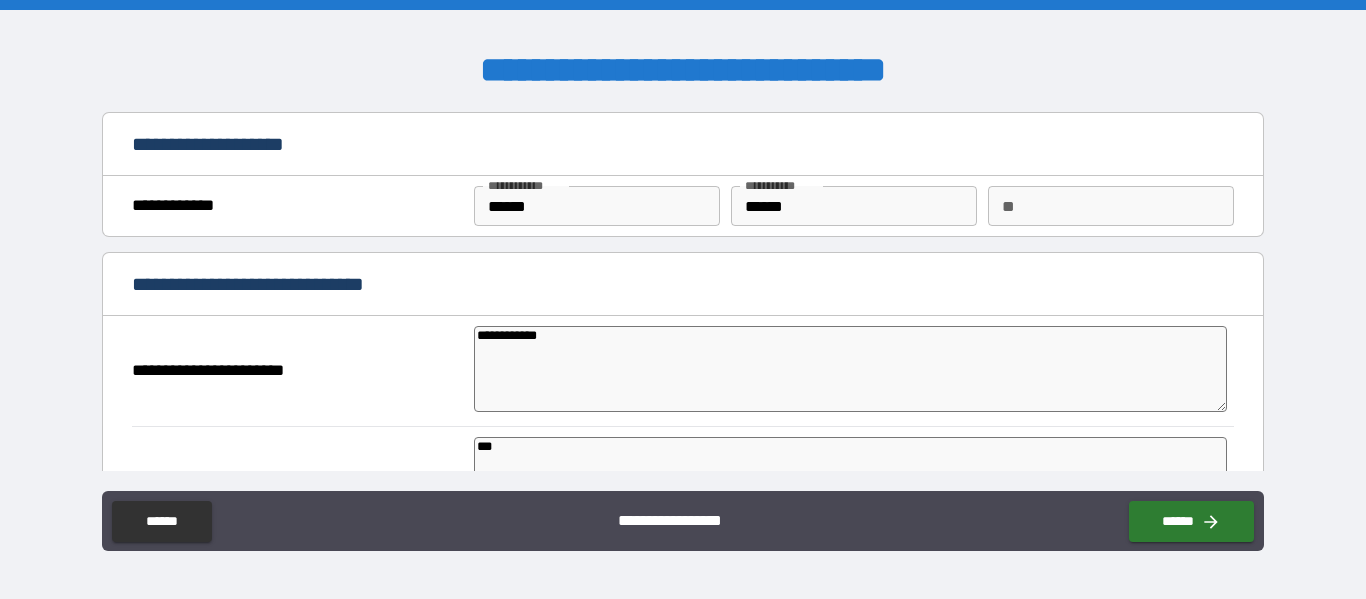 type on "*" 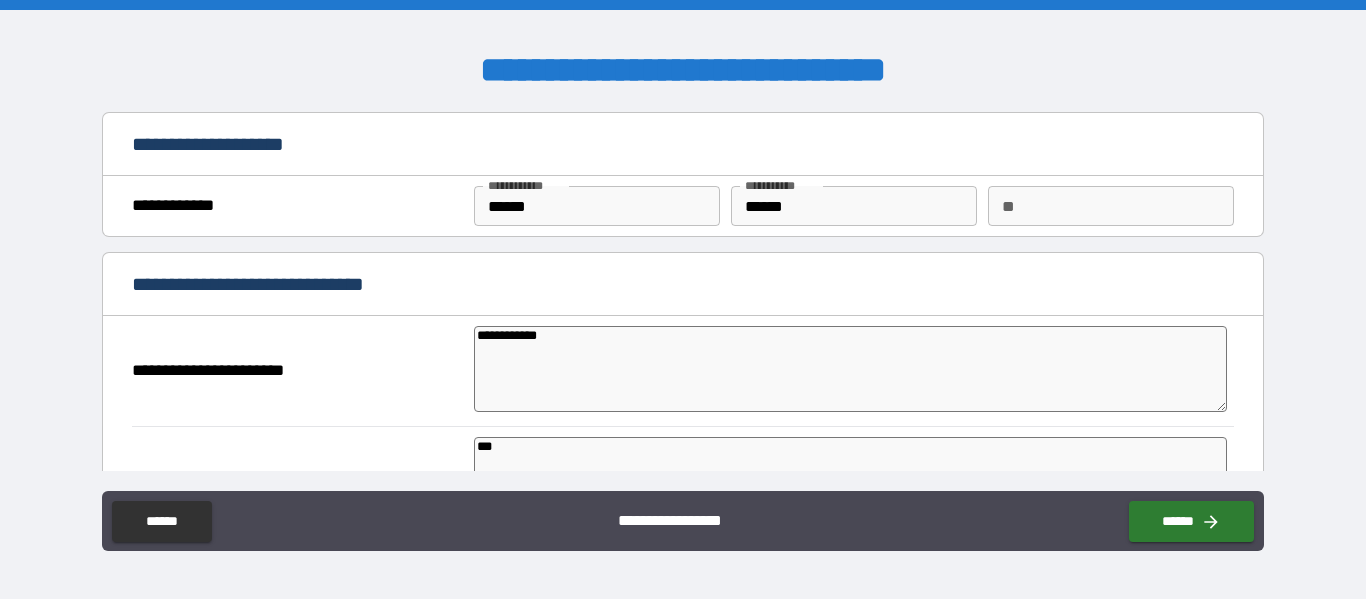 type on "*" 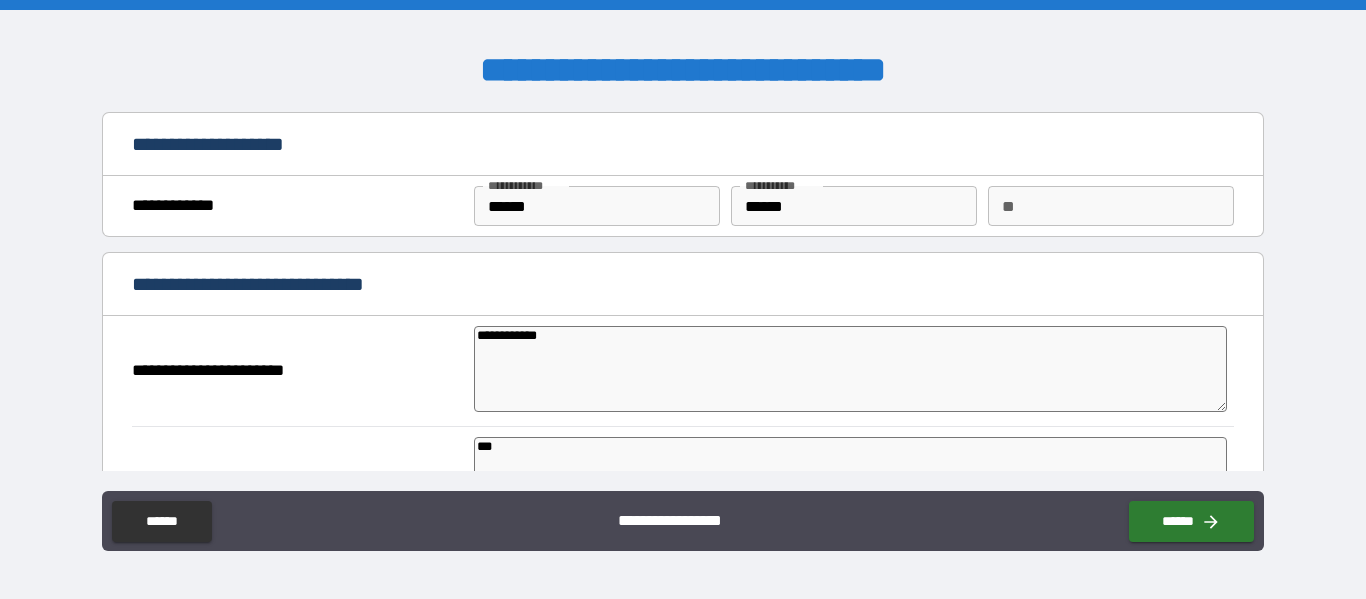 type on "****" 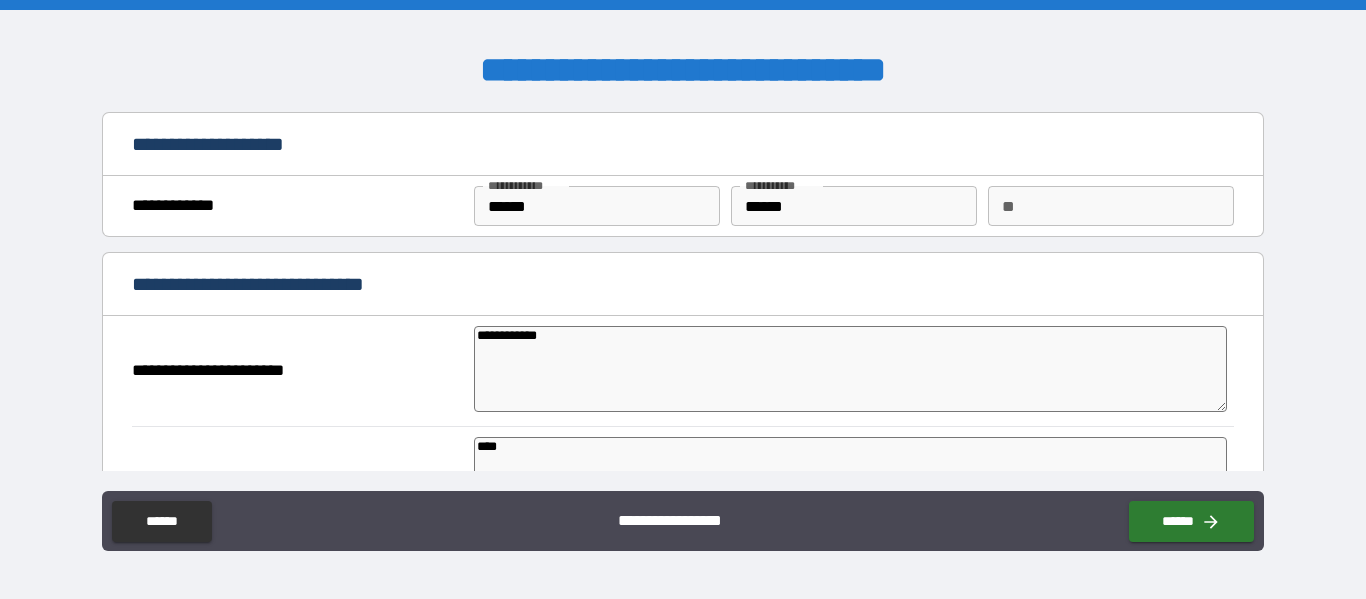 type on "*" 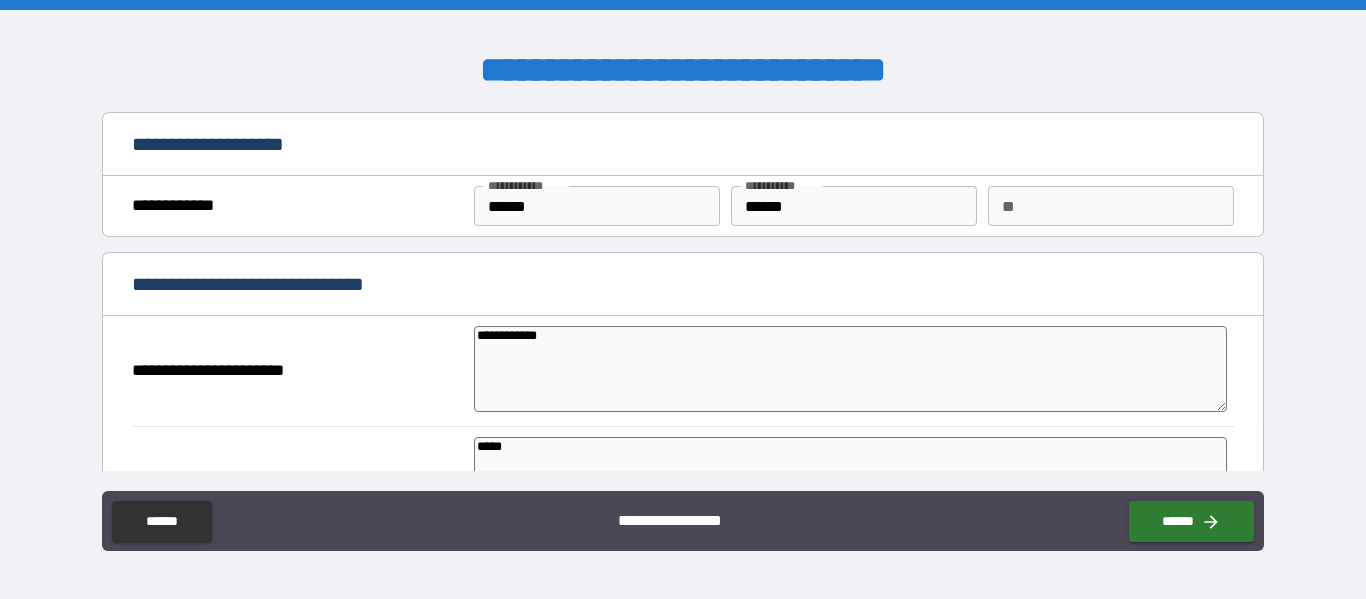 type on "*" 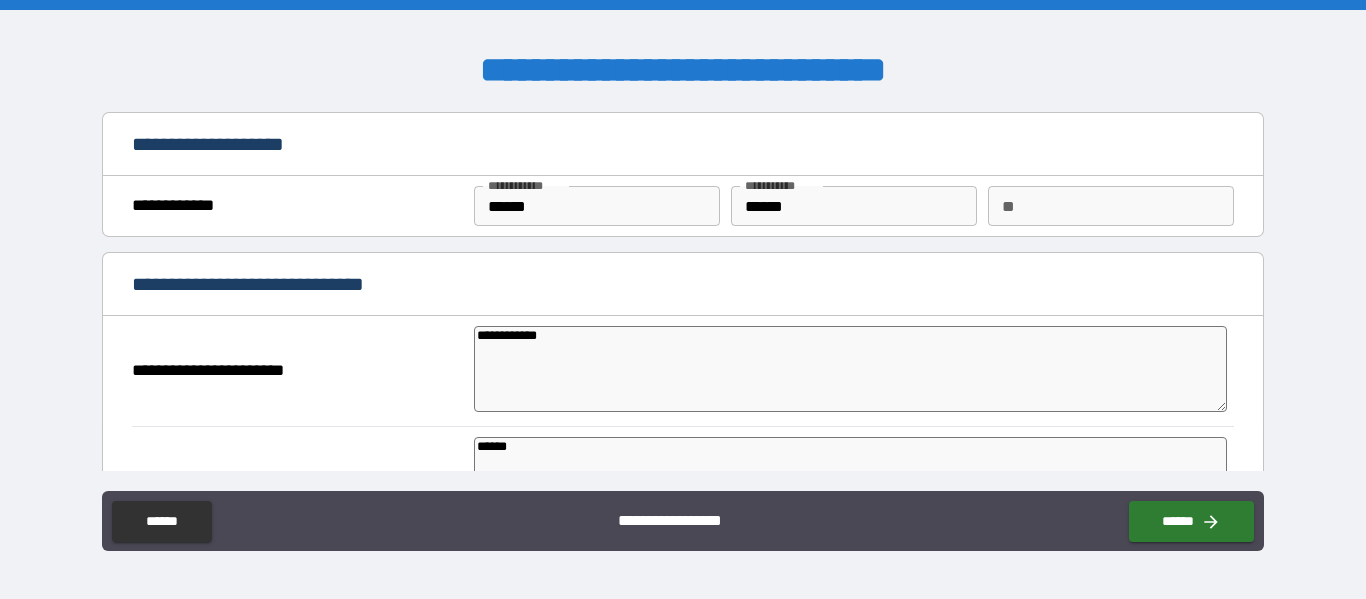 type on "*" 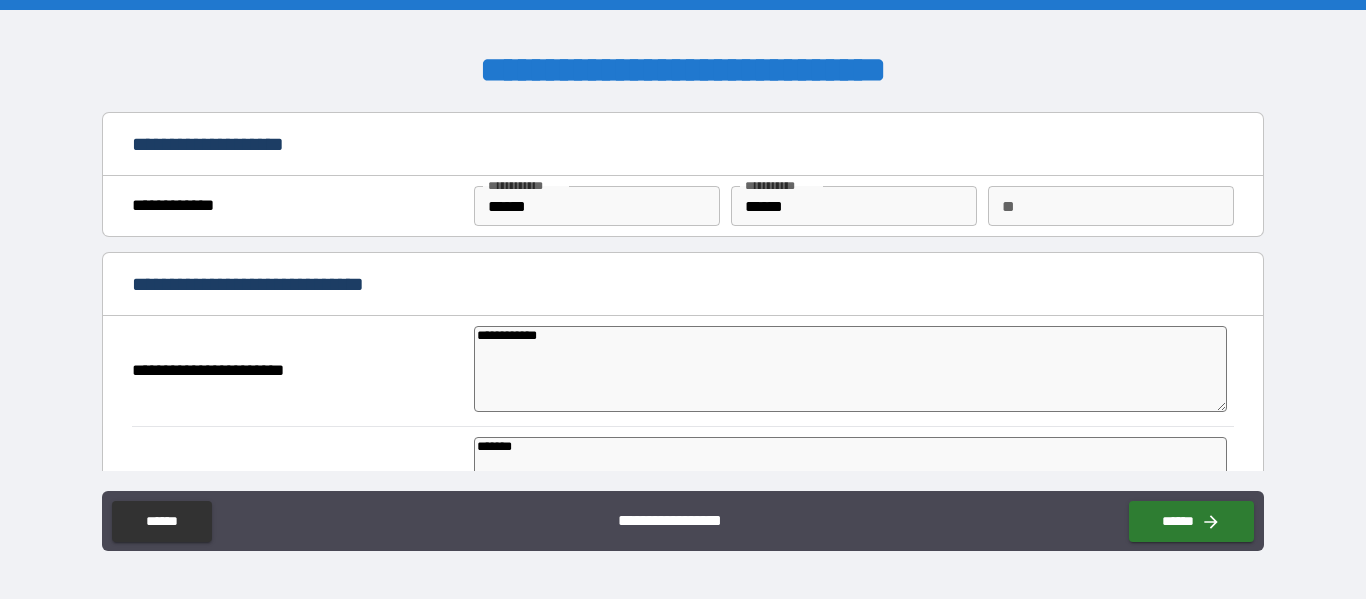 type on "*" 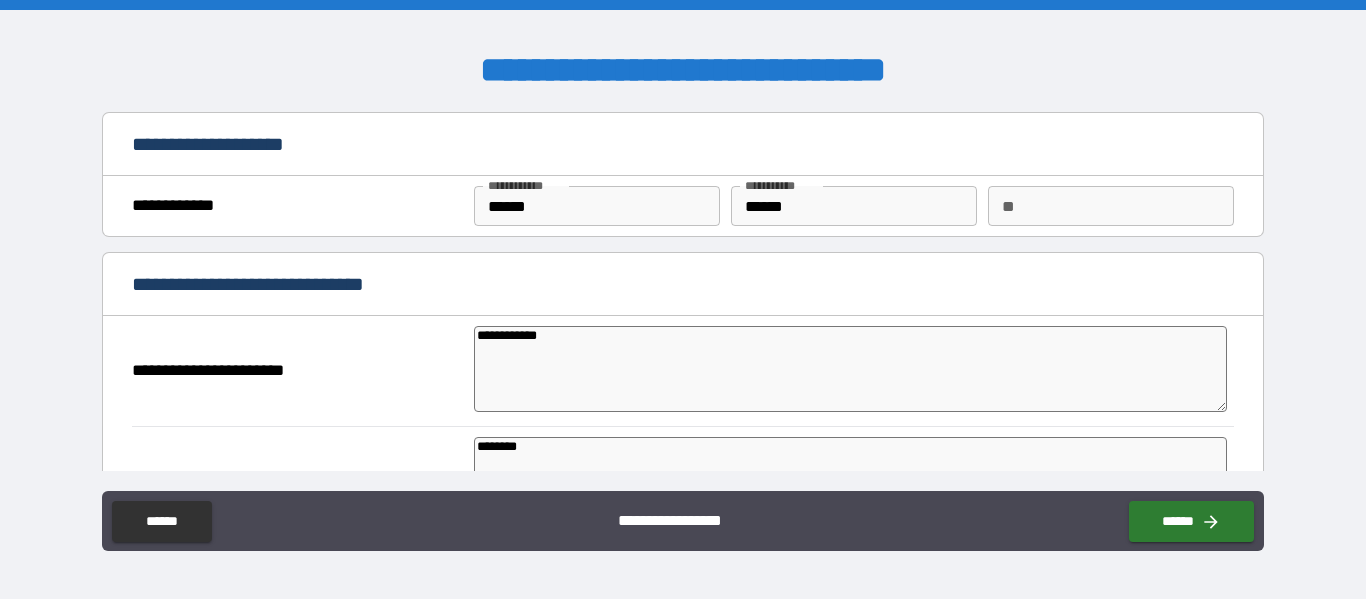 type on "*" 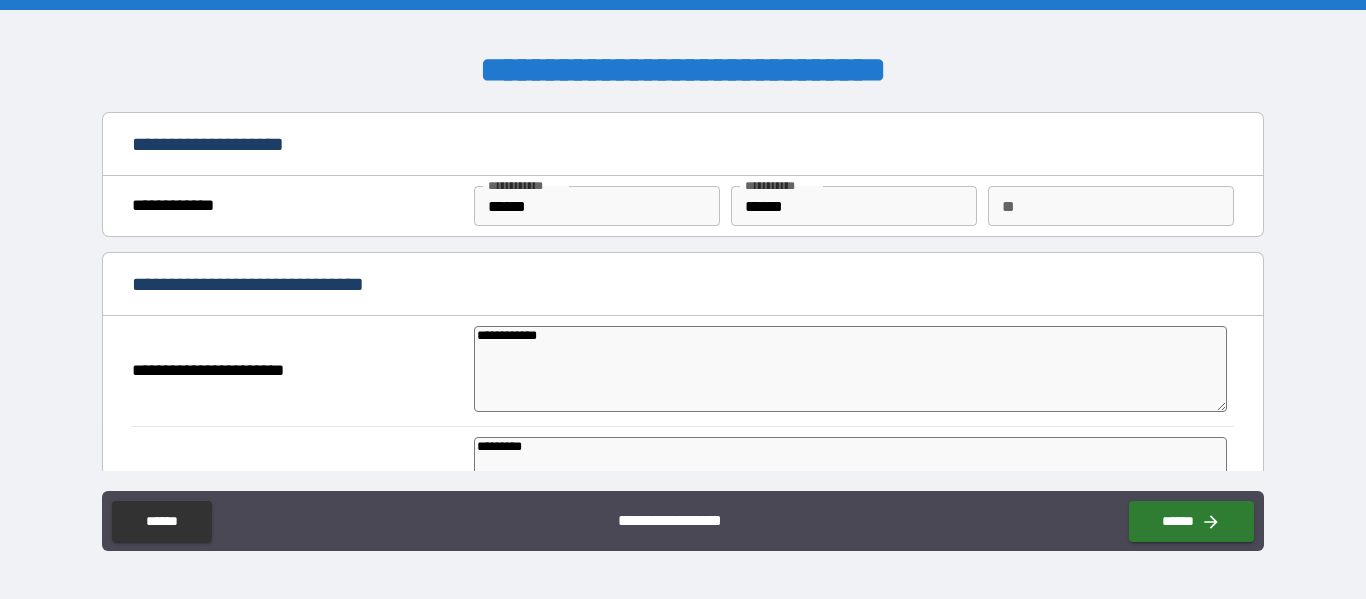 type on "*" 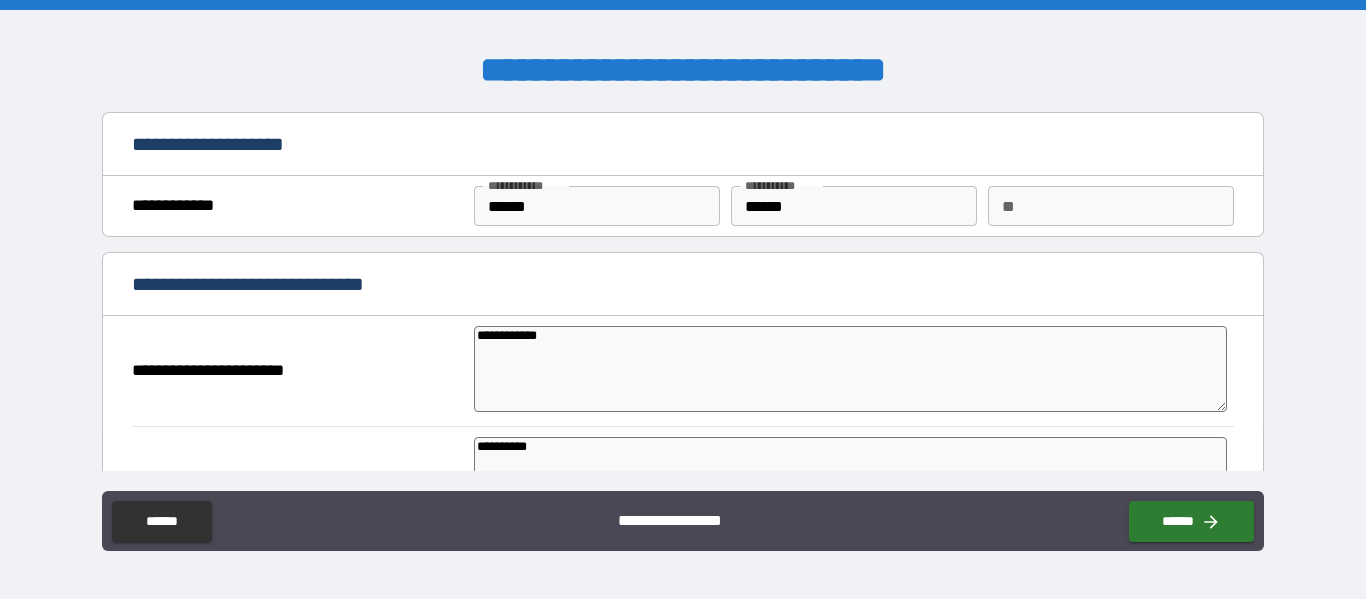 type on "*" 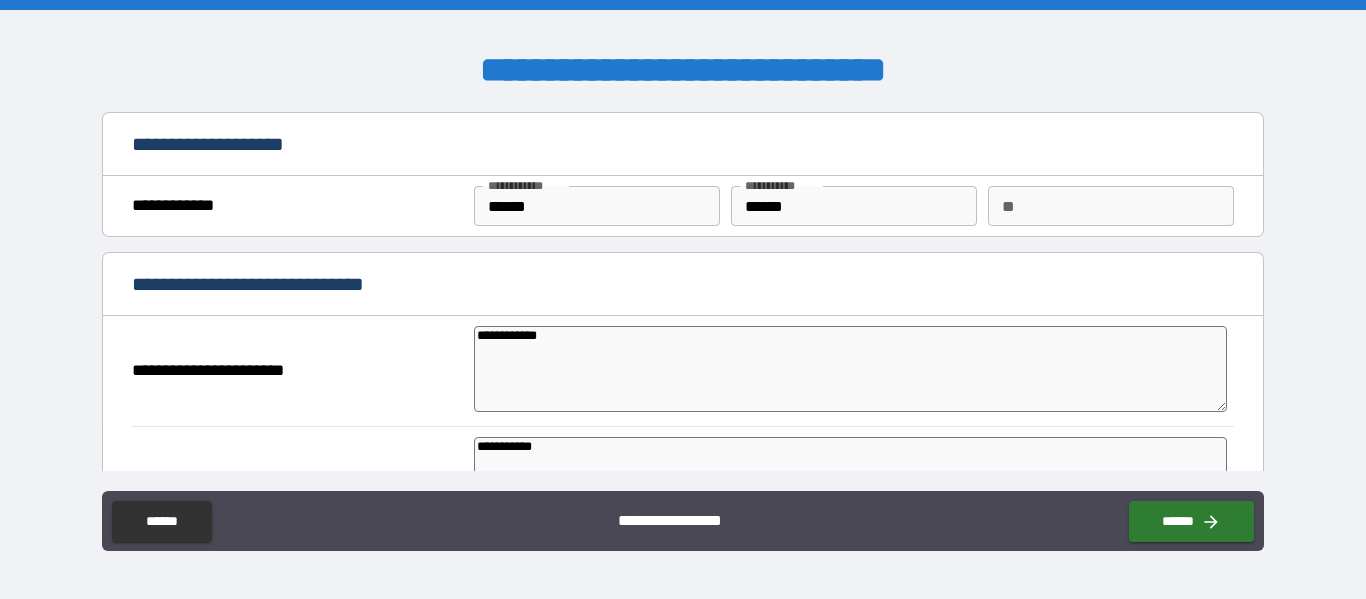 type on "*" 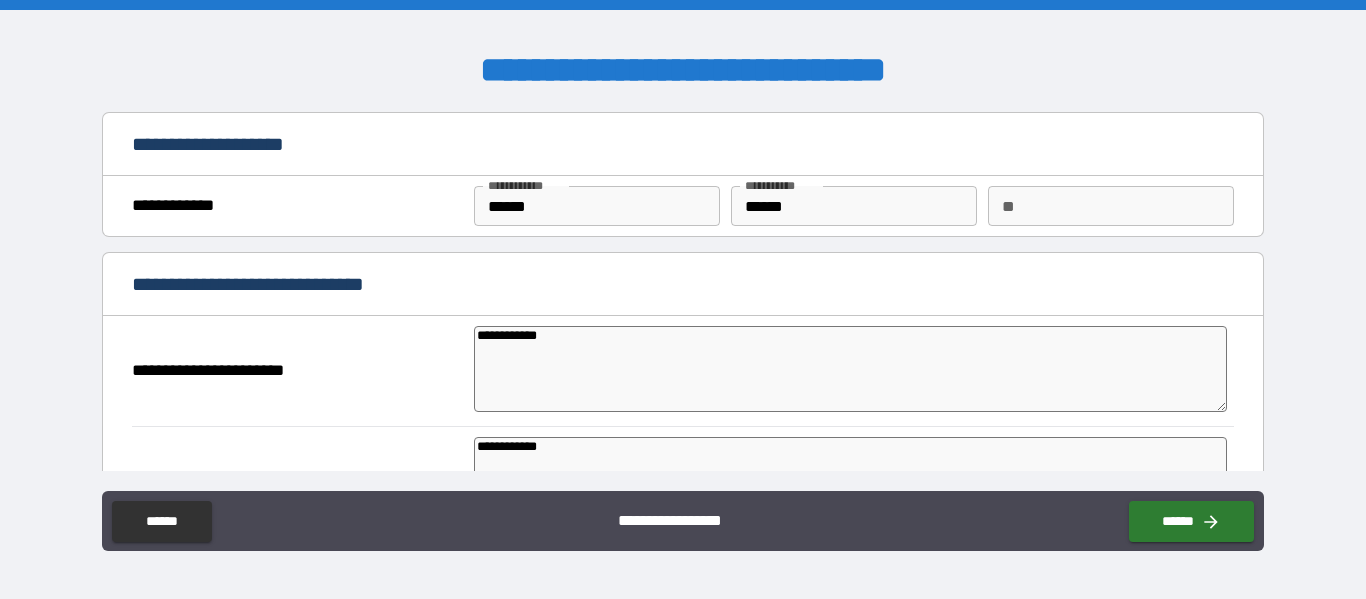 type on "*" 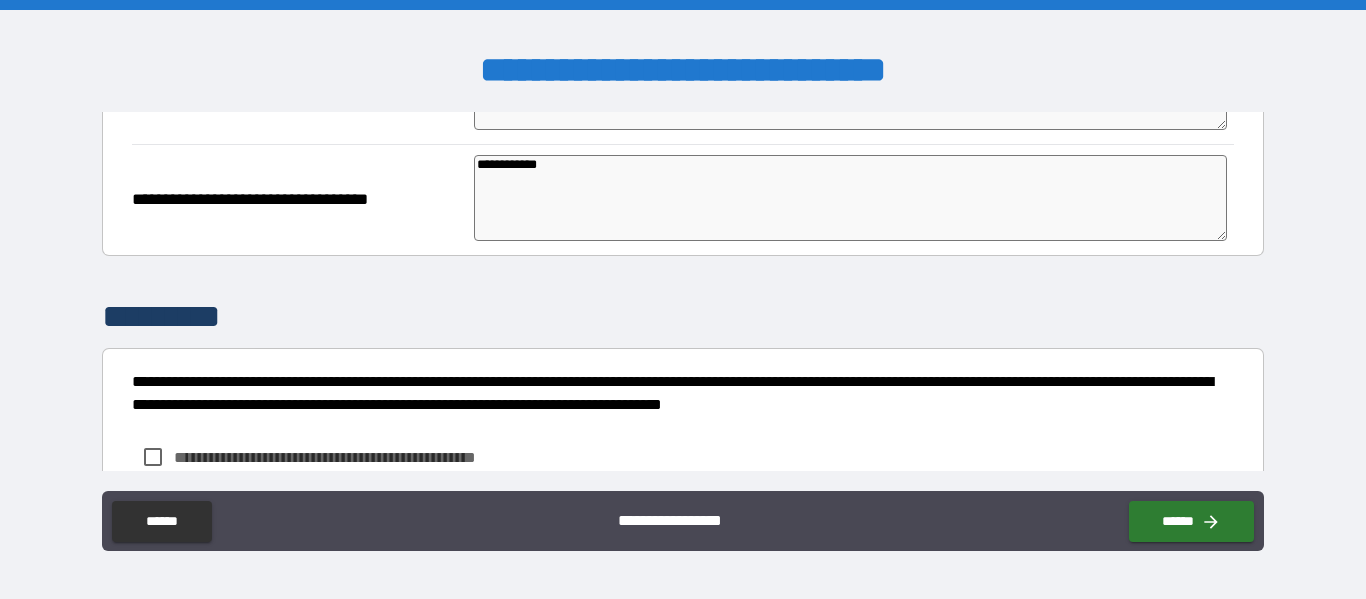 scroll, scrollTop: 421, scrollLeft: 0, axis: vertical 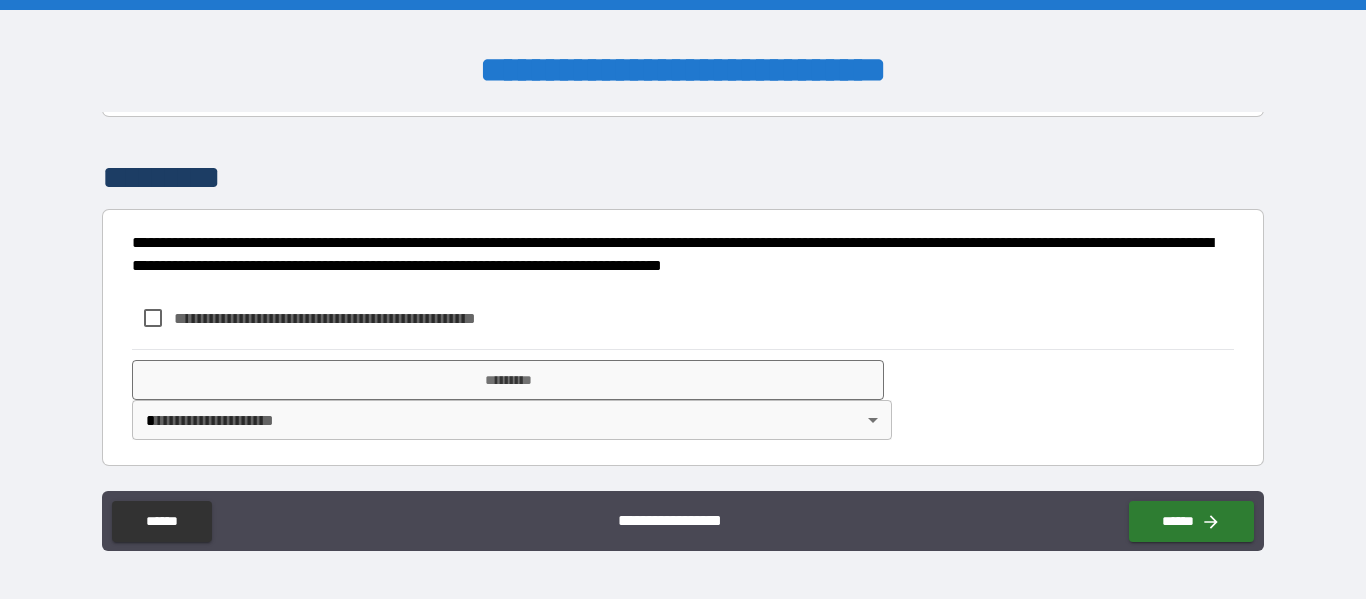 type on "**********" 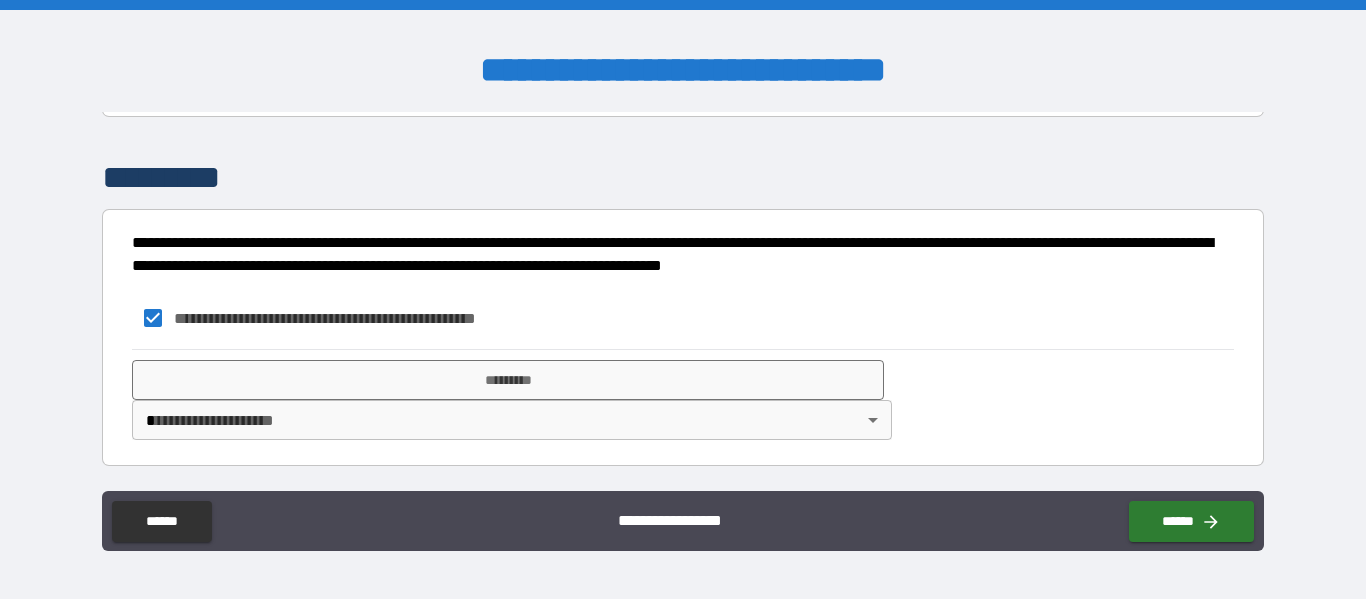 type on "*" 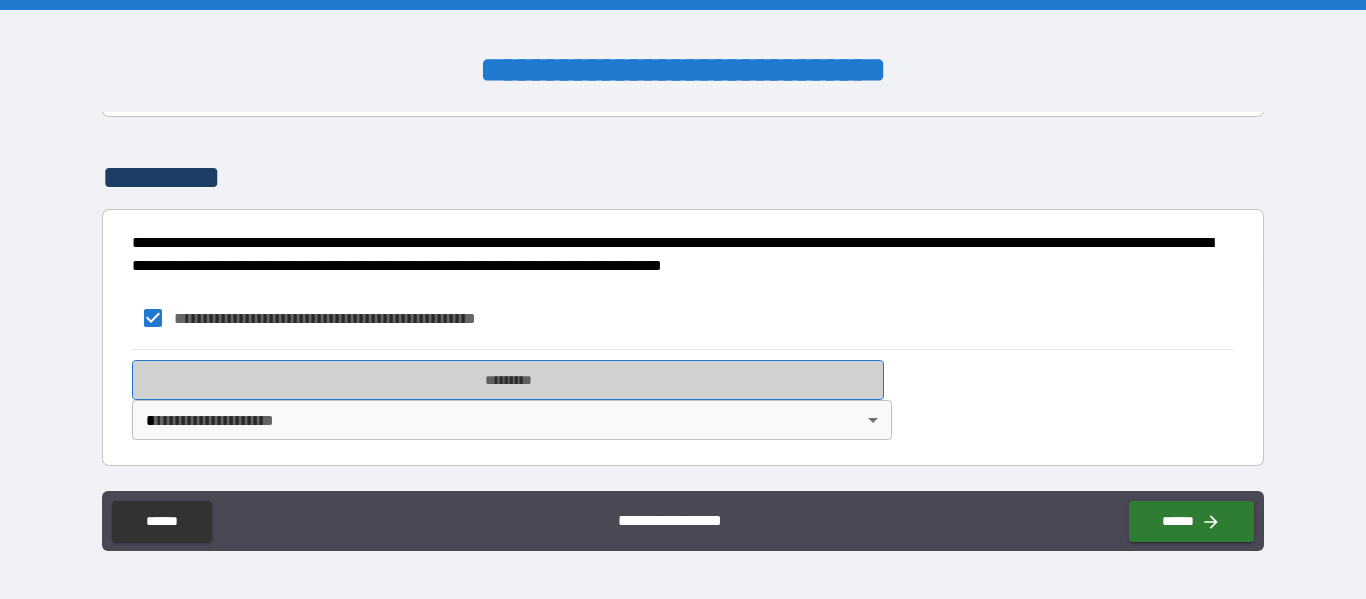 click on "*********" at bounding box center [508, 380] 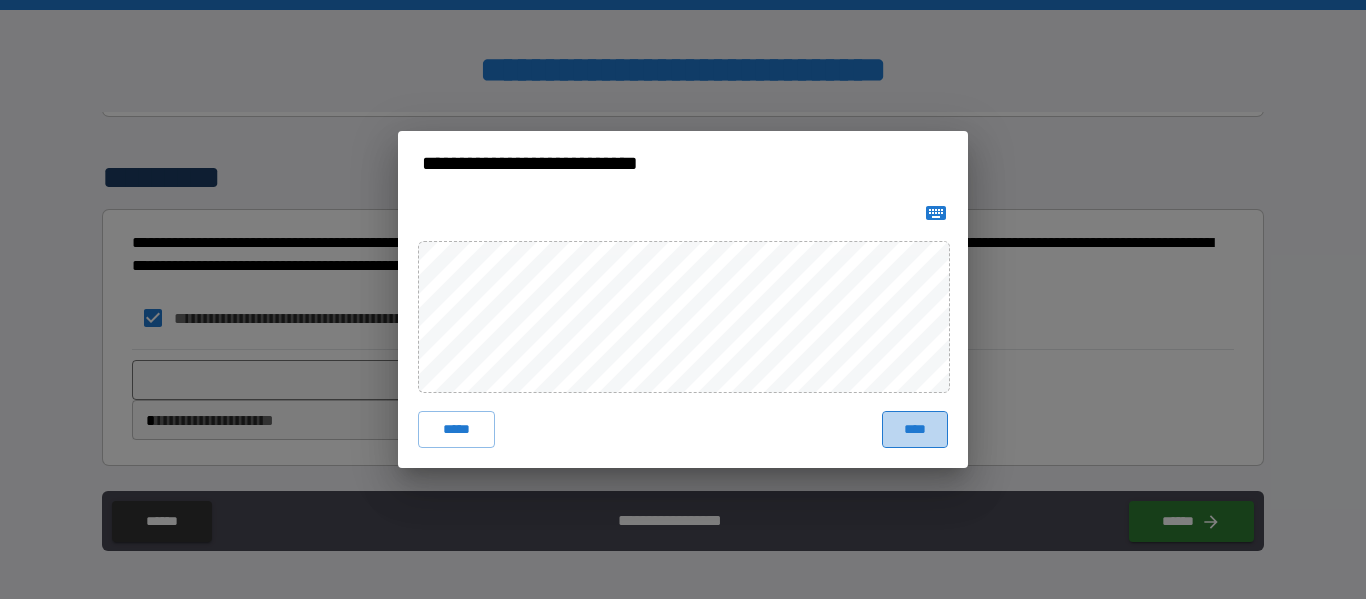 click on "****" at bounding box center [915, 429] 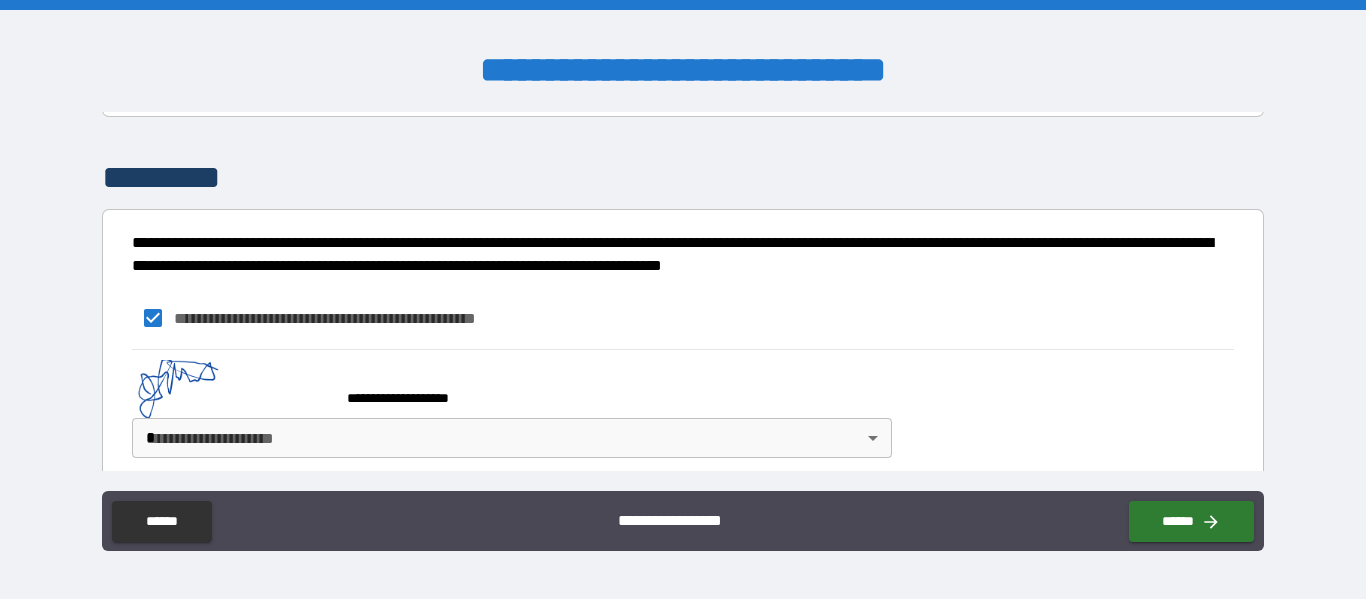 type on "*" 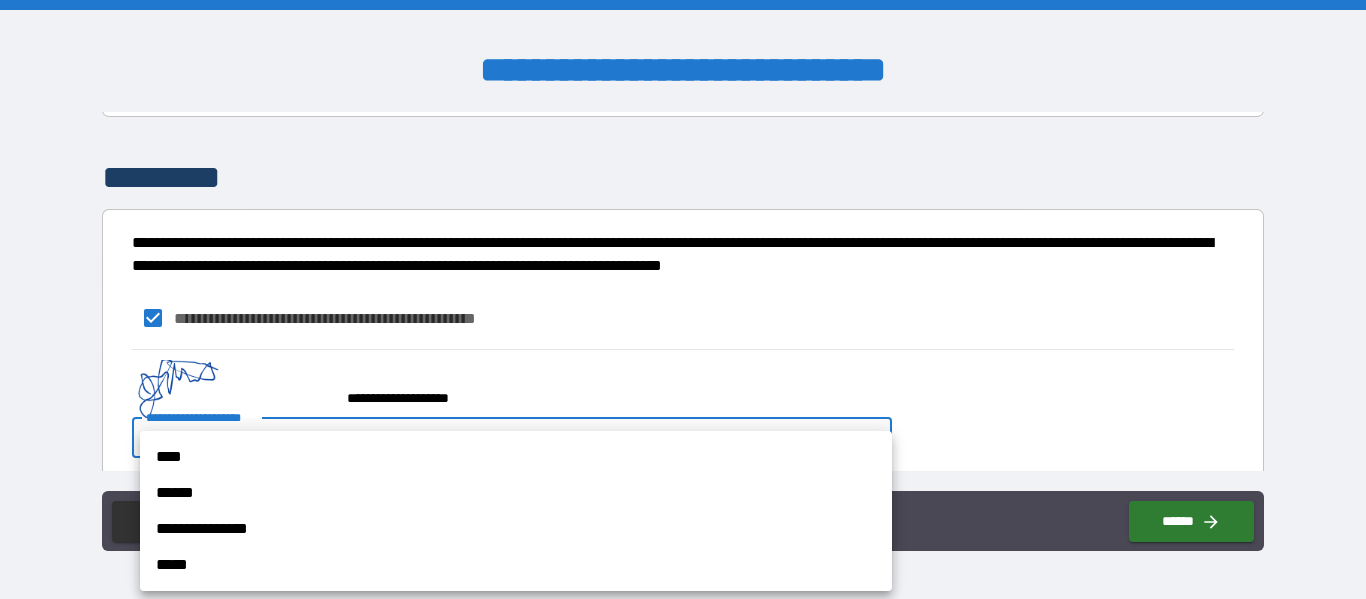 click on "[FIRST] [LAST] [STREET] [CITY] [STATE] [ZIP] [COUNTRY] [PHONE] [EMAIL]" at bounding box center [683, 299] 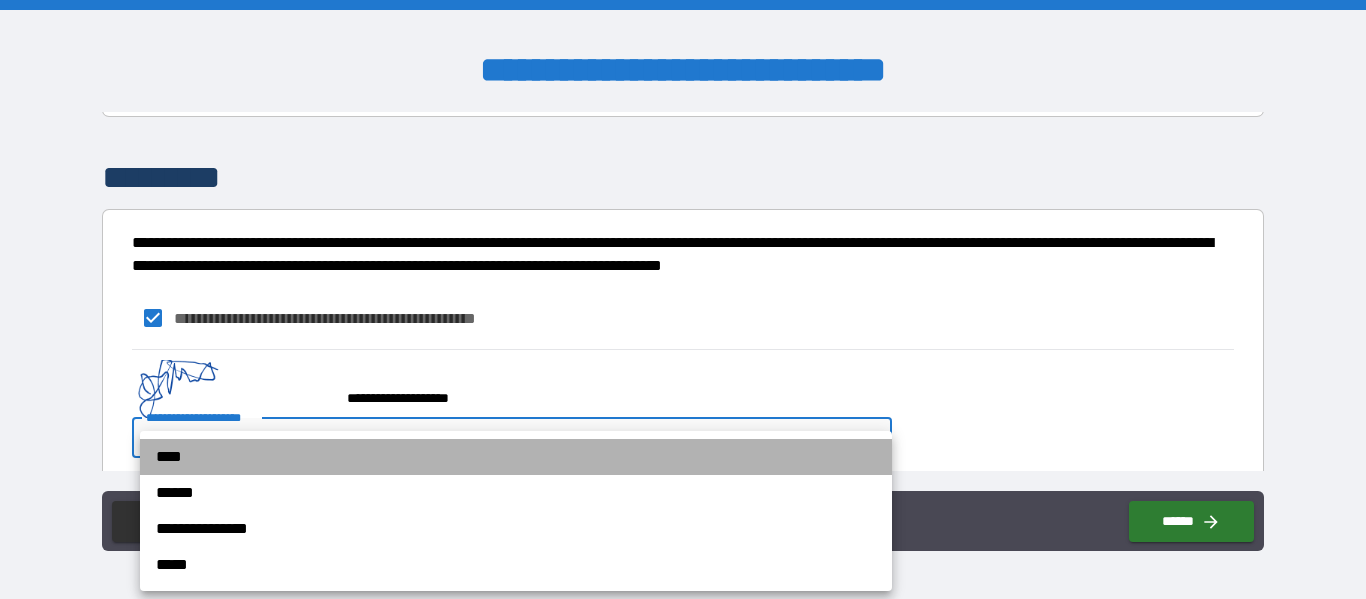 click on "****" at bounding box center [516, 457] 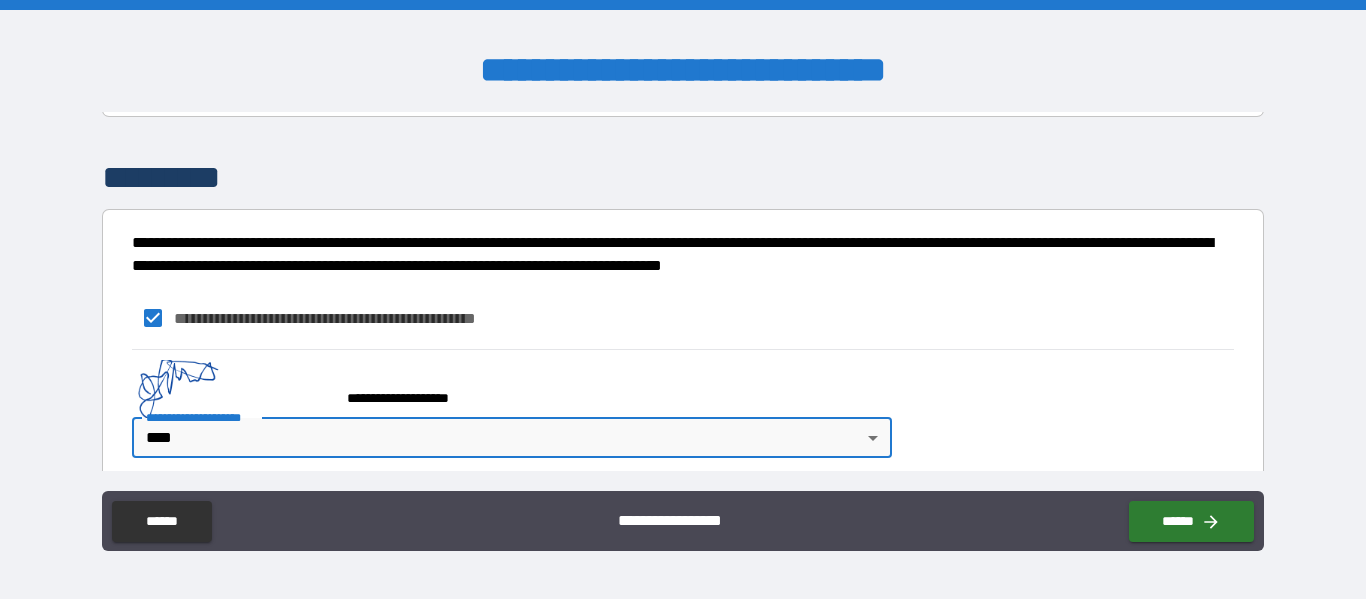 type on "*" 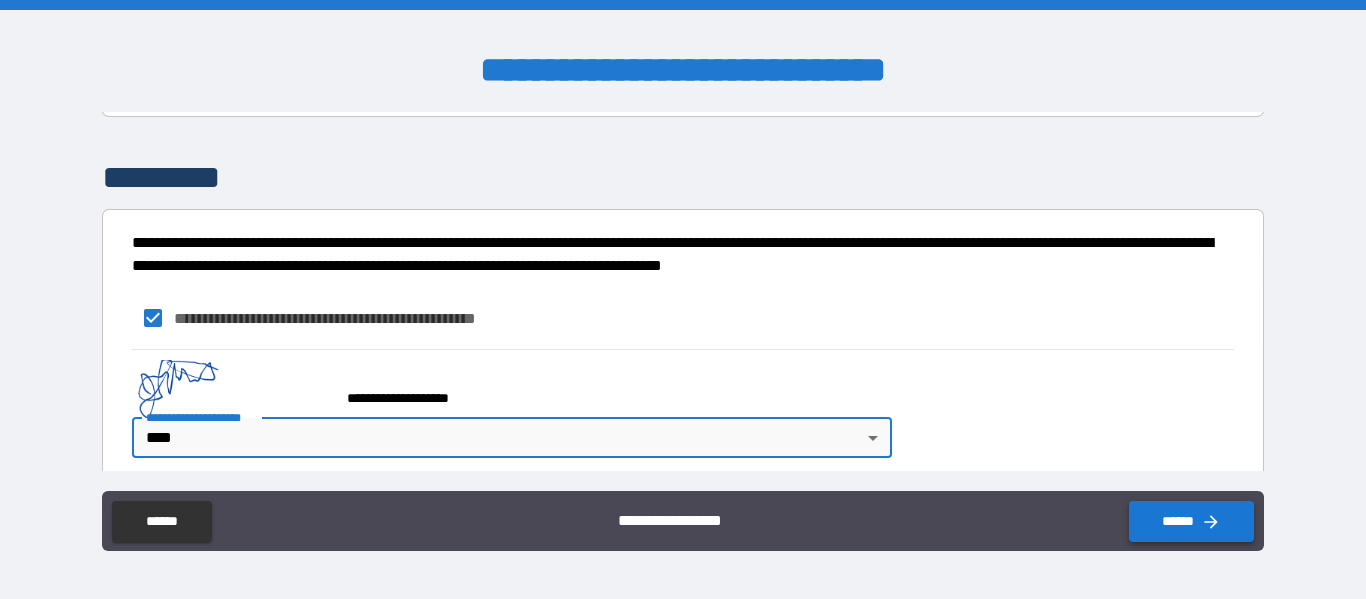 click 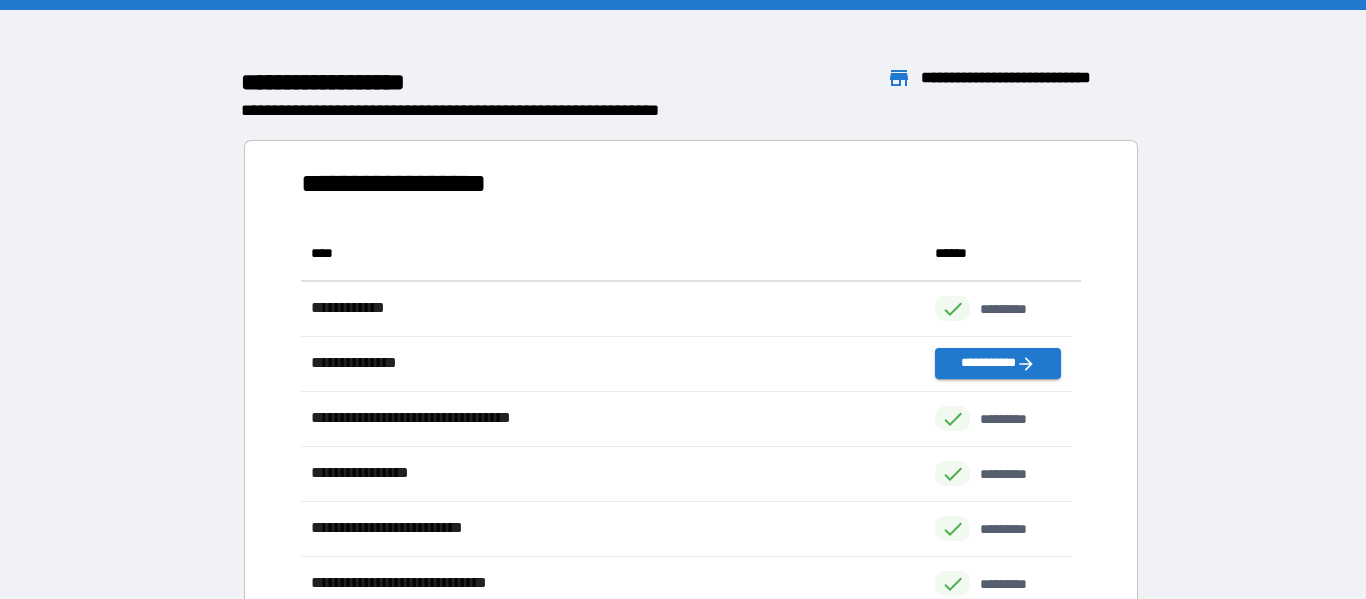 scroll, scrollTop: 16, scrollLeft: 16, axis: both 